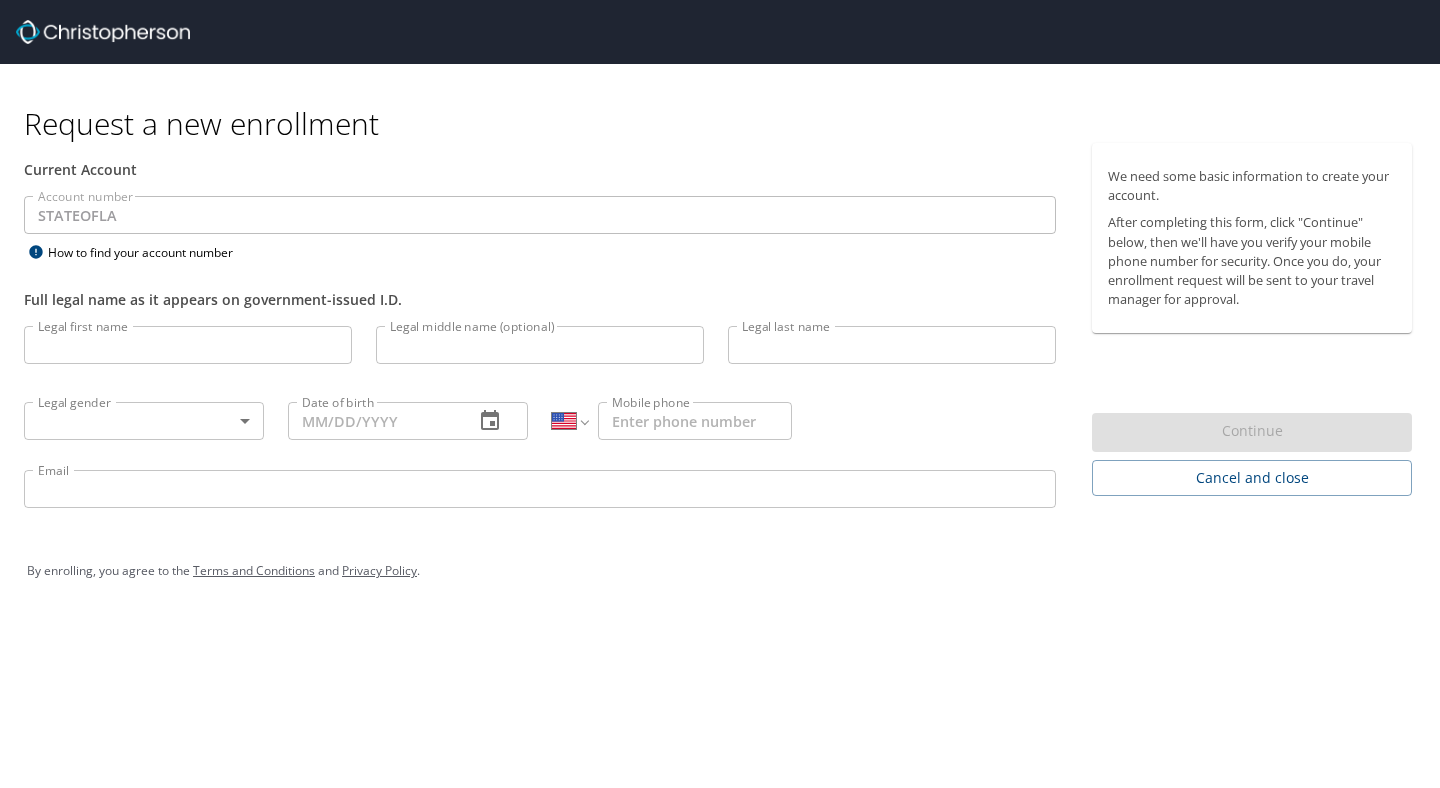 scroll, scrollTop: 0, scrollLeft: 0, axis: both 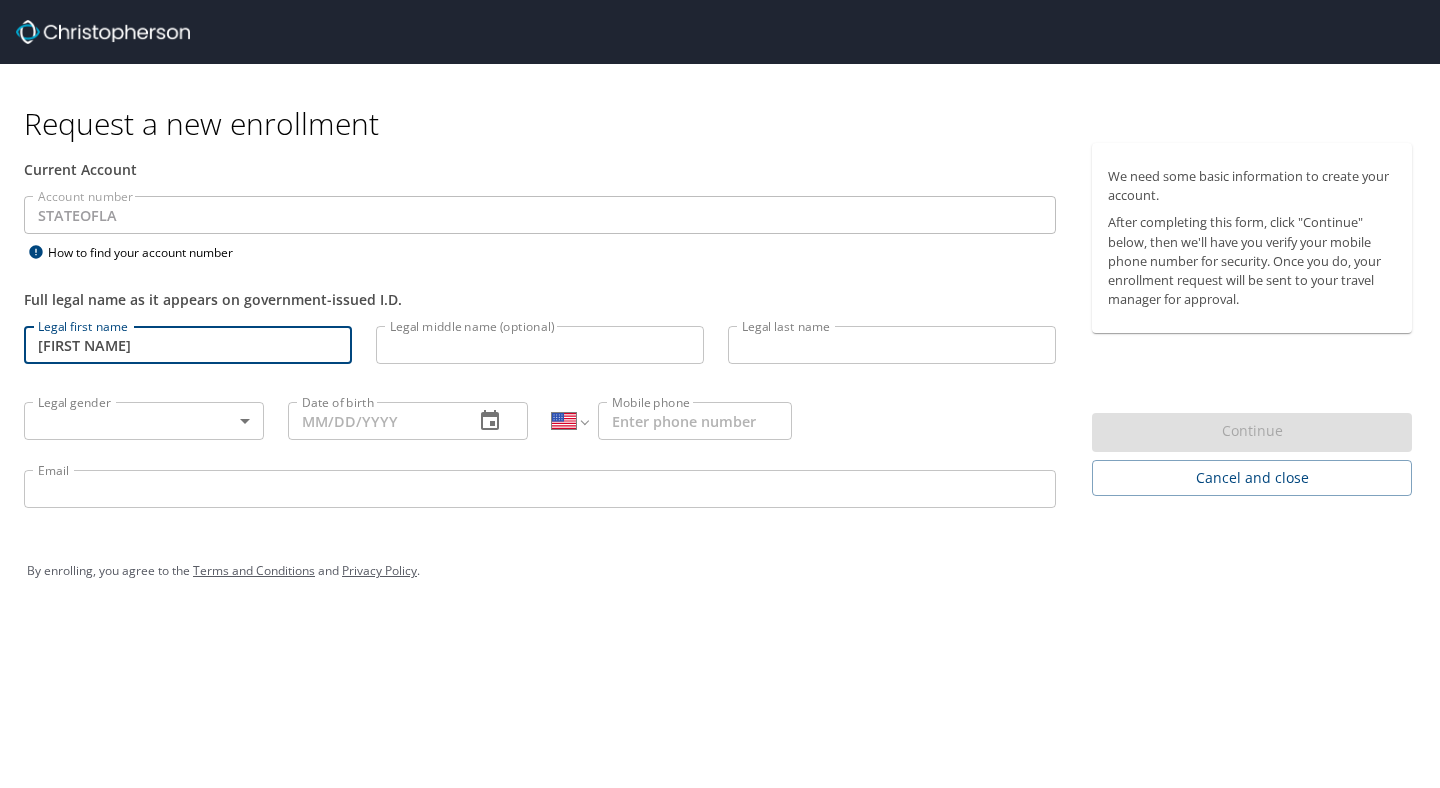 type on "[FIRST NAME]" 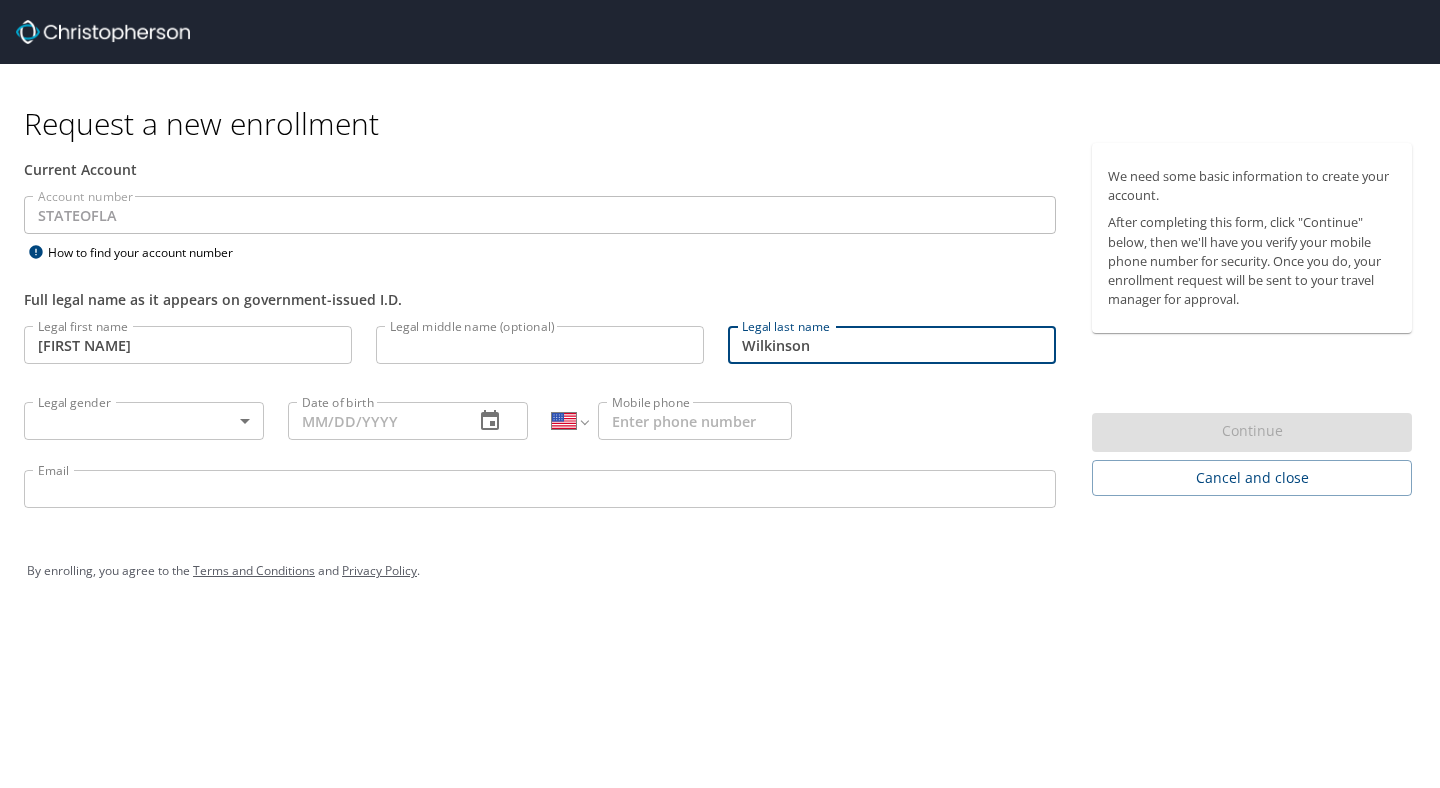 type on "Wilkinson" 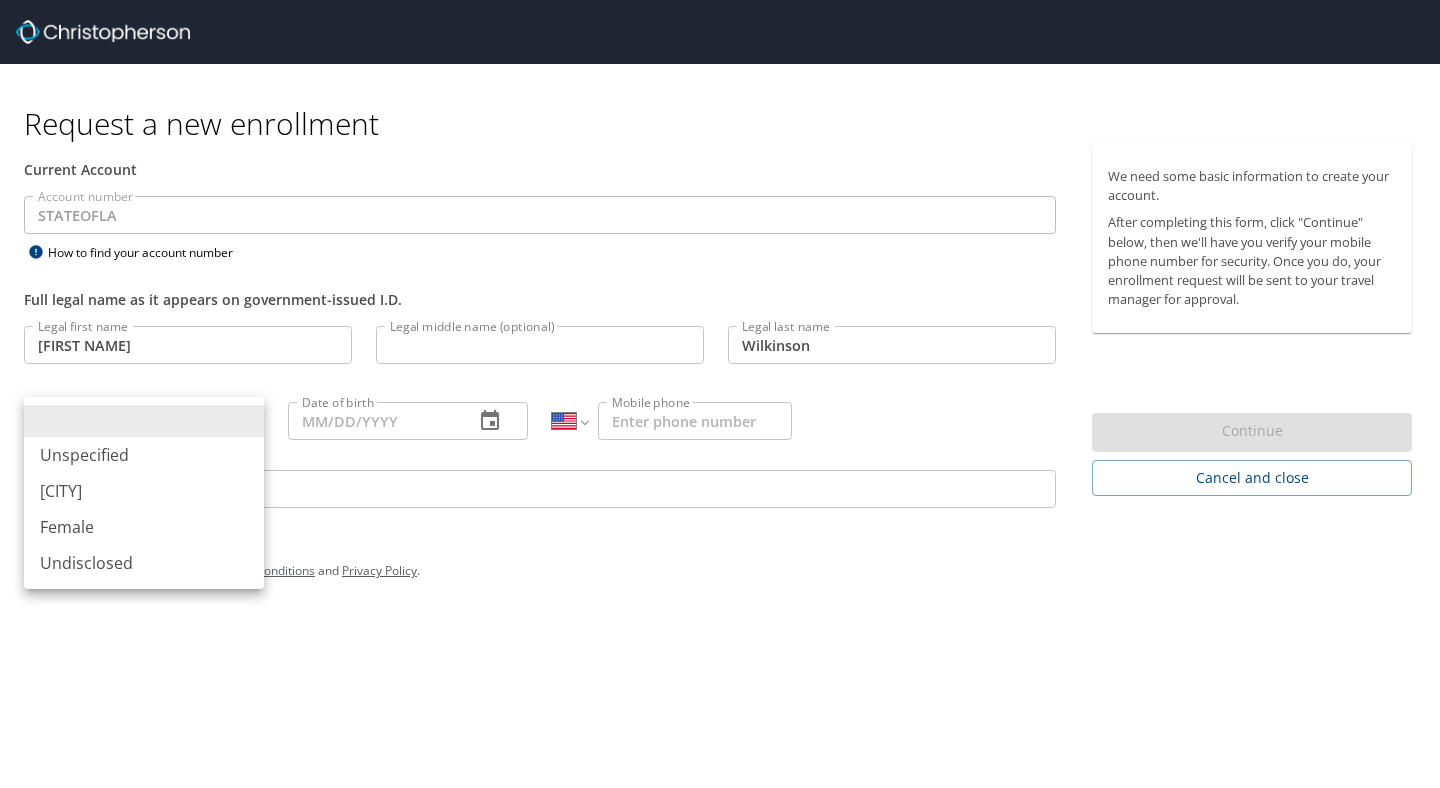 click on "Request a new enrollment Current Account Account number [ORGANIZATION] Account number How to find your account number Full legal name as it appears on government-issued I.D. Legal first name [NAME] Legal first name Legal middle name (optional) Legal middle name (optional) Legal last name [LAST] Legal last name Legal gender Legal gender Date of birth Date of birth International Afghanistan Åland Islands Albania Algeria American Samoa Andorra Angola Anguilla Antigua and Barbuda Argentina Armenia Aruba Ascension Island Australia Austria Azerbaijan Bahamas Bahrain Bangladesh Barbados Belarus Belgium Belize Benin Bermuda Bhutan Bolivia Bonaire, Sint Eustatius and Saba Bosnia and Herzegovina Botswana Brazil British Indian Ocean Territory Brunei Darussalam Bulgaria Burkina Faso Burma Burundi Cambodia Cameroon Canada Cape Verde Cayman Islands Central African Republic Chad Chile China Christmas Island Cocos (Keeling) Islands Colombia Comoros Congo Congo, Democratic Republic of the Cook Islands Costa Rica Croatia" at bounding box center [720, 394] 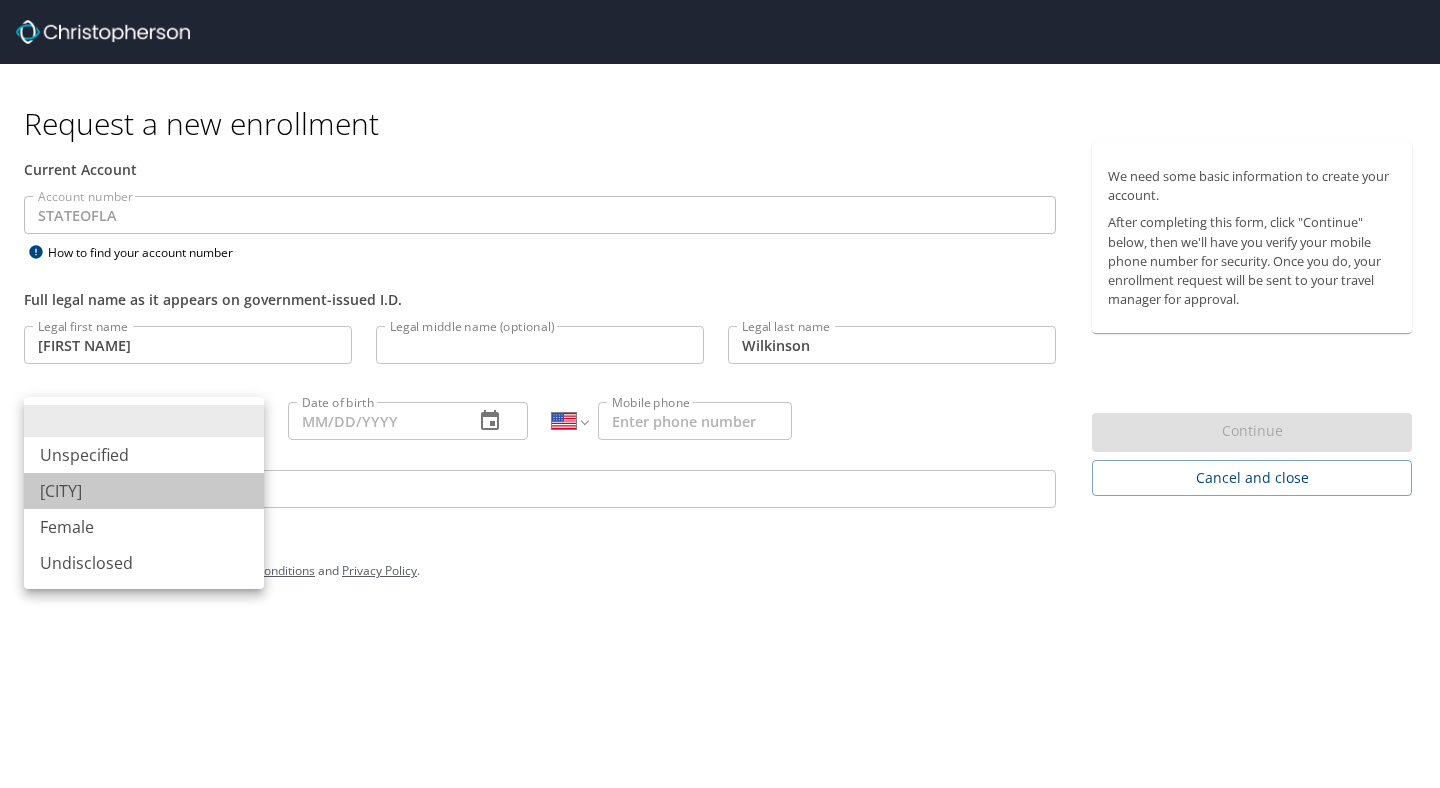 click on "[CITY]" at bounding box center [144, 491] 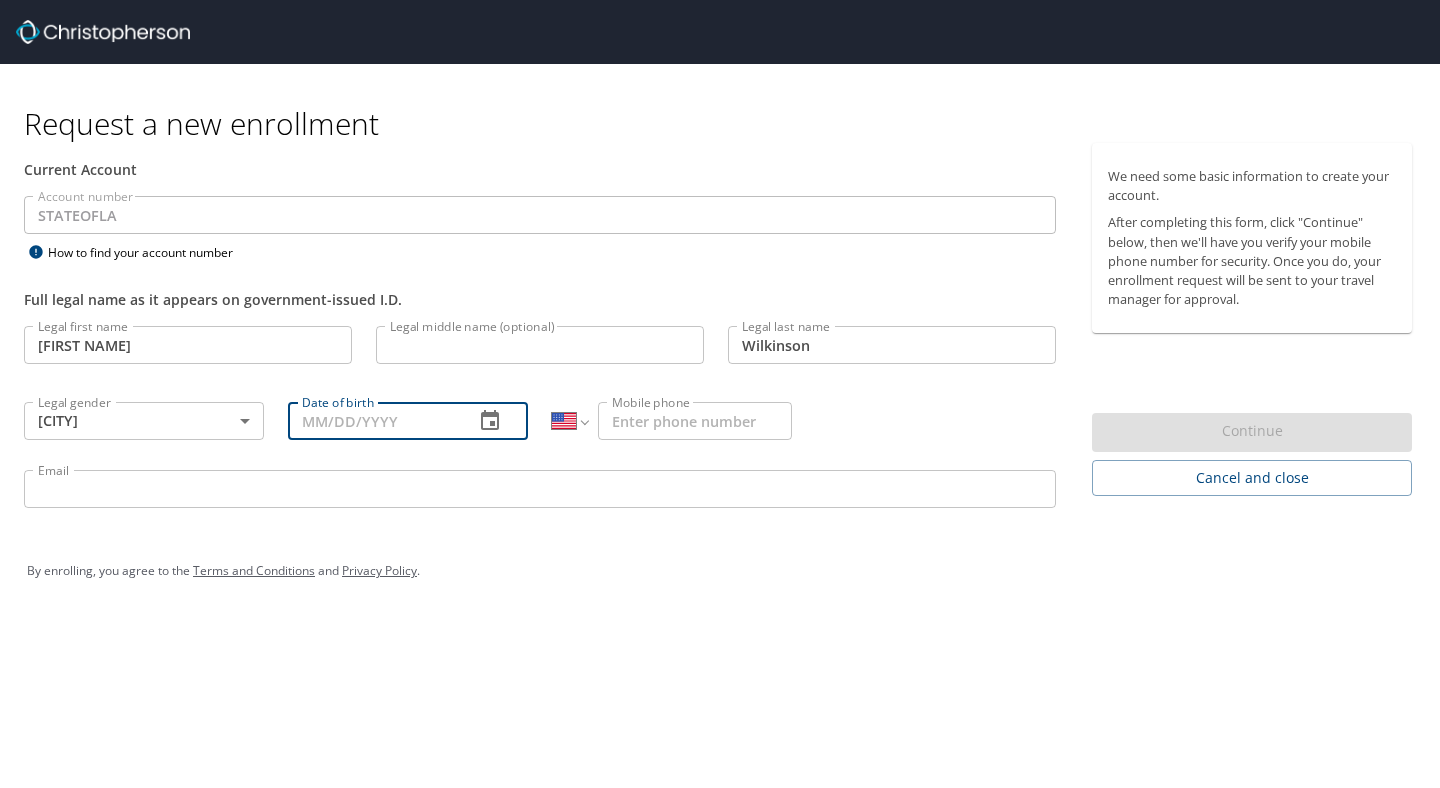 click on "Date of birth" at bounding box center (373, 421) 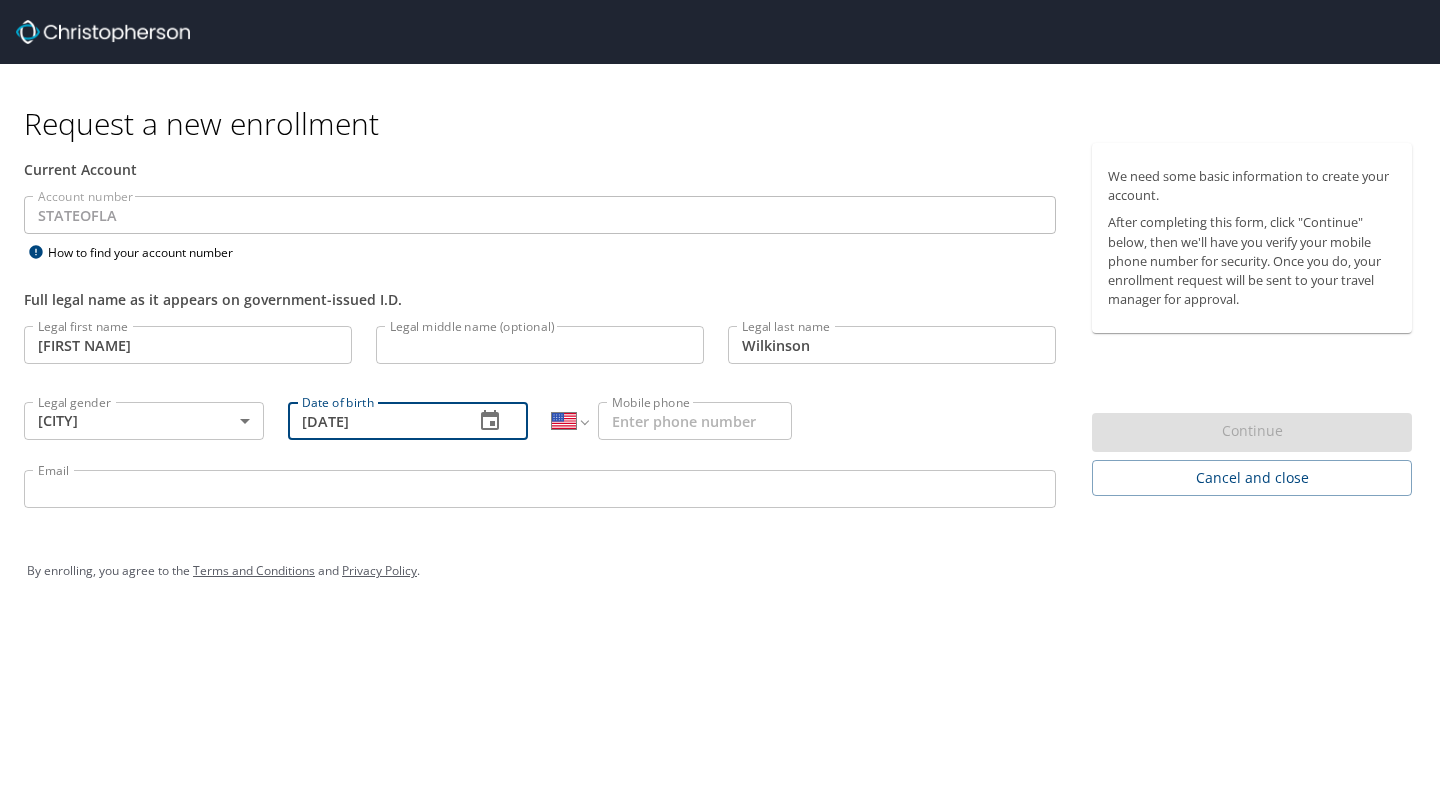 type on "[DATE]" 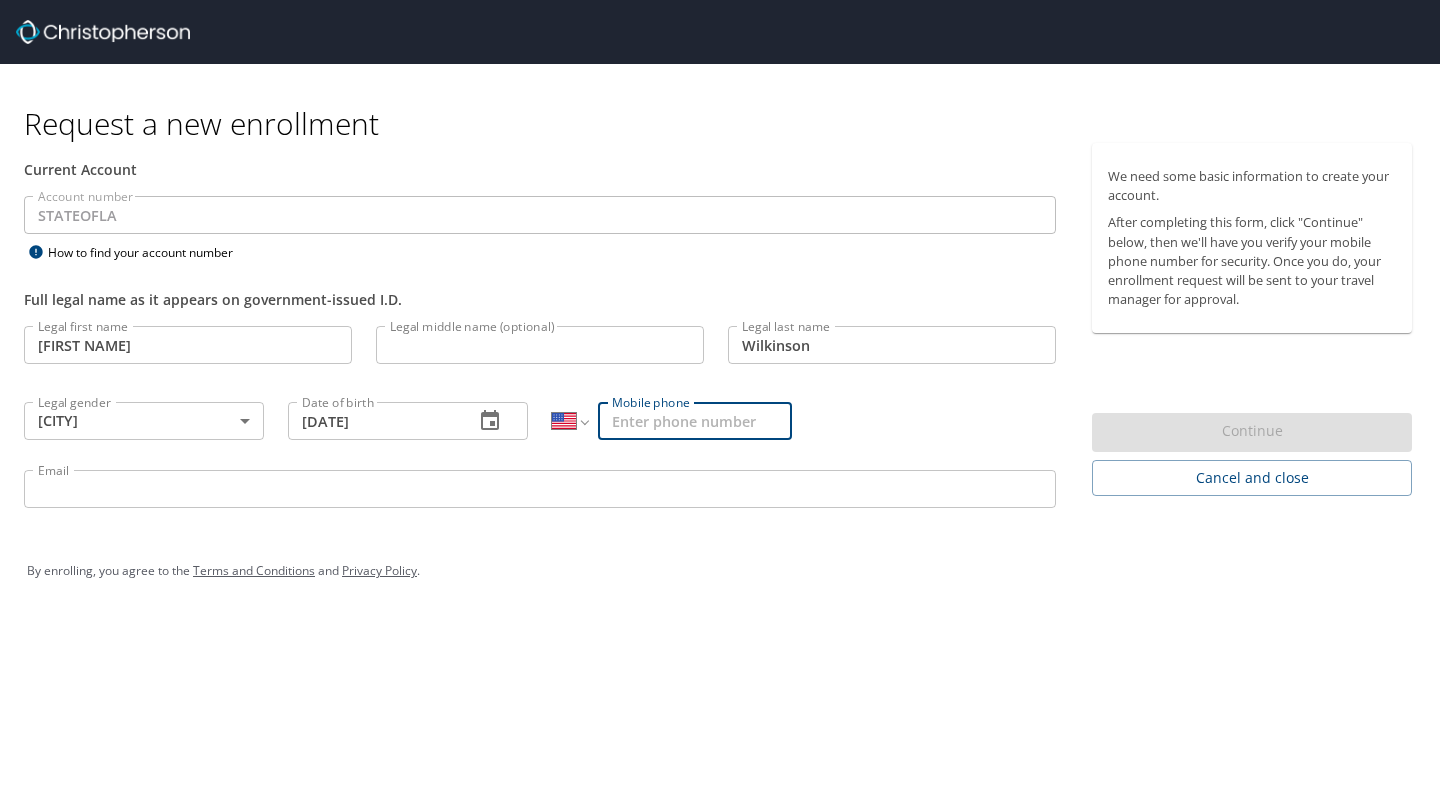 click on "Mobile phone" at bounding box center [695, 421] 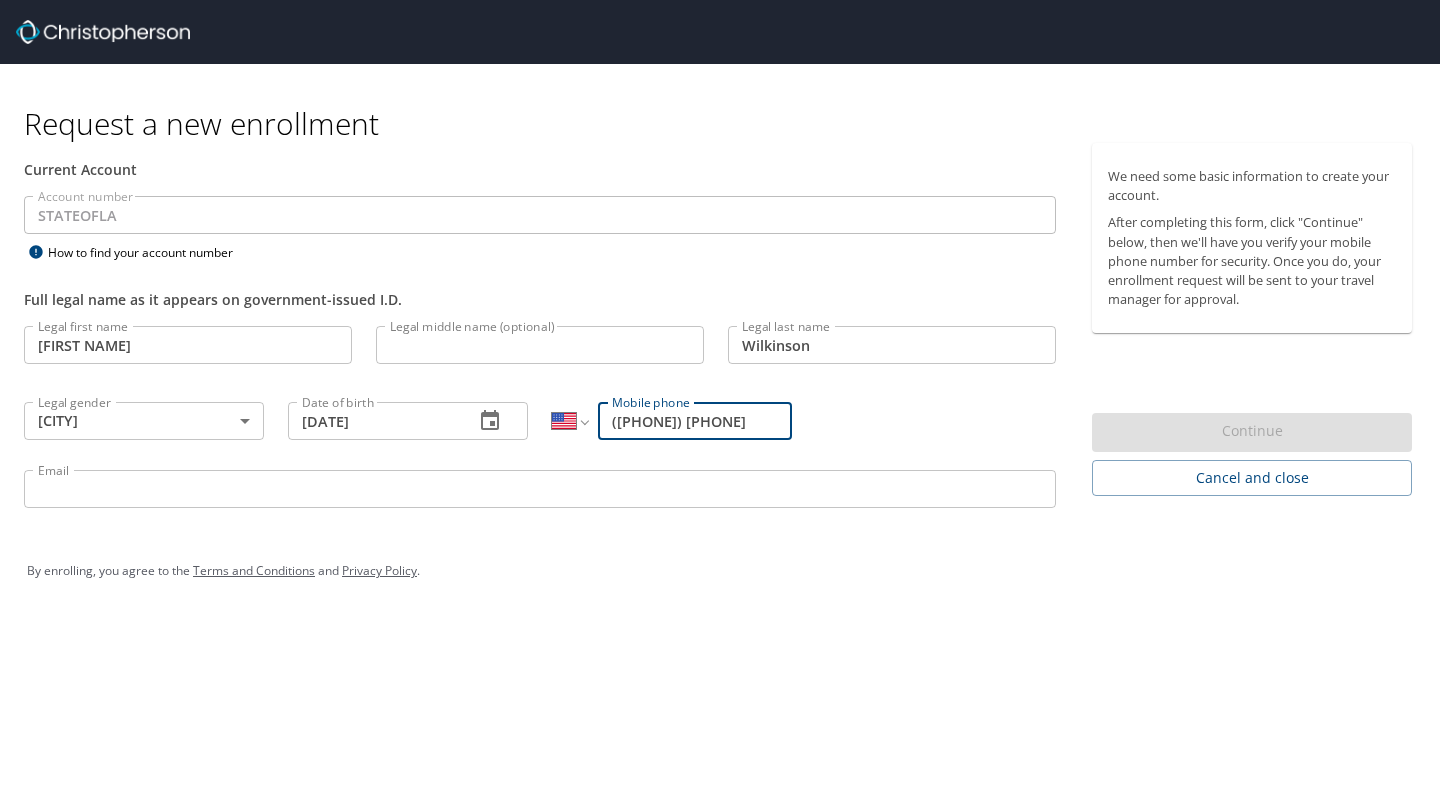 type on "([PHONE]) [PHONE]" 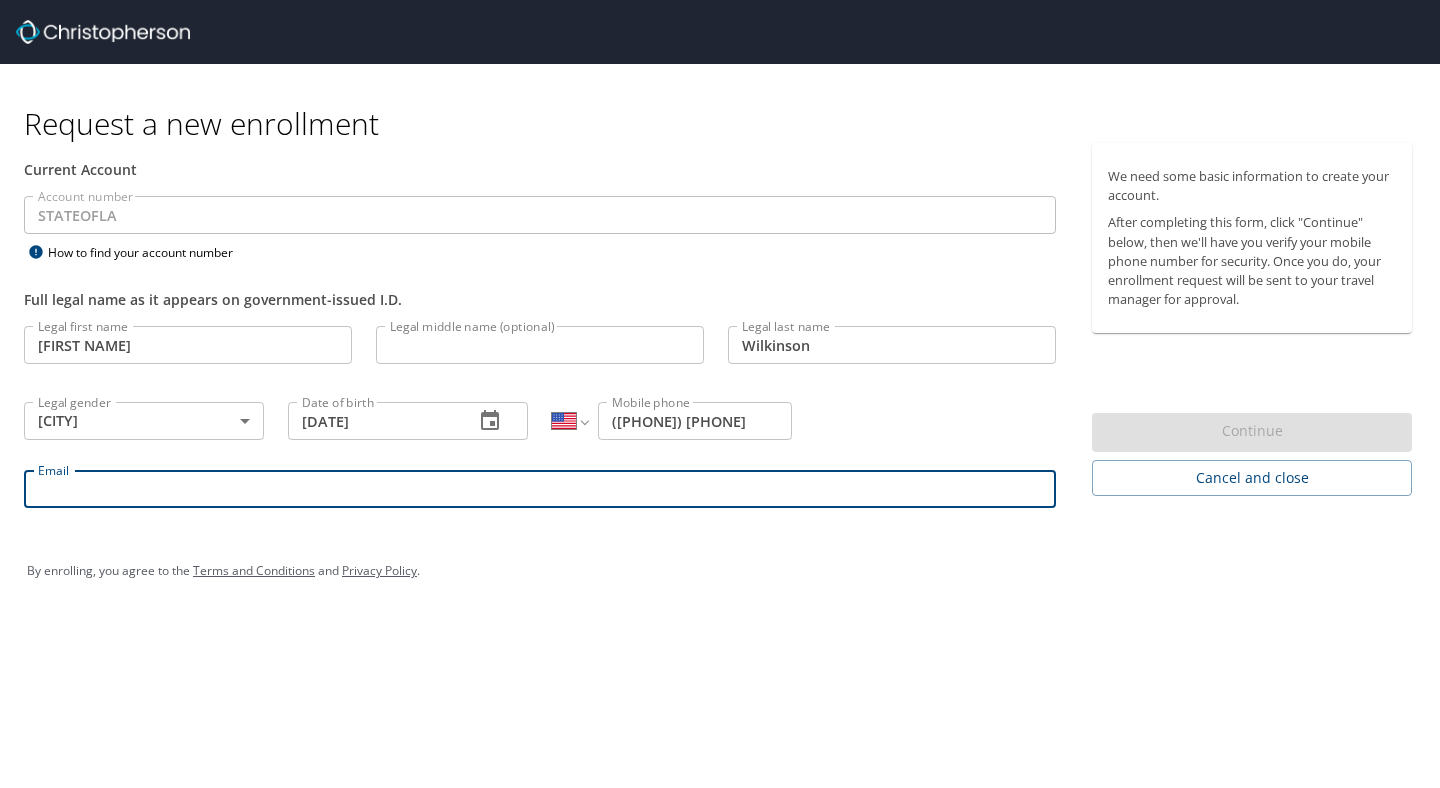 click on "Email" at bounding box center (540, 489) 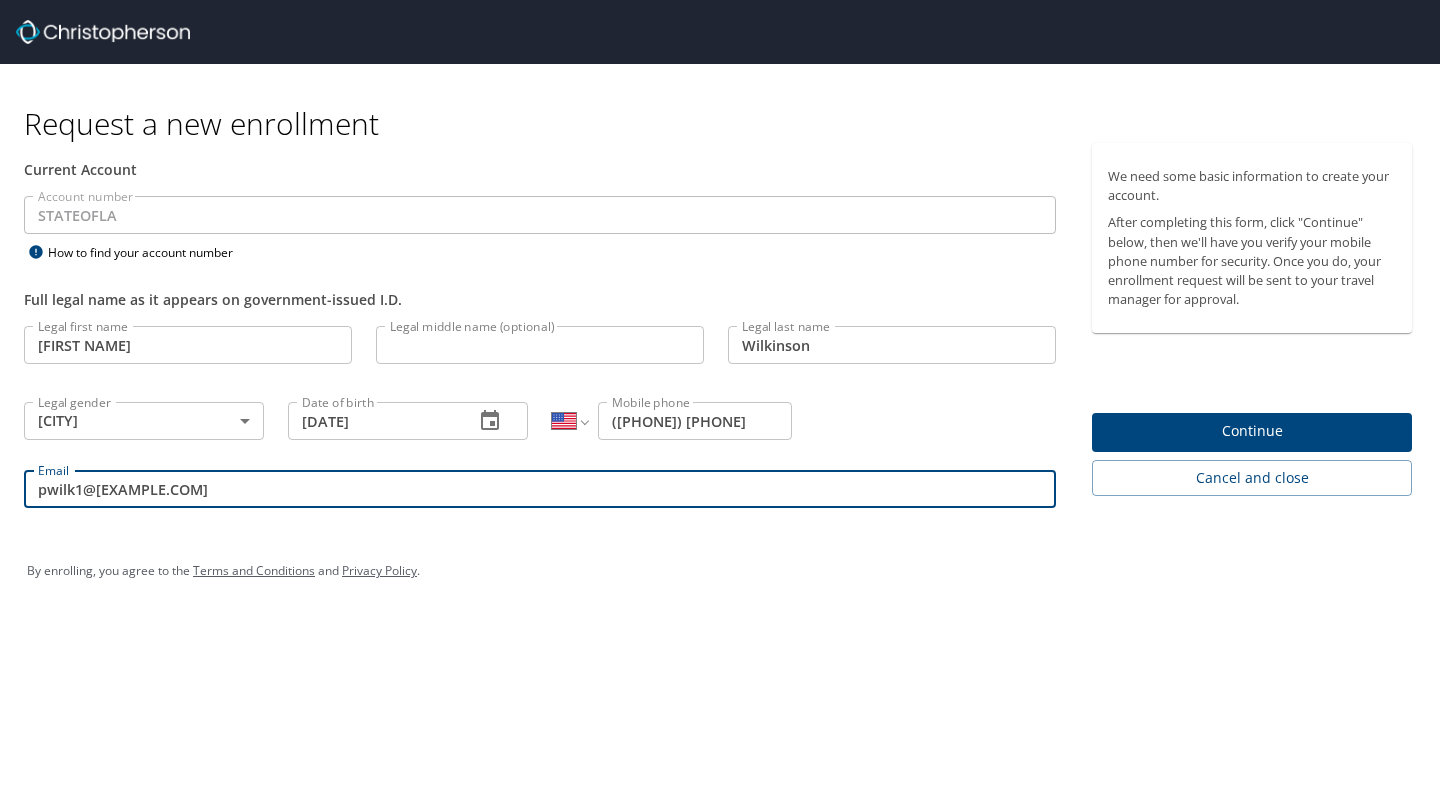 type on "pwilk1@lsuhsc.edu" 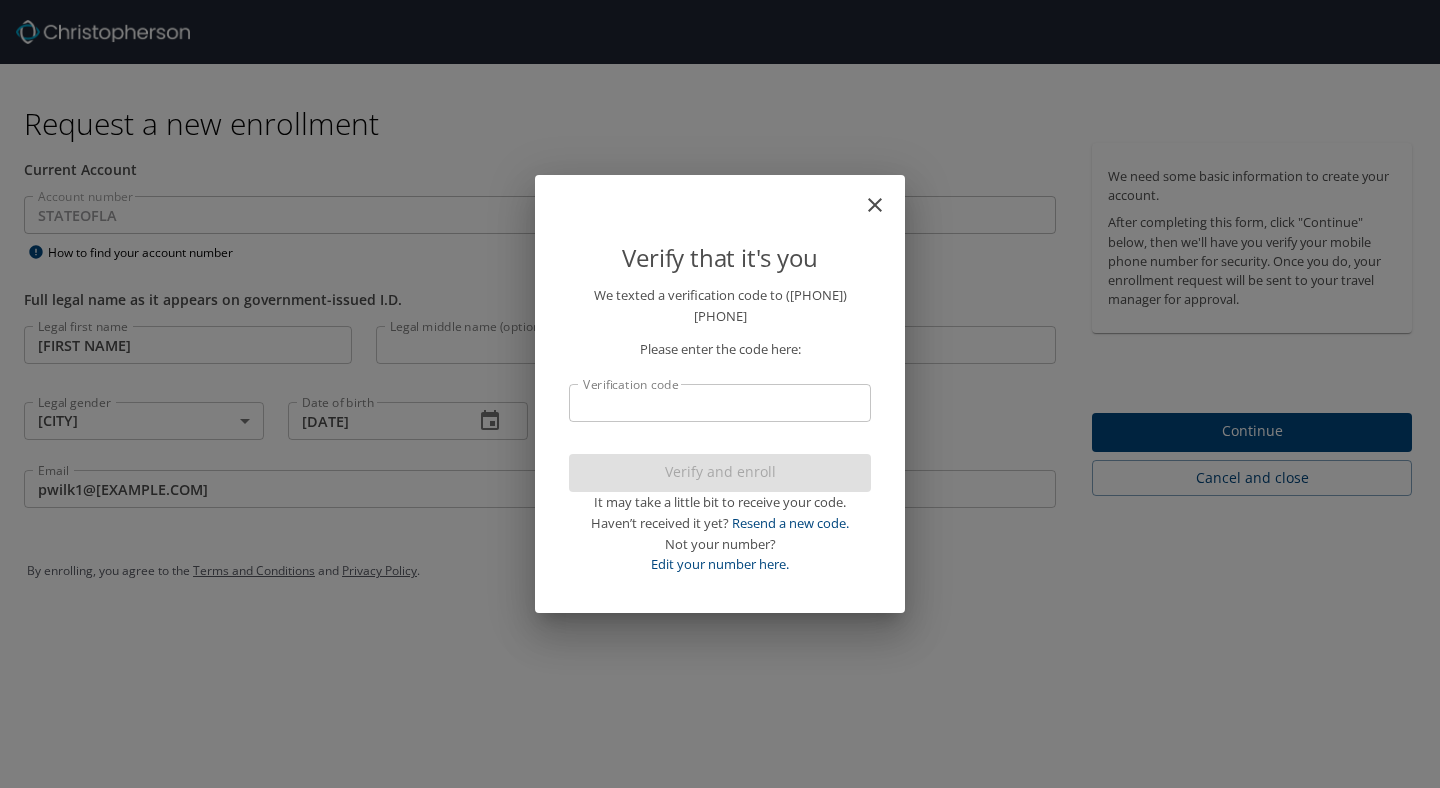 click on "Verification code" at bounding box center (720, 403) 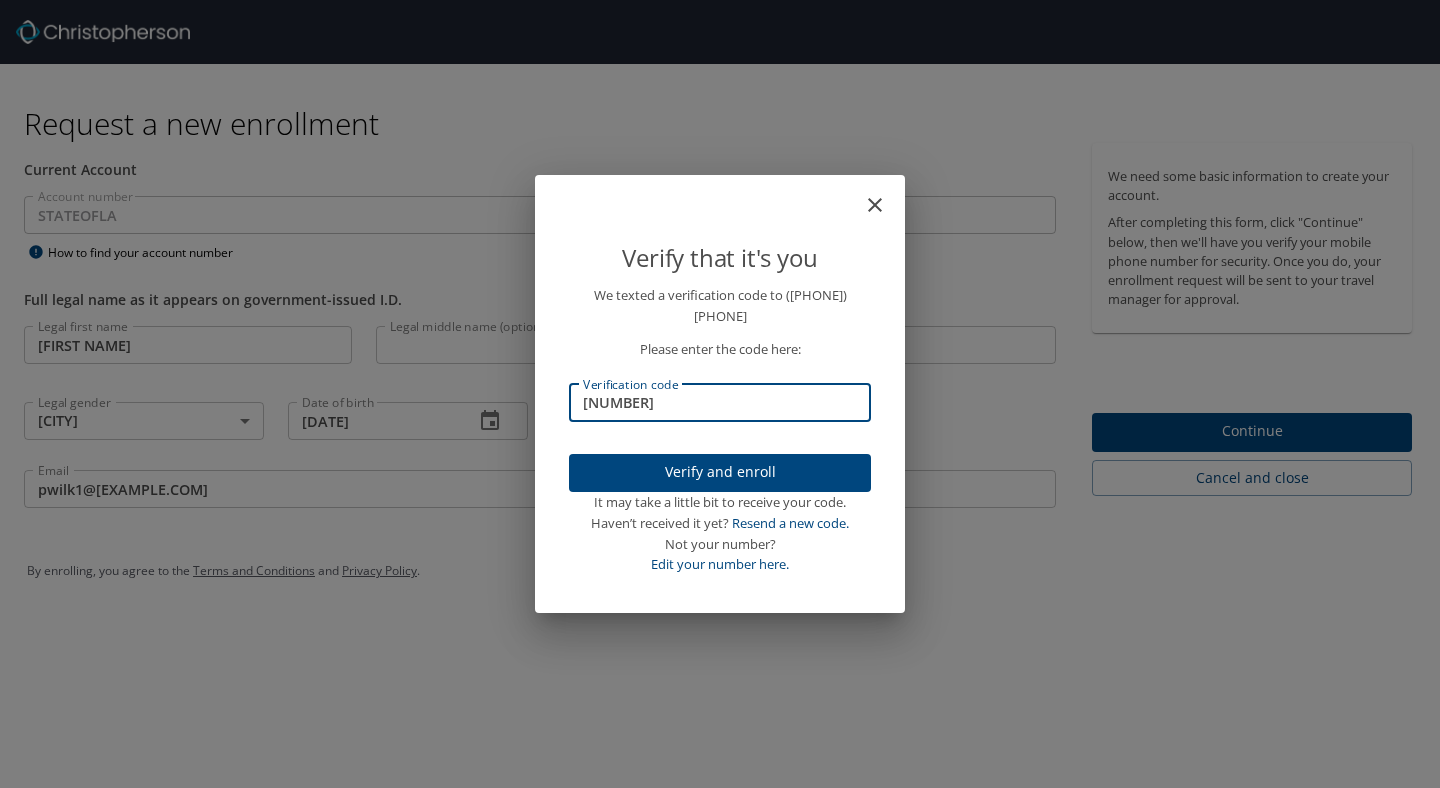 type on "684162" 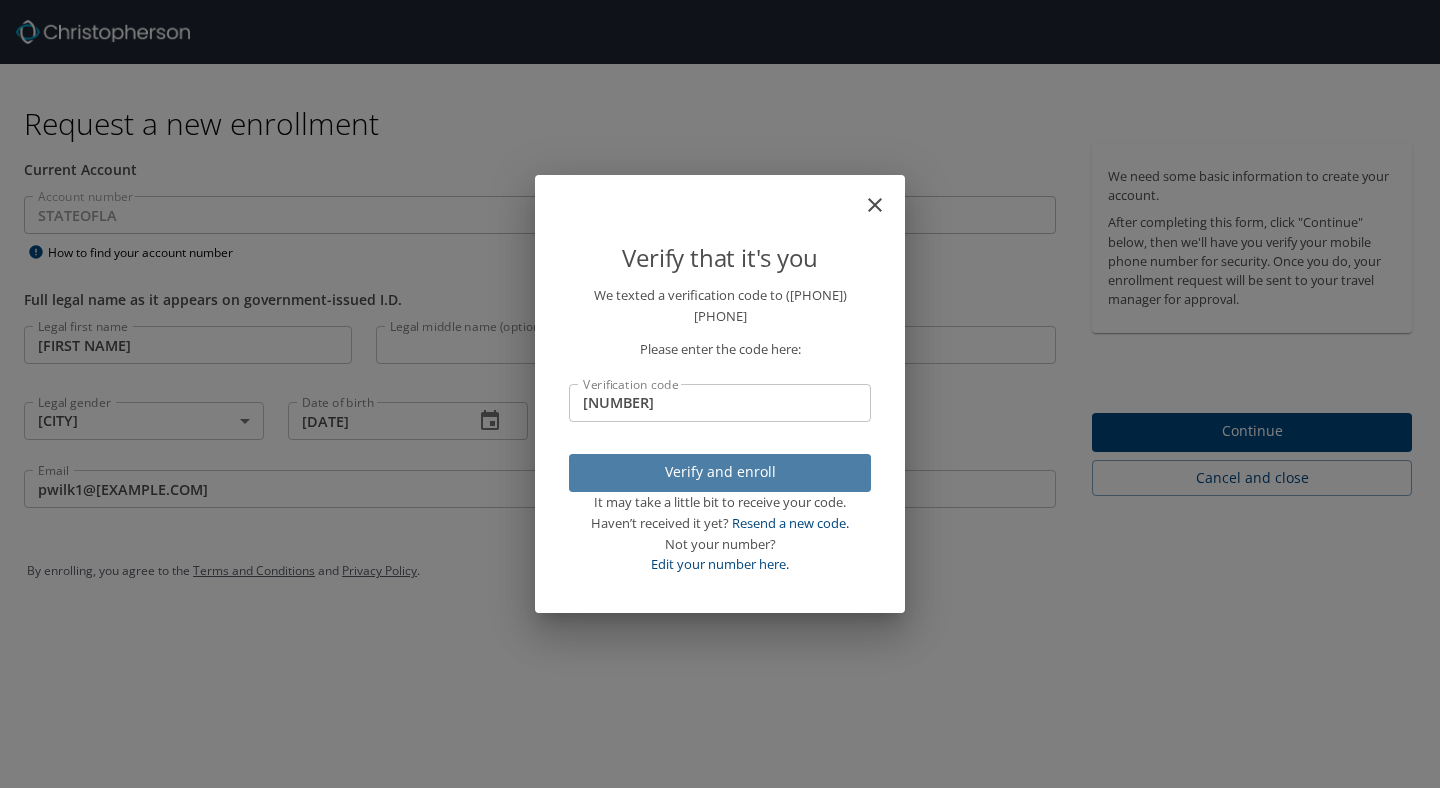 click on "Verify and enroll" at bounding box center (720, 472) 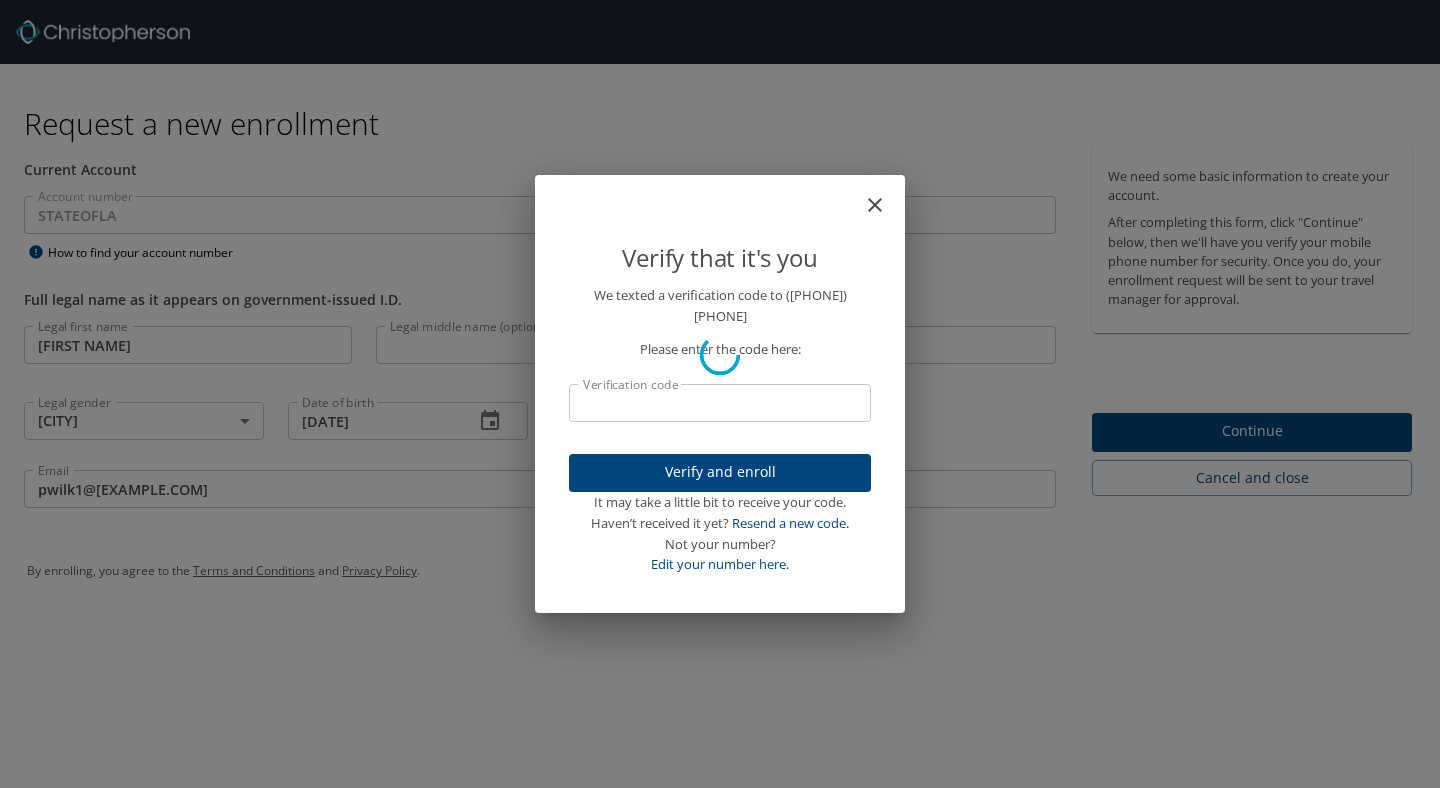 click on "Verify and enroll It may take a little bit to receive your code. Haven’t received it yet?   Resend a new code. Not your number? Edit your number here." at bounding box center (720, 515) 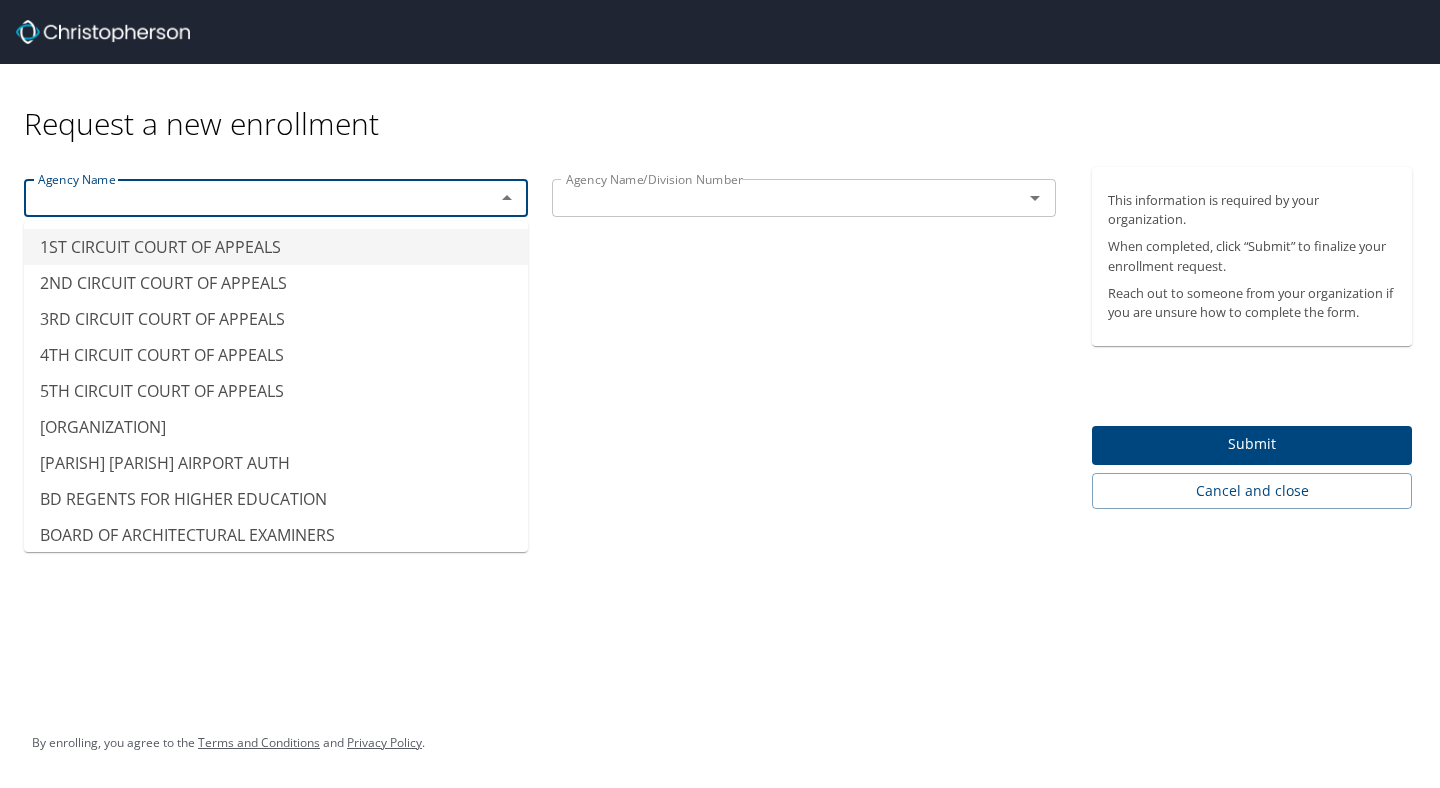 click at bounding box center (246, 198) 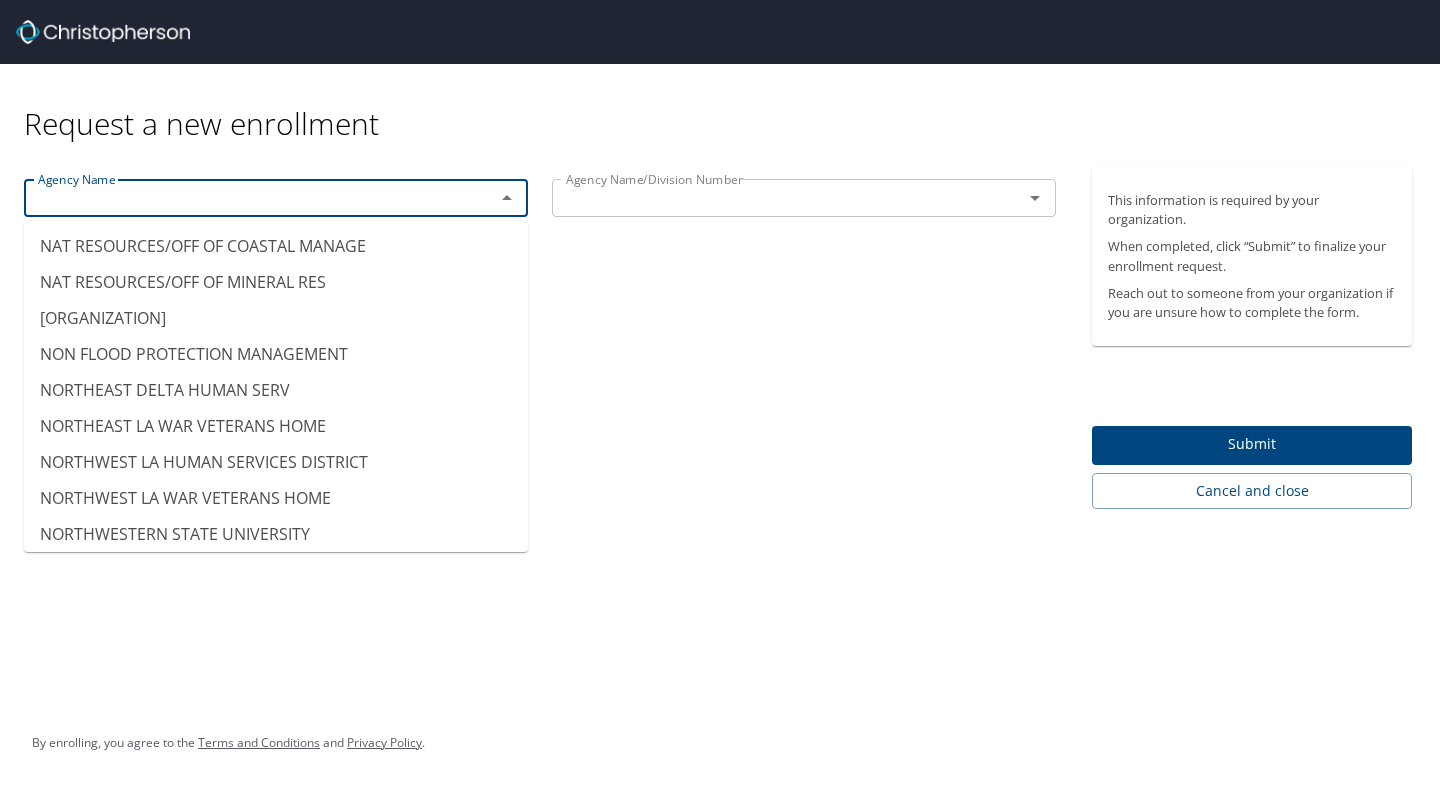 scroll, scrollTop: 10751, scrollLeft: 0, axis: vertical 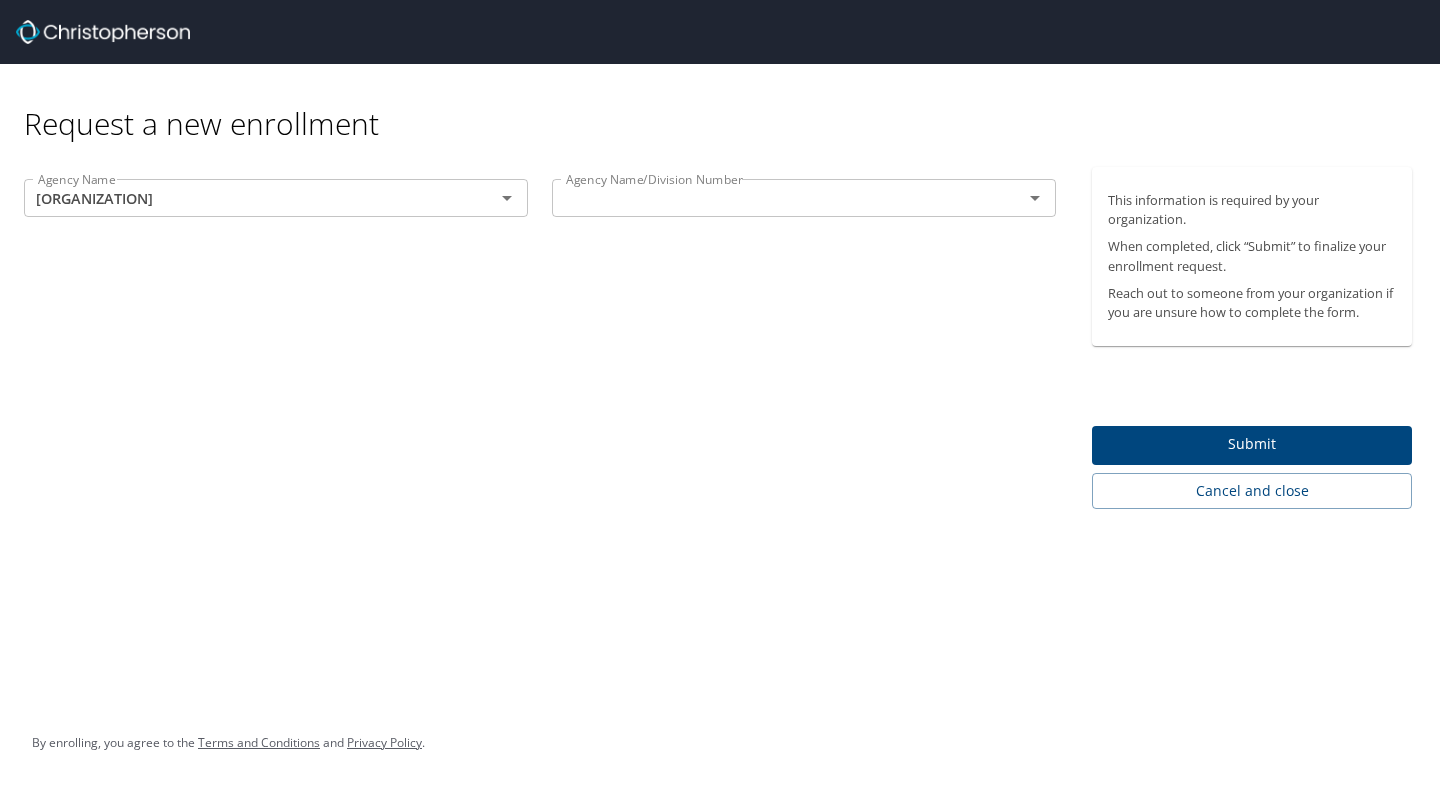 click on "Request a new enrollment" at bounding box center [726, 103] 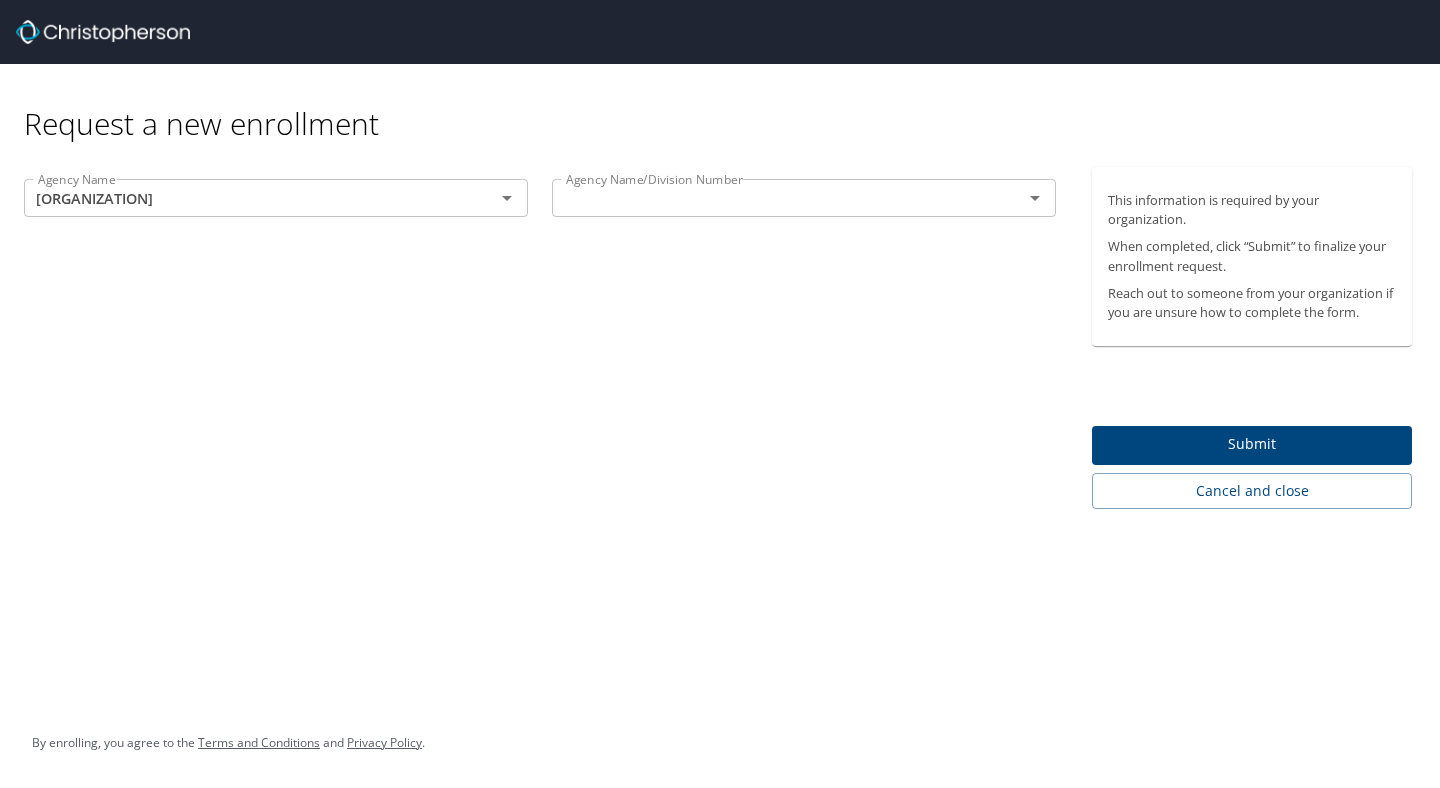 click at bounding box center (774, 198) 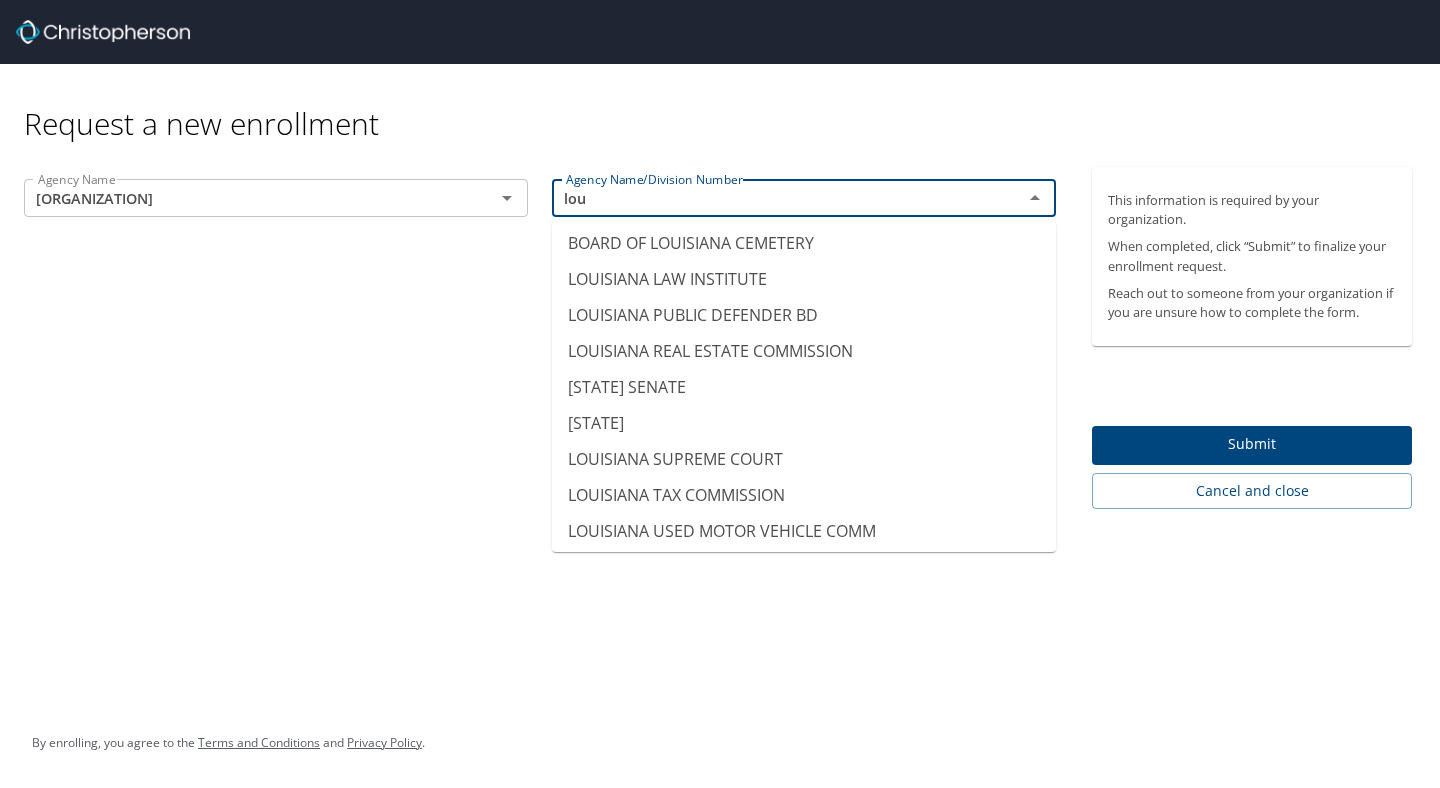scroll, scrollTop: 0, scrollLeft: 0, axis: both 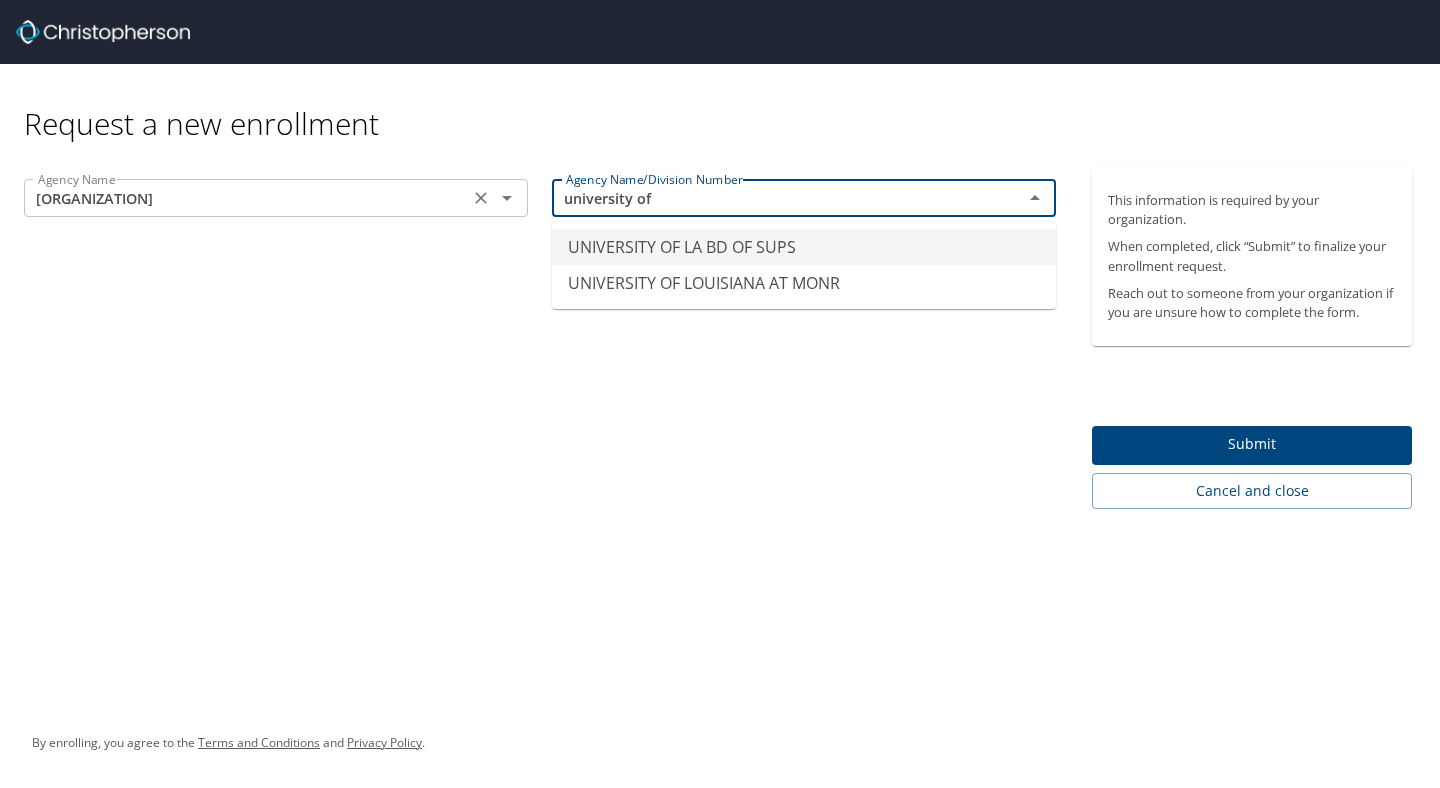 type on "university of" 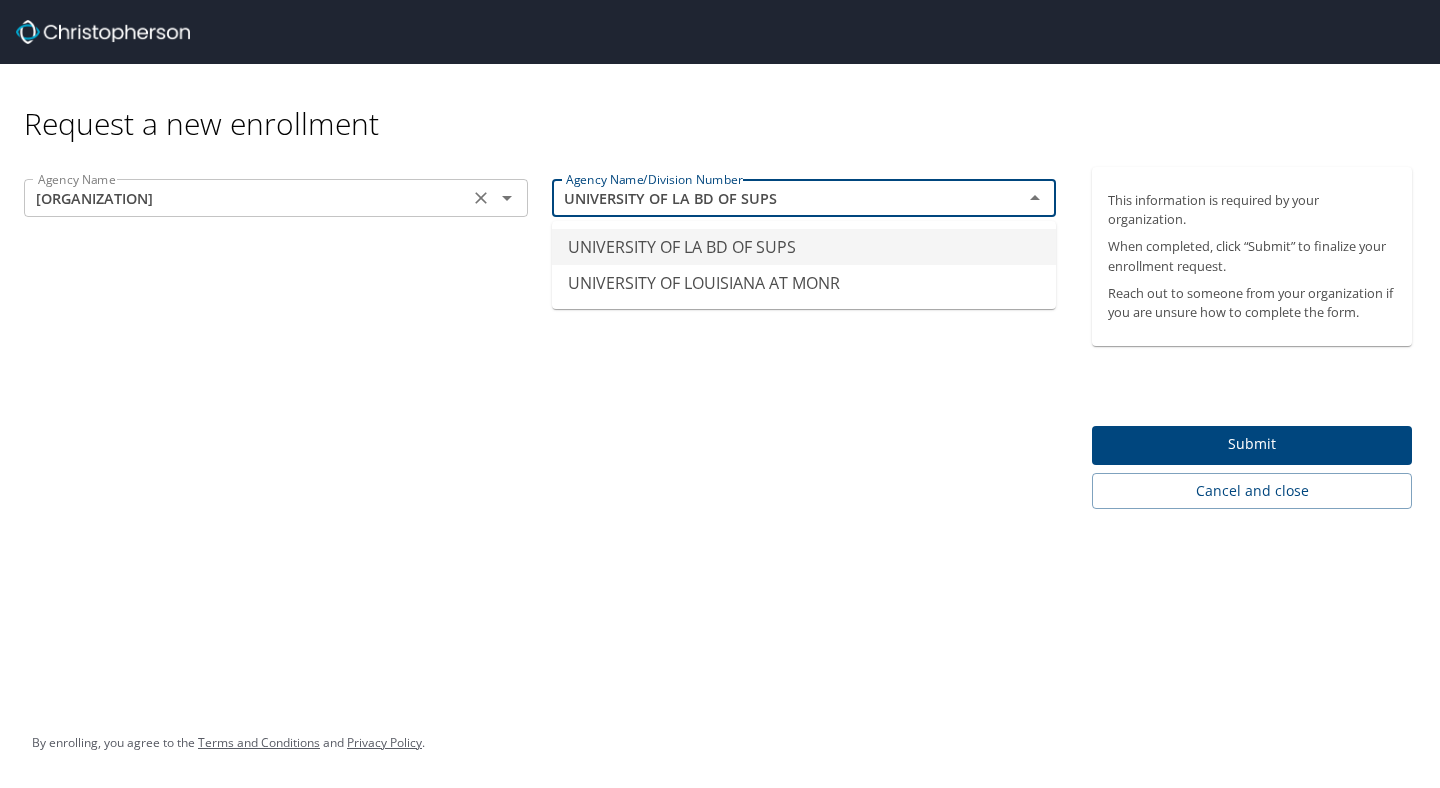 click on "MILITARY AFFAIRS-JACKSON BARRACK" at bounding box center [246, 198] 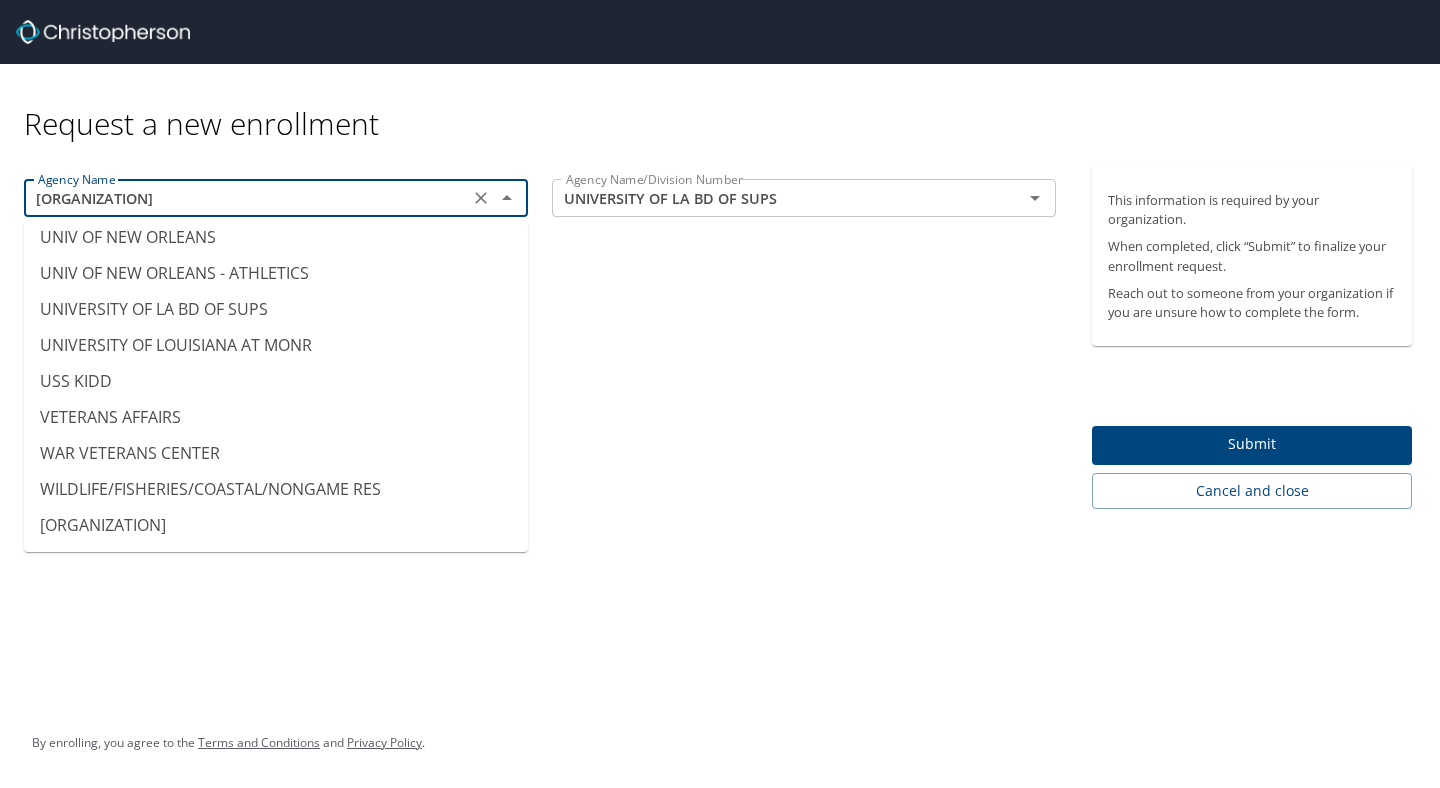 scroll, scrollTop: 19524, scrollLeft: 0, axis: vertical 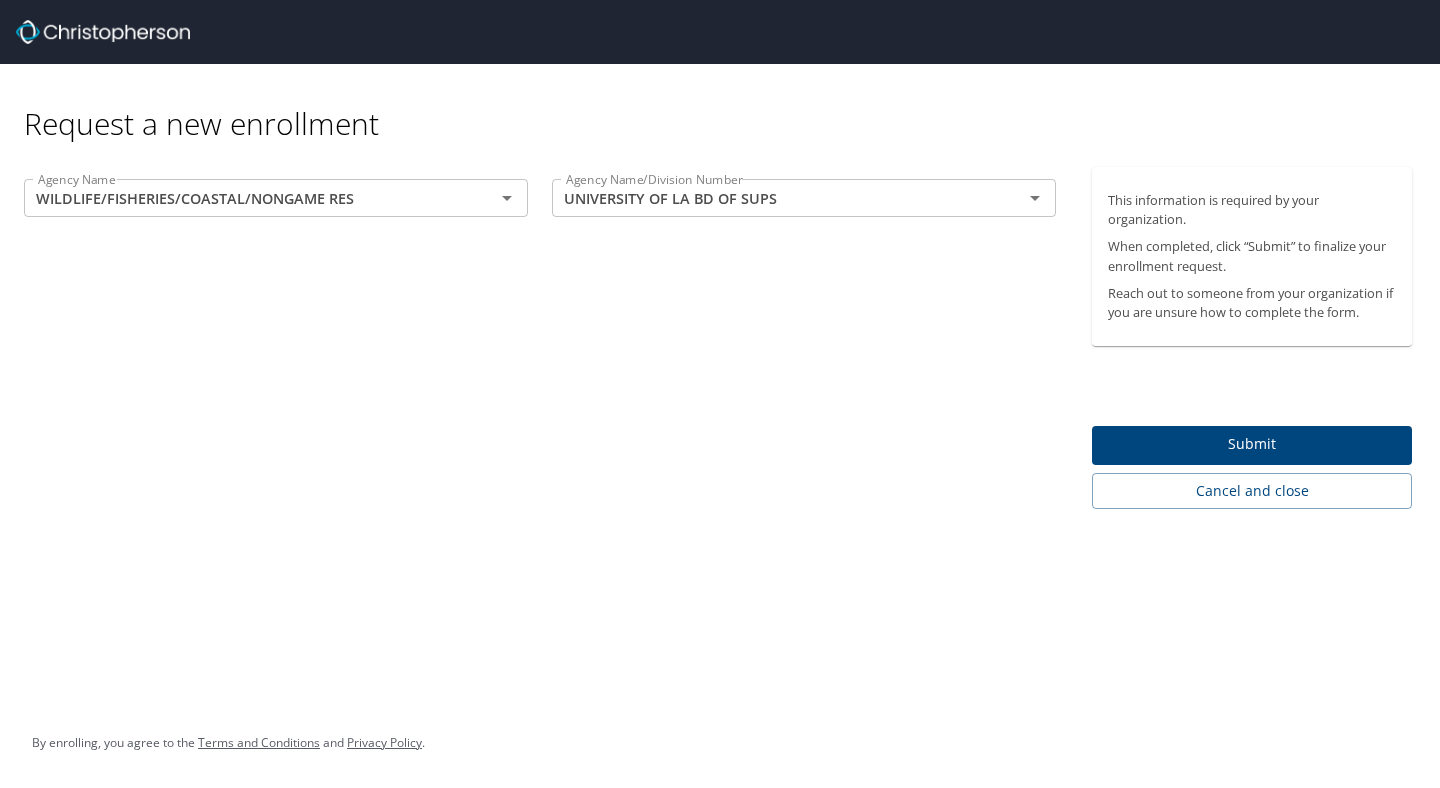 click on "Request a new enrollment Agency Name   WILDLIFE/FISHERIES/COASTAL/NONGAME RES Agency Name   Agency Name/Division Number   UNIVERSITY OF LA BD OF SUPS Agency Name/Division Number   This information is required by your organization. When completed, click “Submit” to finalize your enrollment request. Reach out to someone from your organization if you are unsure how to complete the form. Submit Cancel and close By enrolling, you agree to the   Terms and Conditions   and   Privacy Policy ." at bounding box center [720, 394] 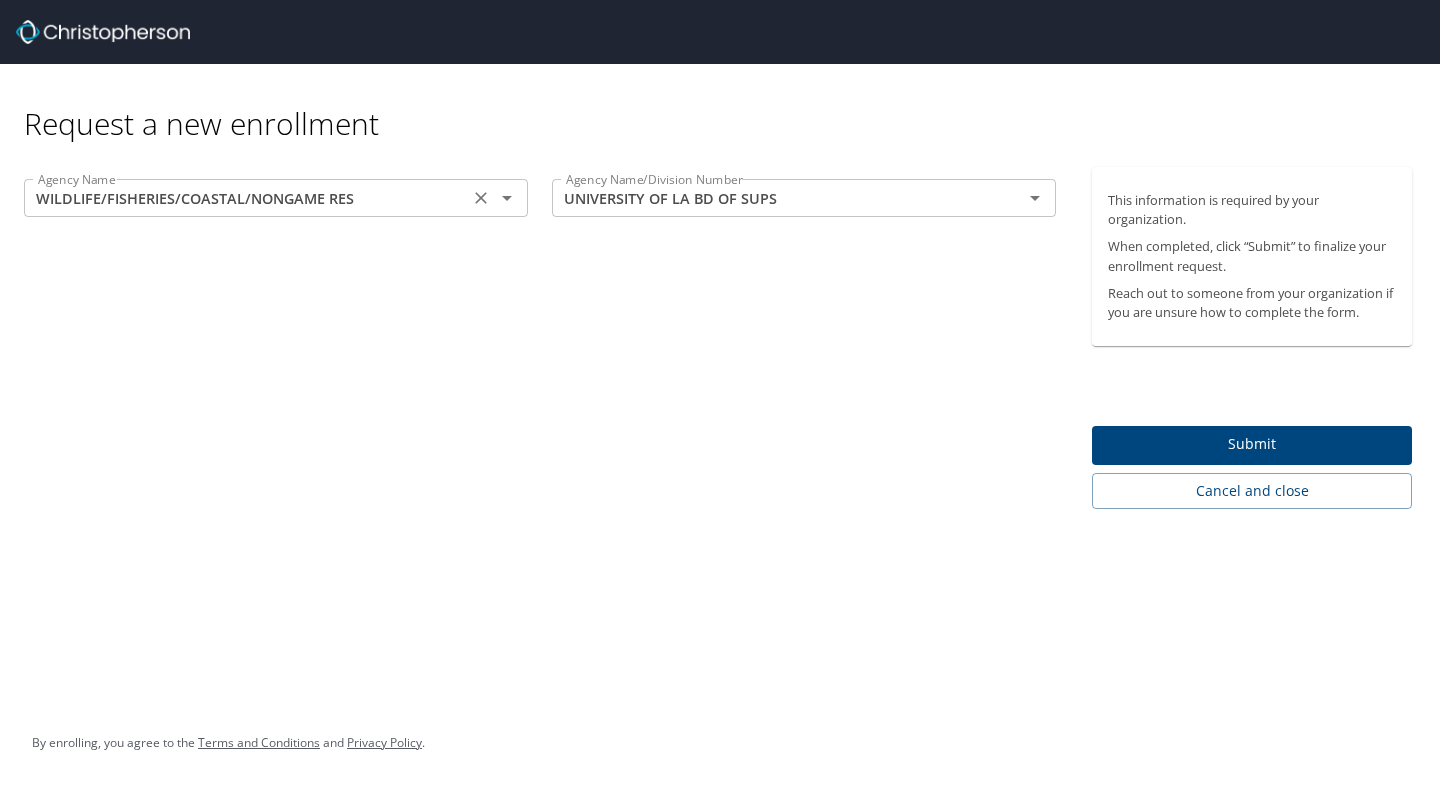 click on "WILDLIFE/FISHERIES/COASTAL/NONGAME RES" at bounding box center [246, 198] 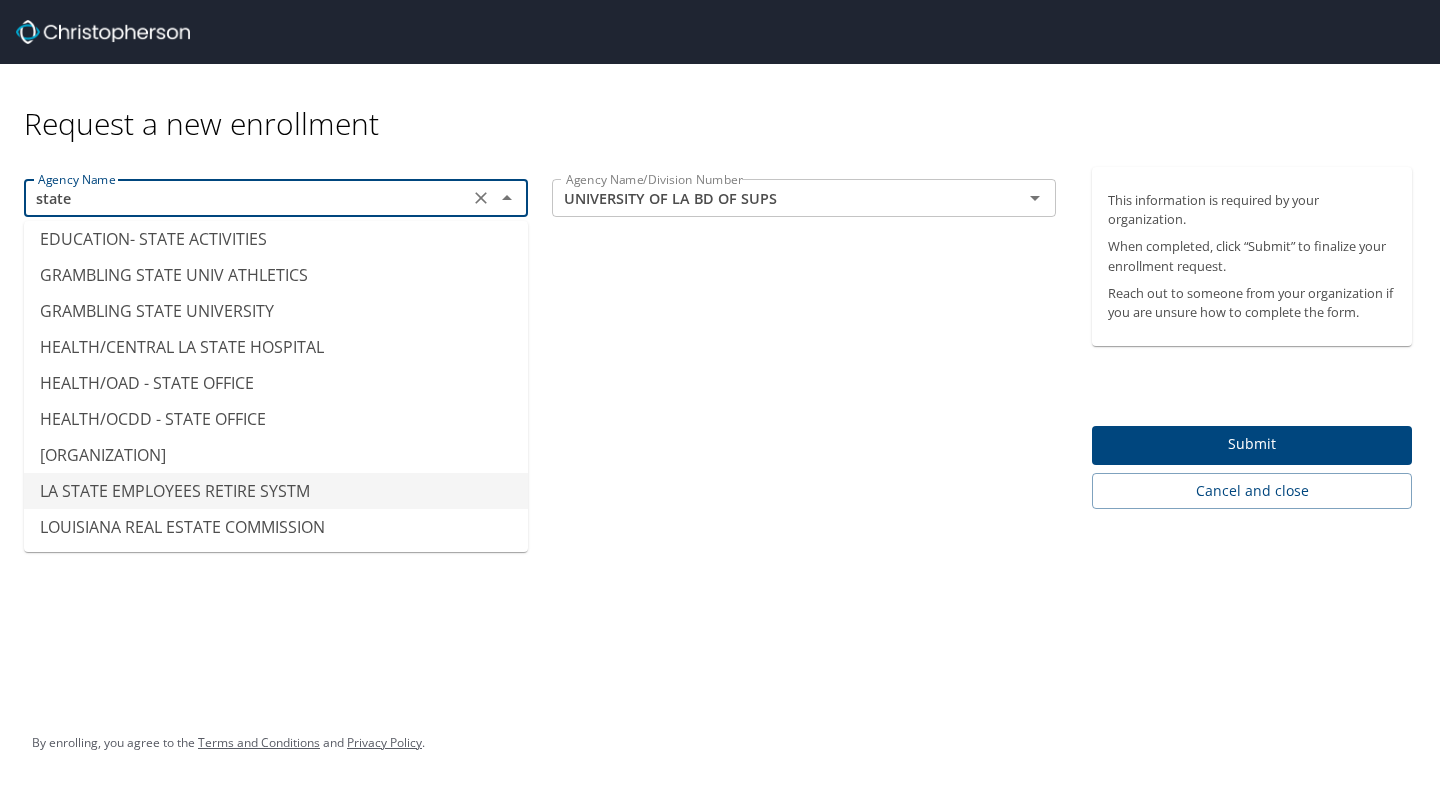 scroll, scrollTop: 0, scrollLeft: 0, axis: both 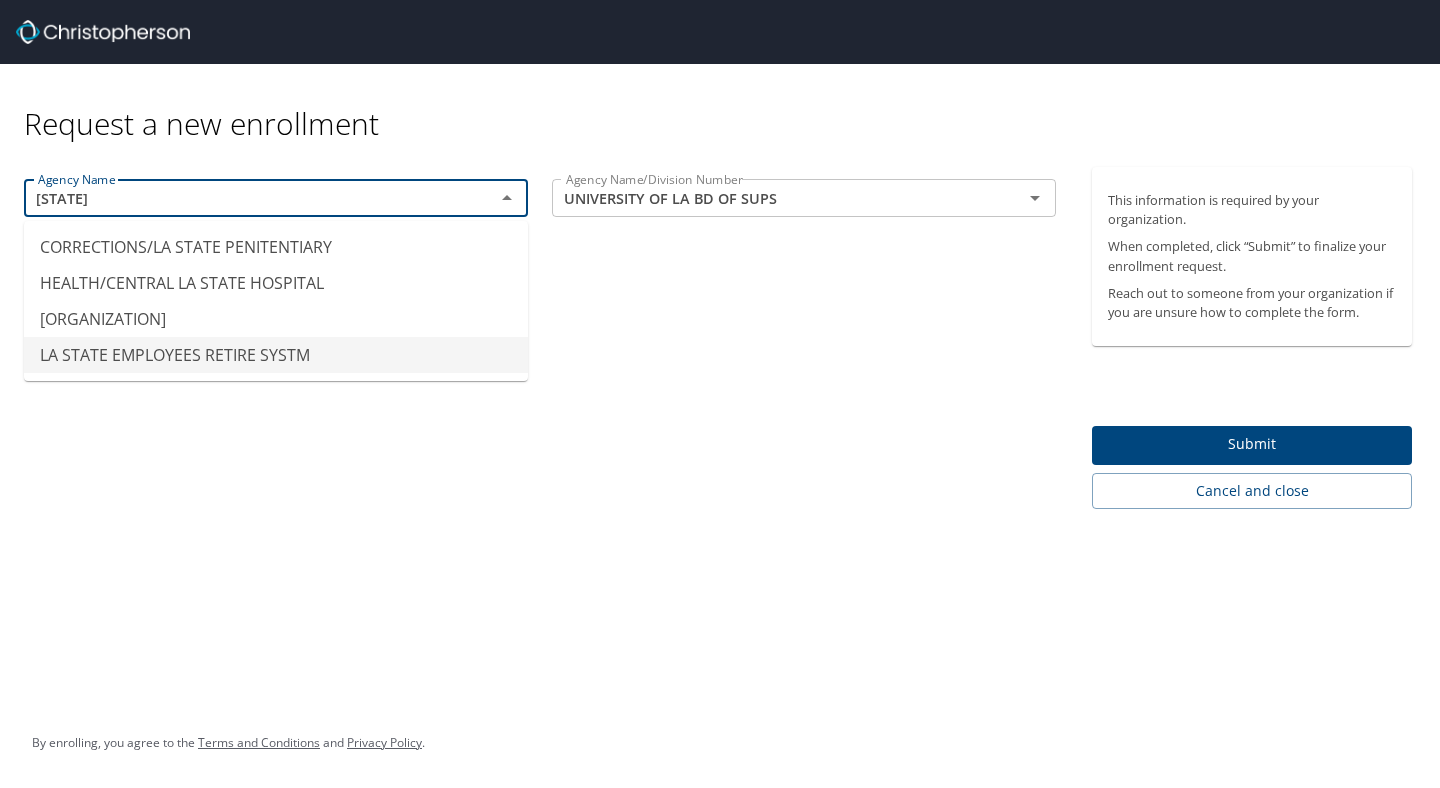 type on "la state" 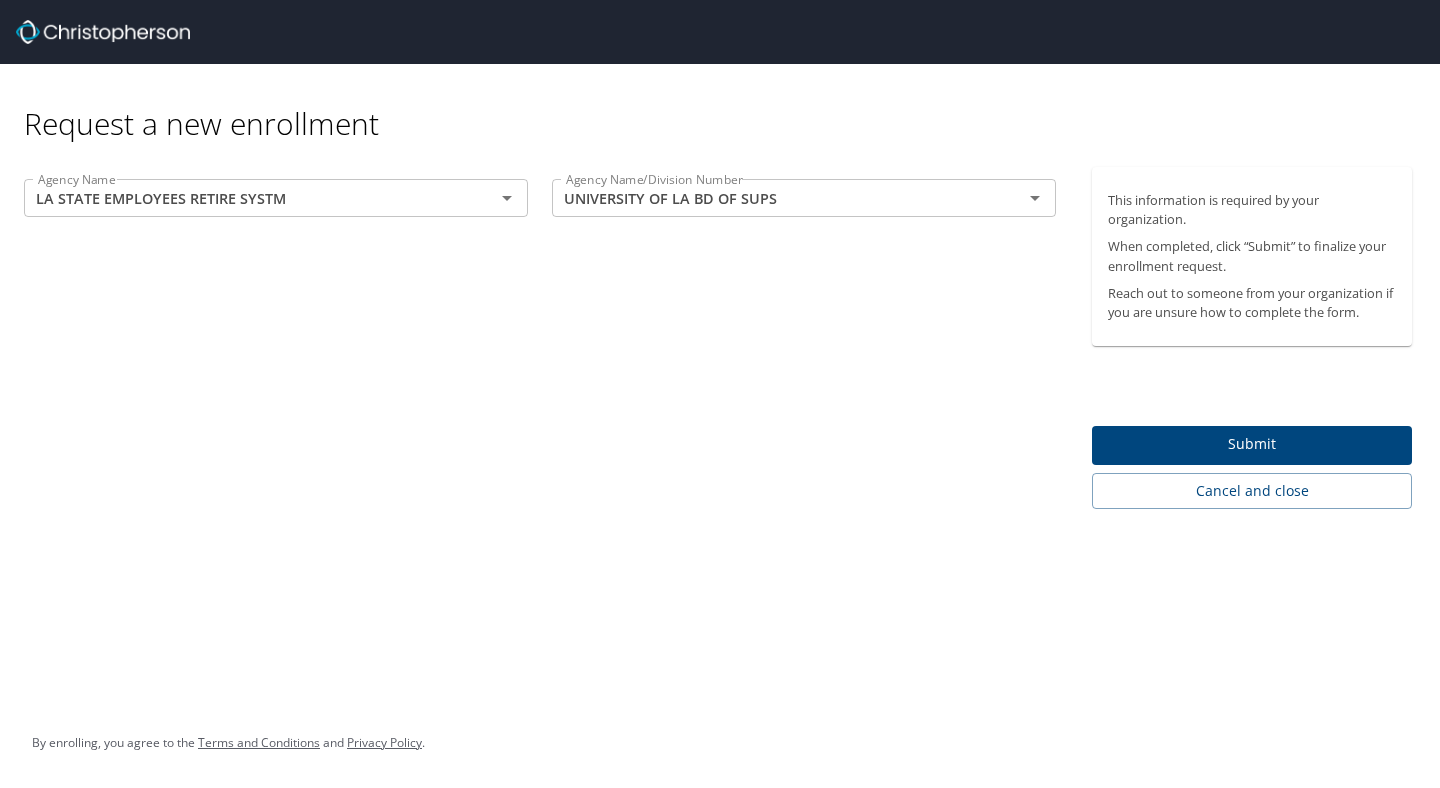 click on "Agency Name   LA STATE EMPLOYEES RETIRE SYSTM Agency Name   Agency Name/Division Number   UNIVERSITY OF LA BD OF SUPS Agency Name/Division Number" at bounding box center (540, 338) 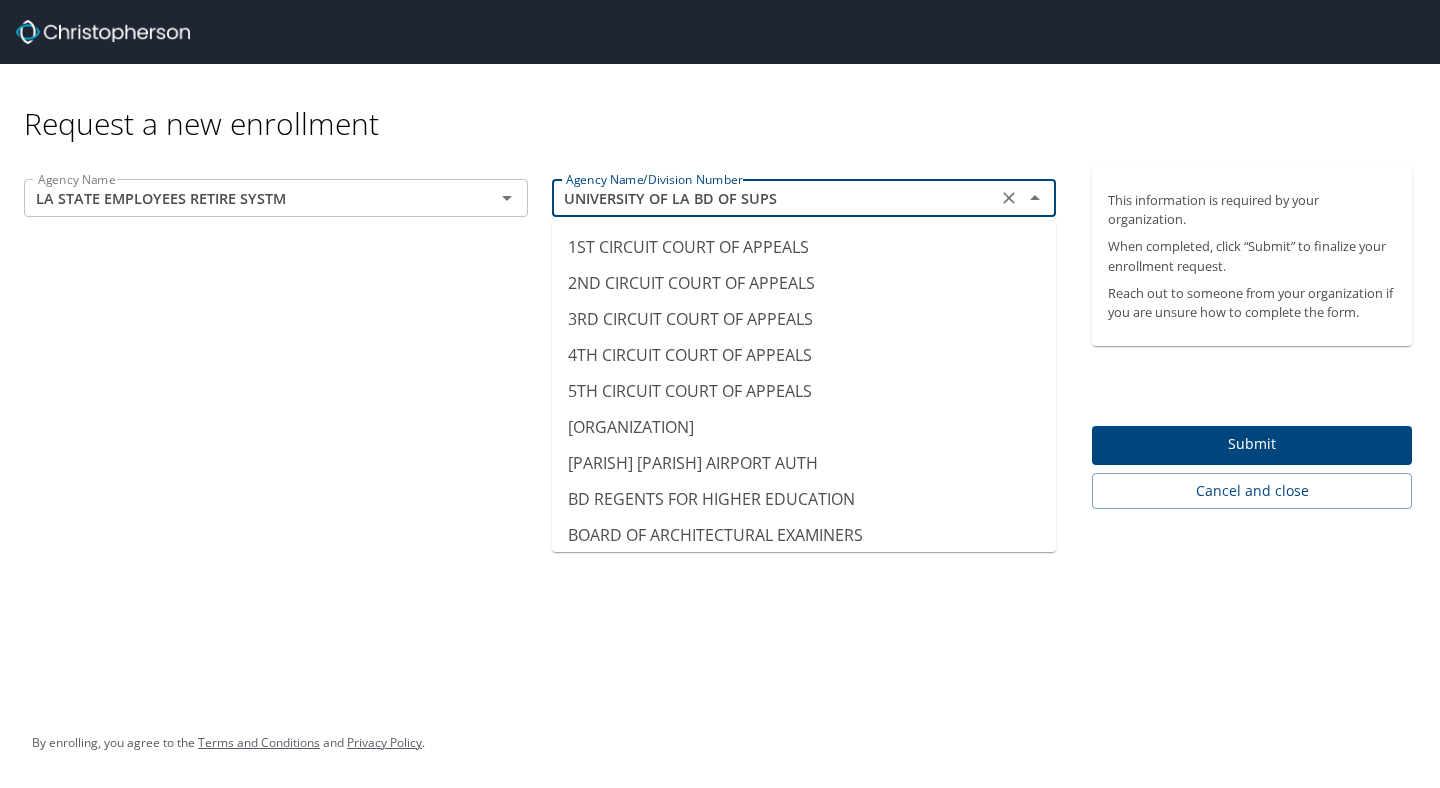 click on "UNIVERSITY OF LA BD OF SUPS" at bounding box center [774, 198] 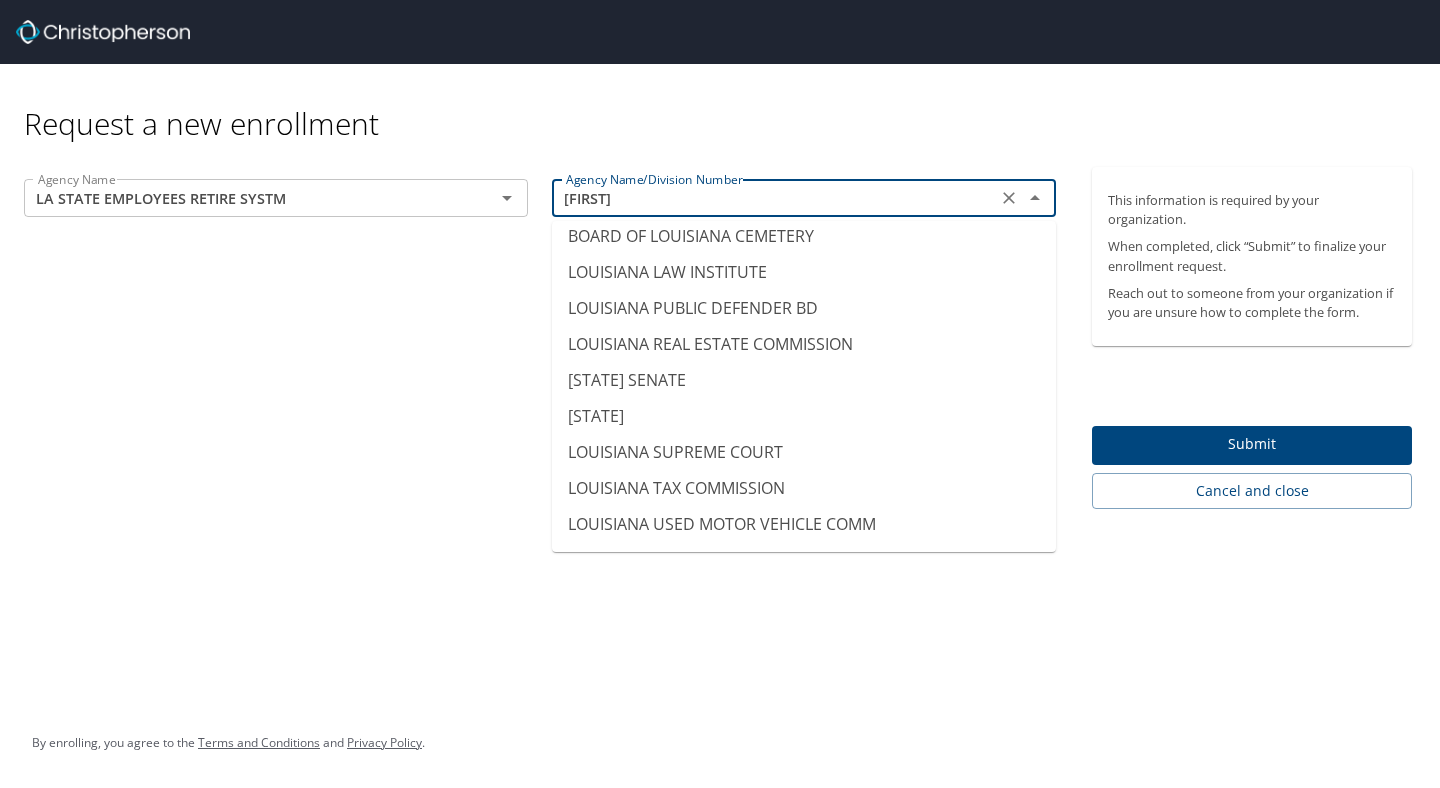 scroll, scrollTop: 0, scrollLeft: 0, axis: both 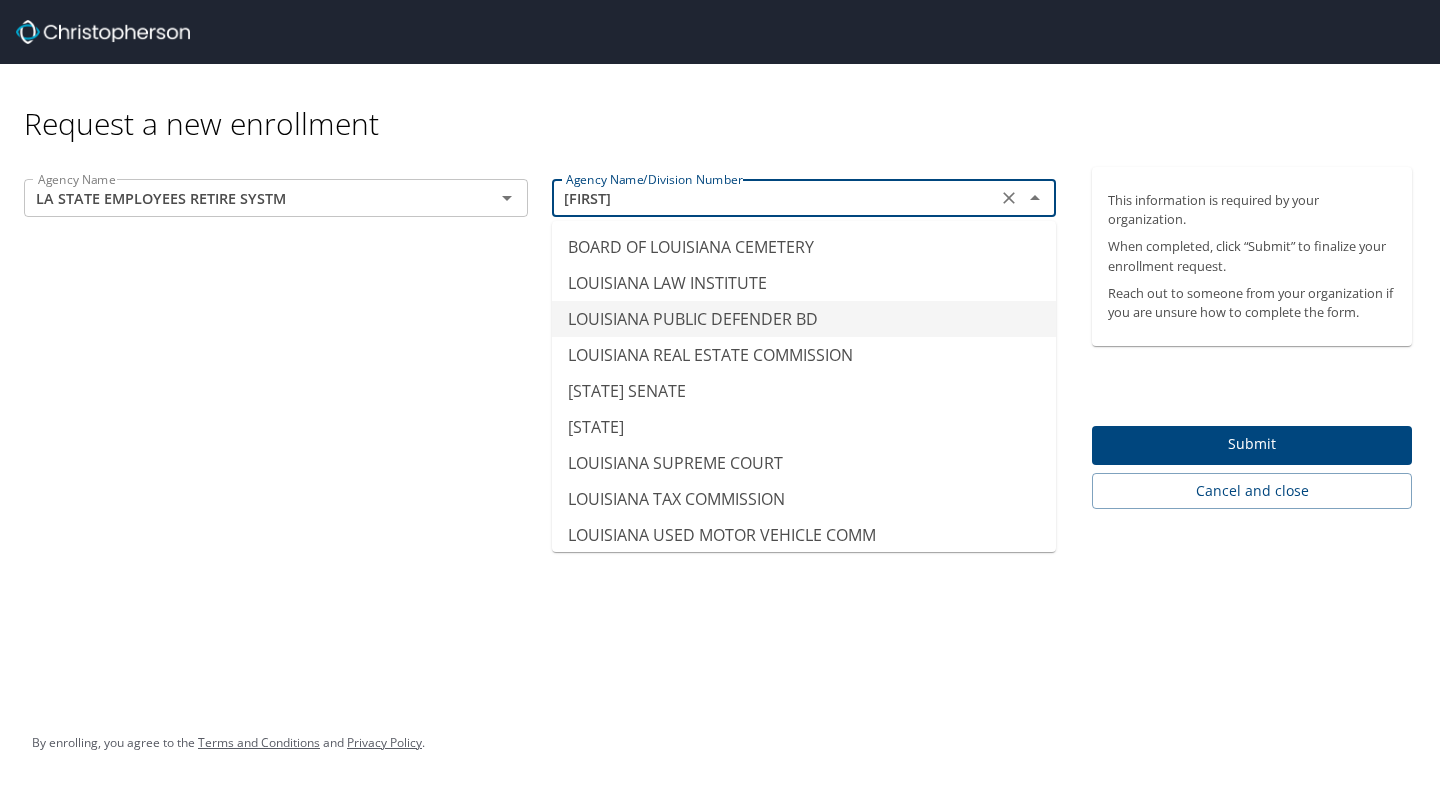 type on "louis" 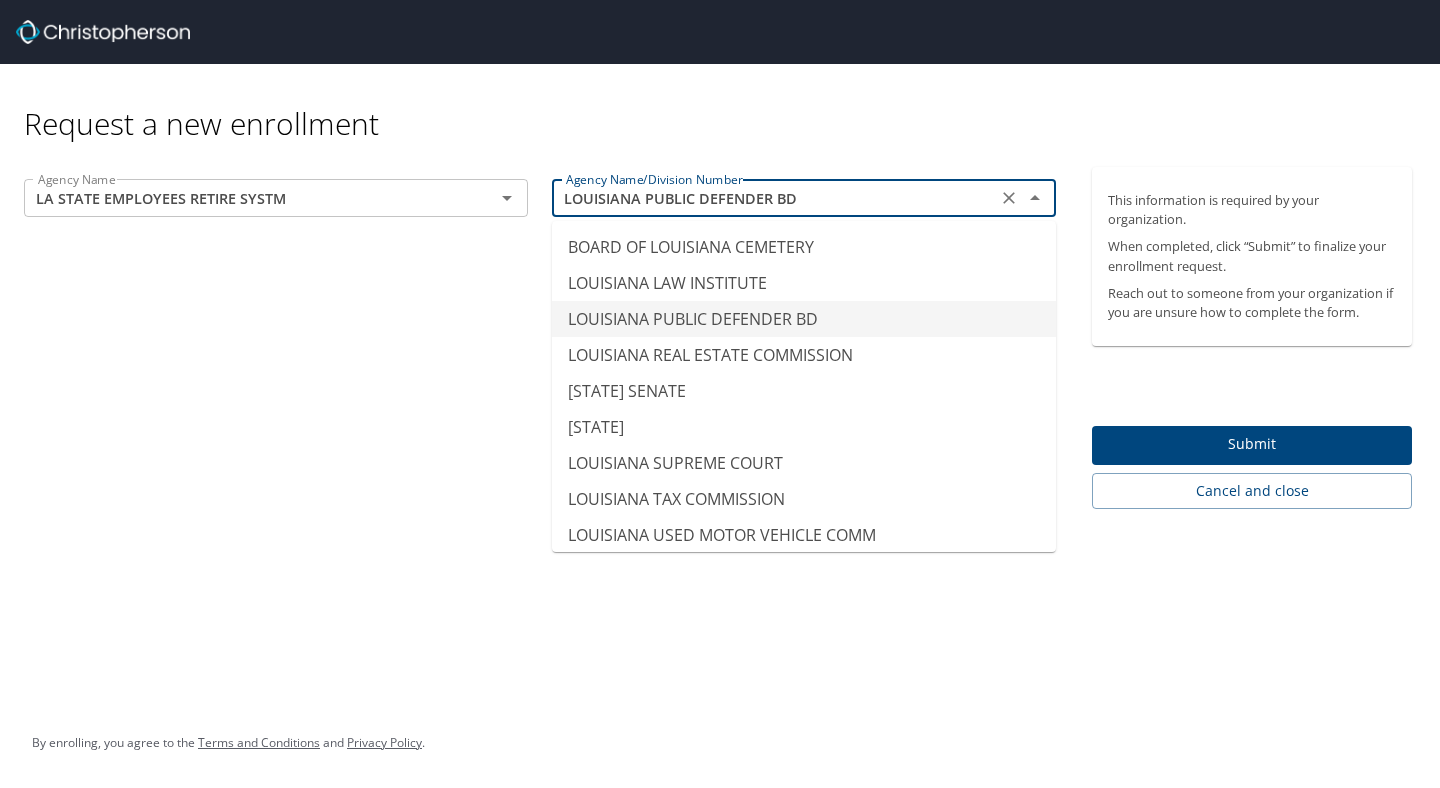 click on "Agency Name   LA STATE EMPLOYEES RETIRE SYSTM Agency Name   Agency Name/Division Number   LOUISIANA PUBLIC DEFENDER BD Agency Name/Division Number" at bounding box center (540, 338) 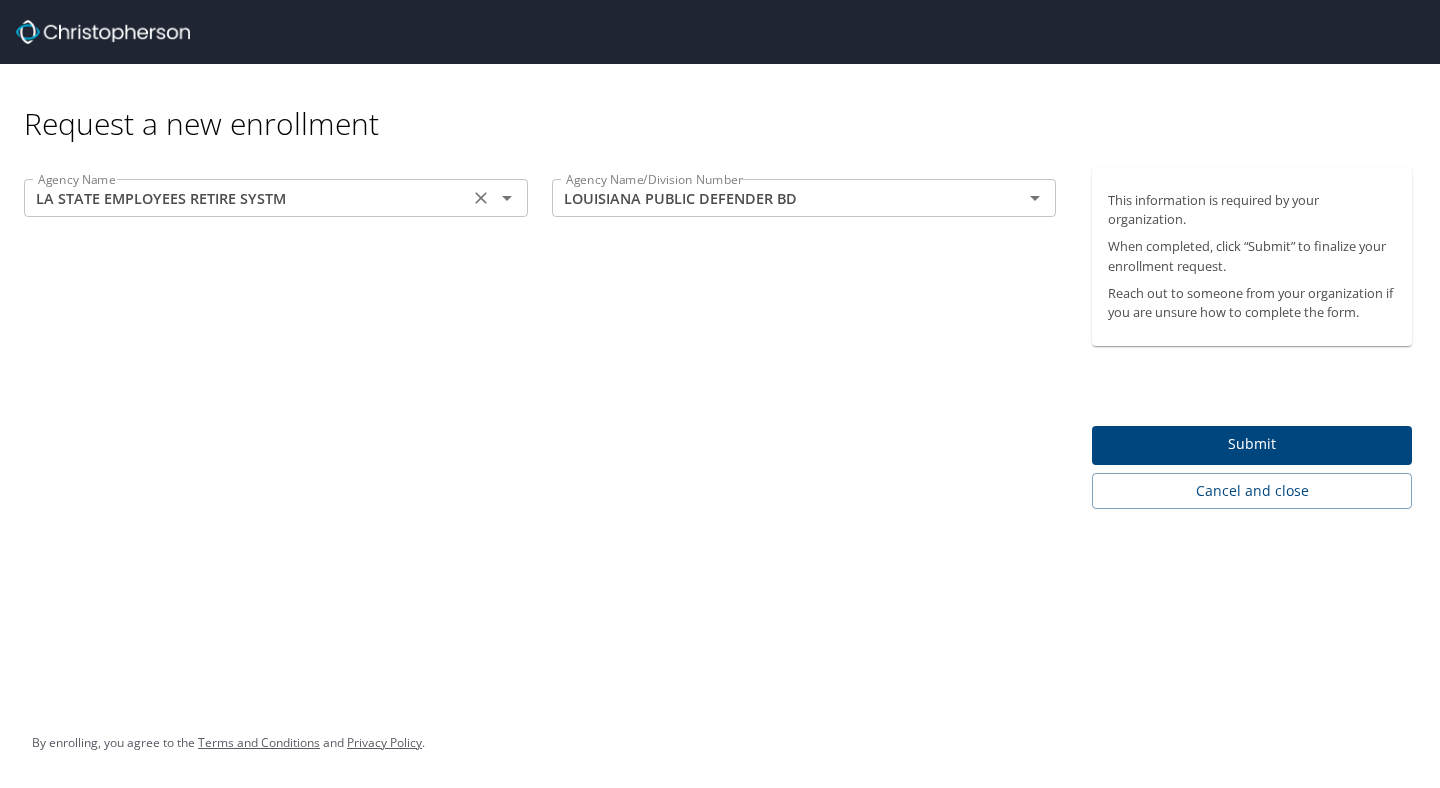 click on "LA STATE EMPLOYEES RETIRE SYSTM Agency Name" at bounding box center [276, 198] 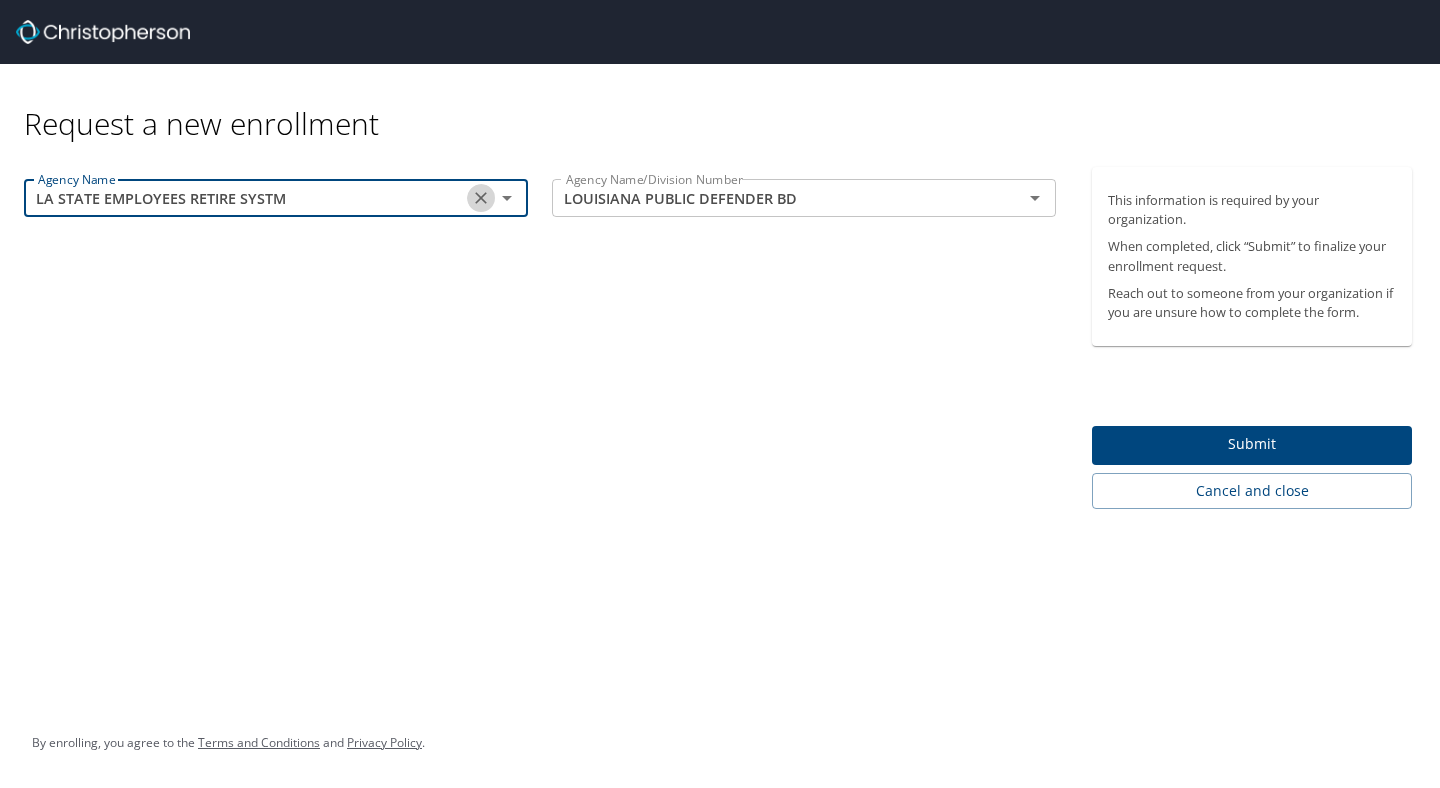 click at bounding box center (481, 198) 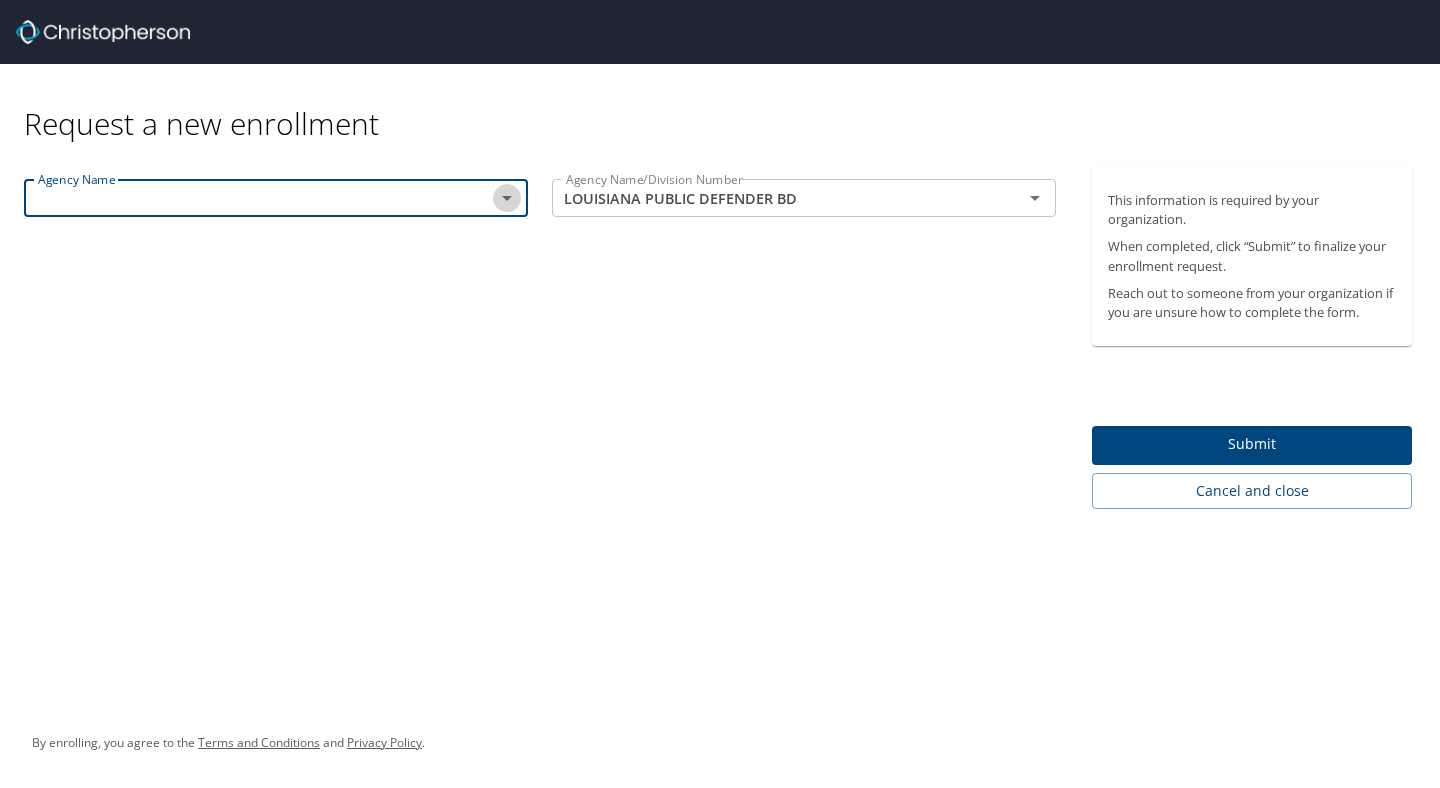 click at bounding box center (507, 198) 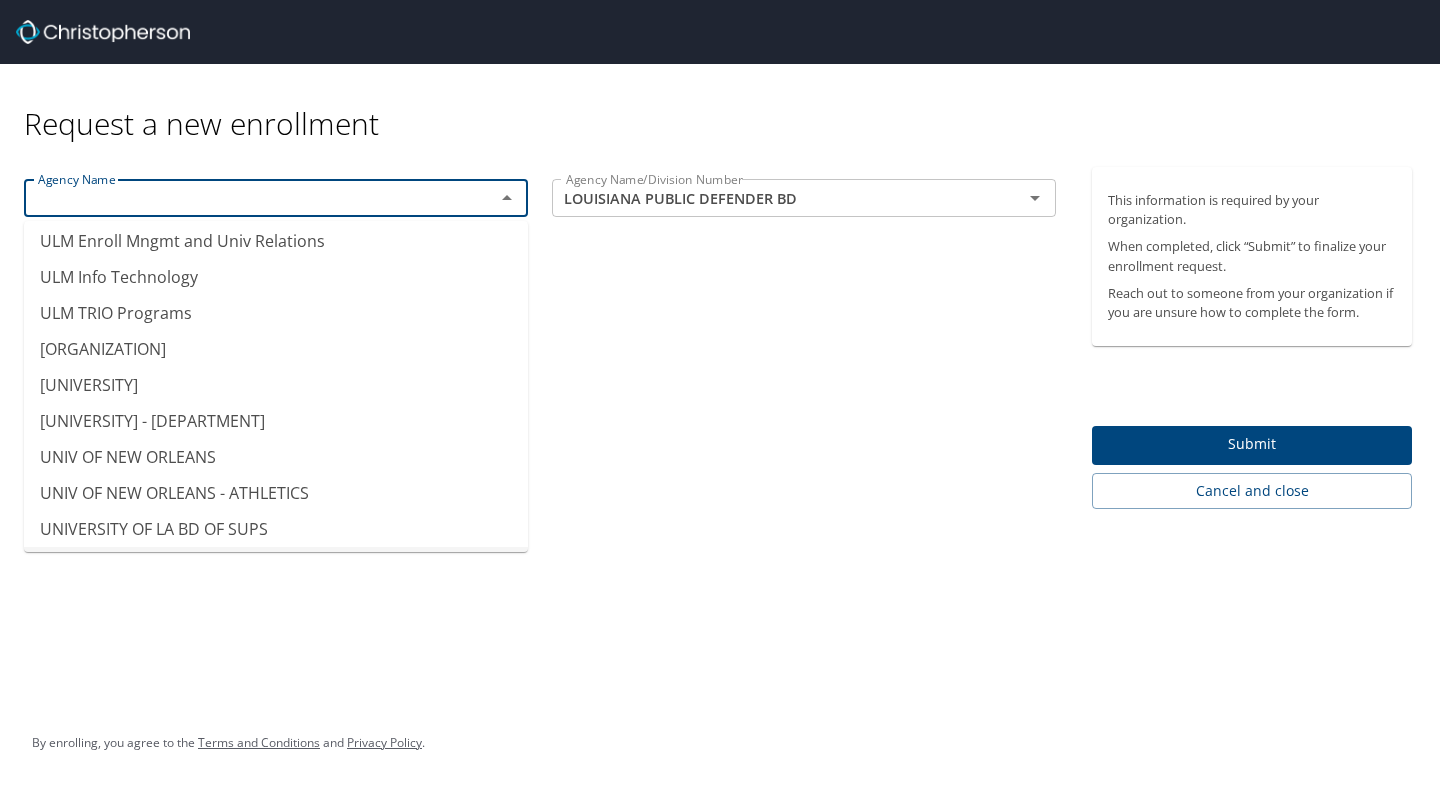 scroll, scrollTop: 19295, scrollLeft: 0, axis: vertical 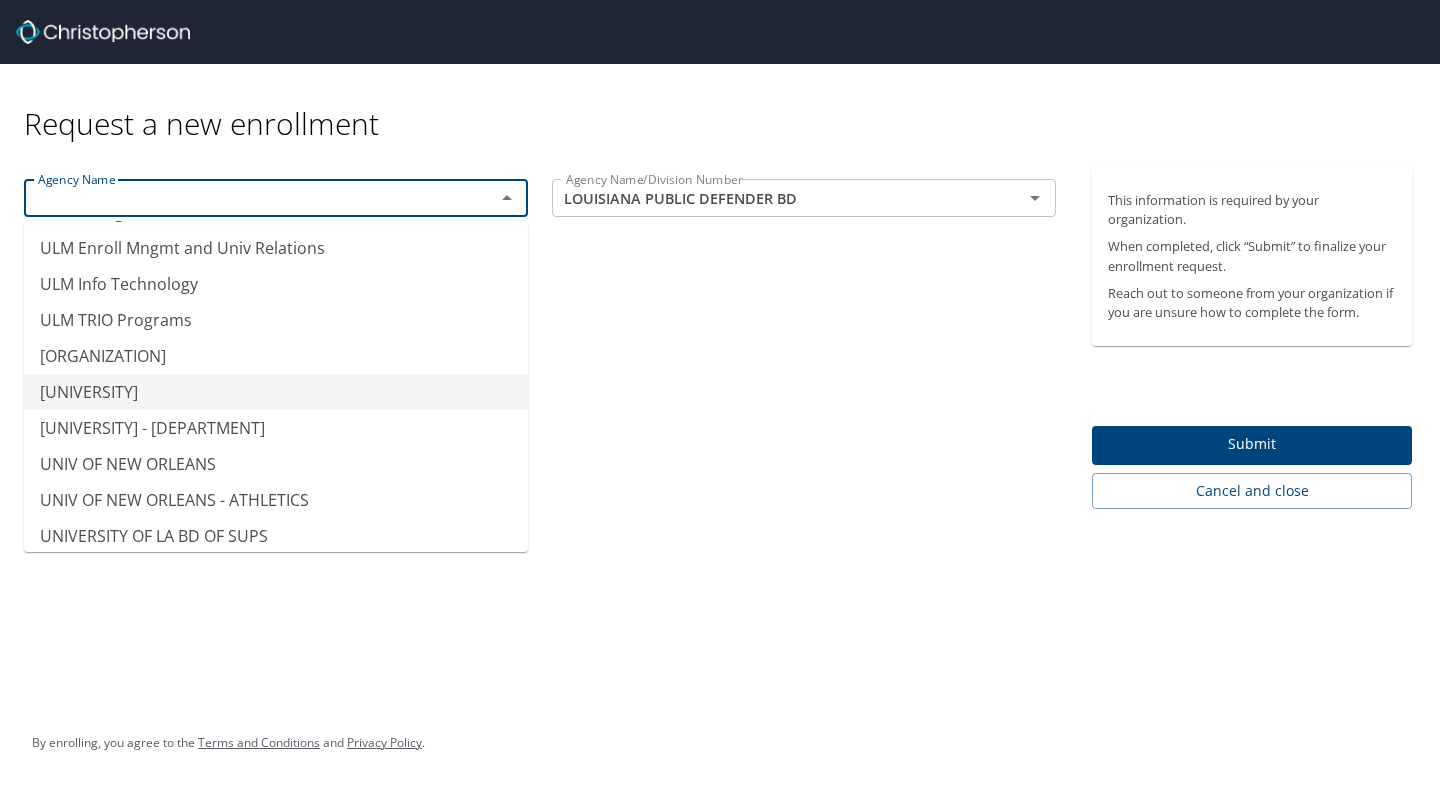 click on "UNIV OF LOUISIANA AT LAF" at bounding box center [276, 392] 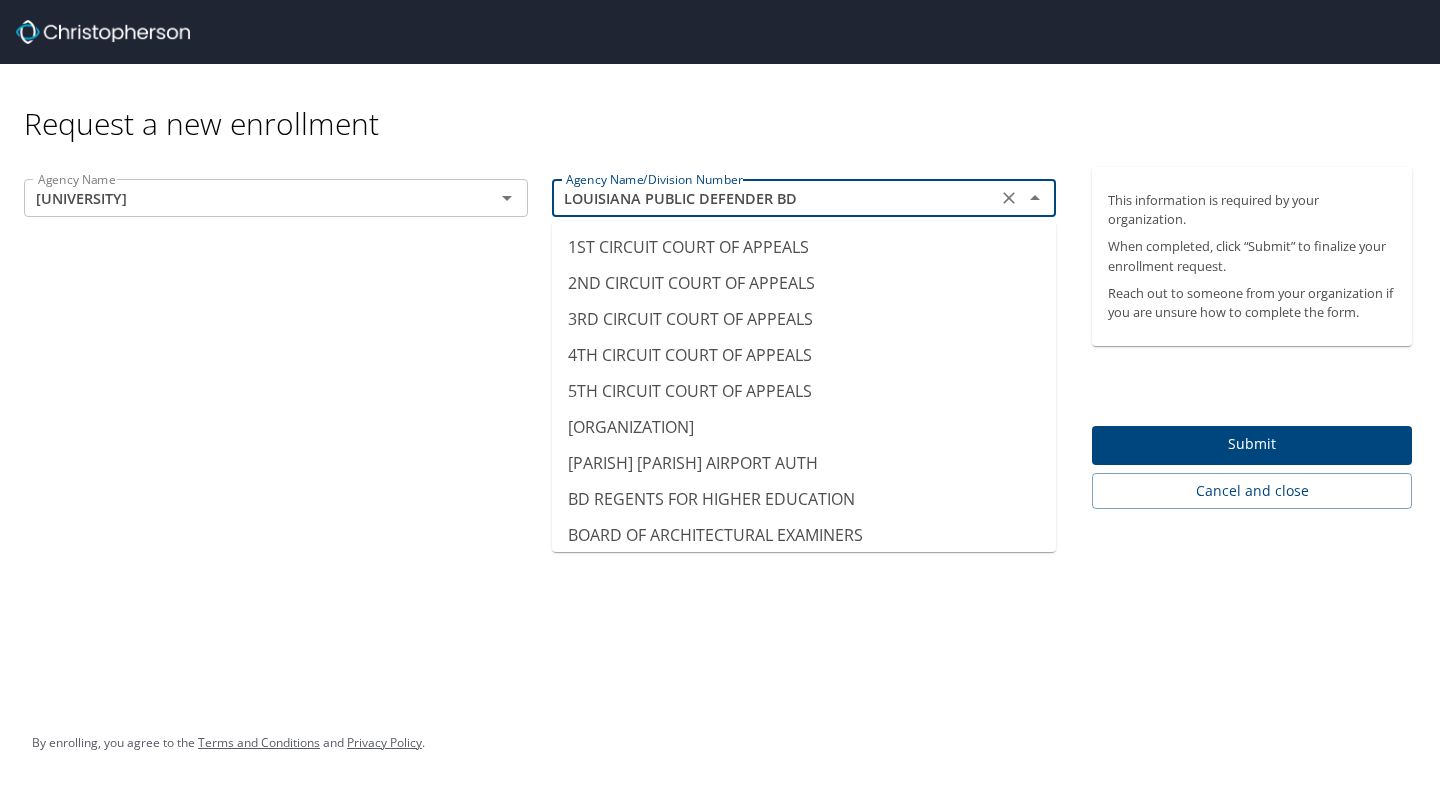 click on "LOUISIANA PUBLIC DEFENDER BD" at bounding box center [774, 198] 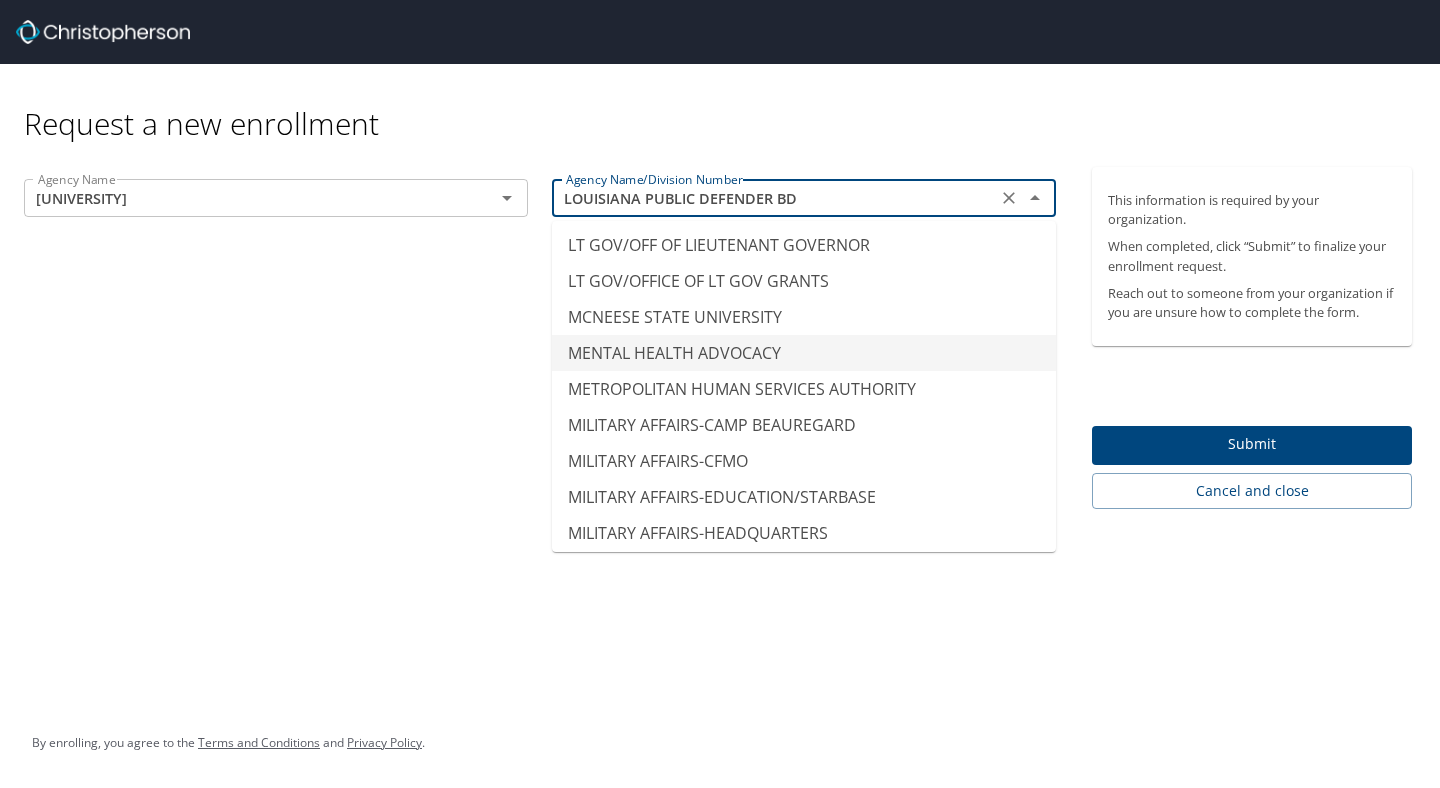 scroll, scrollTop: 10373, scrollLeft: 0, axis: vertical 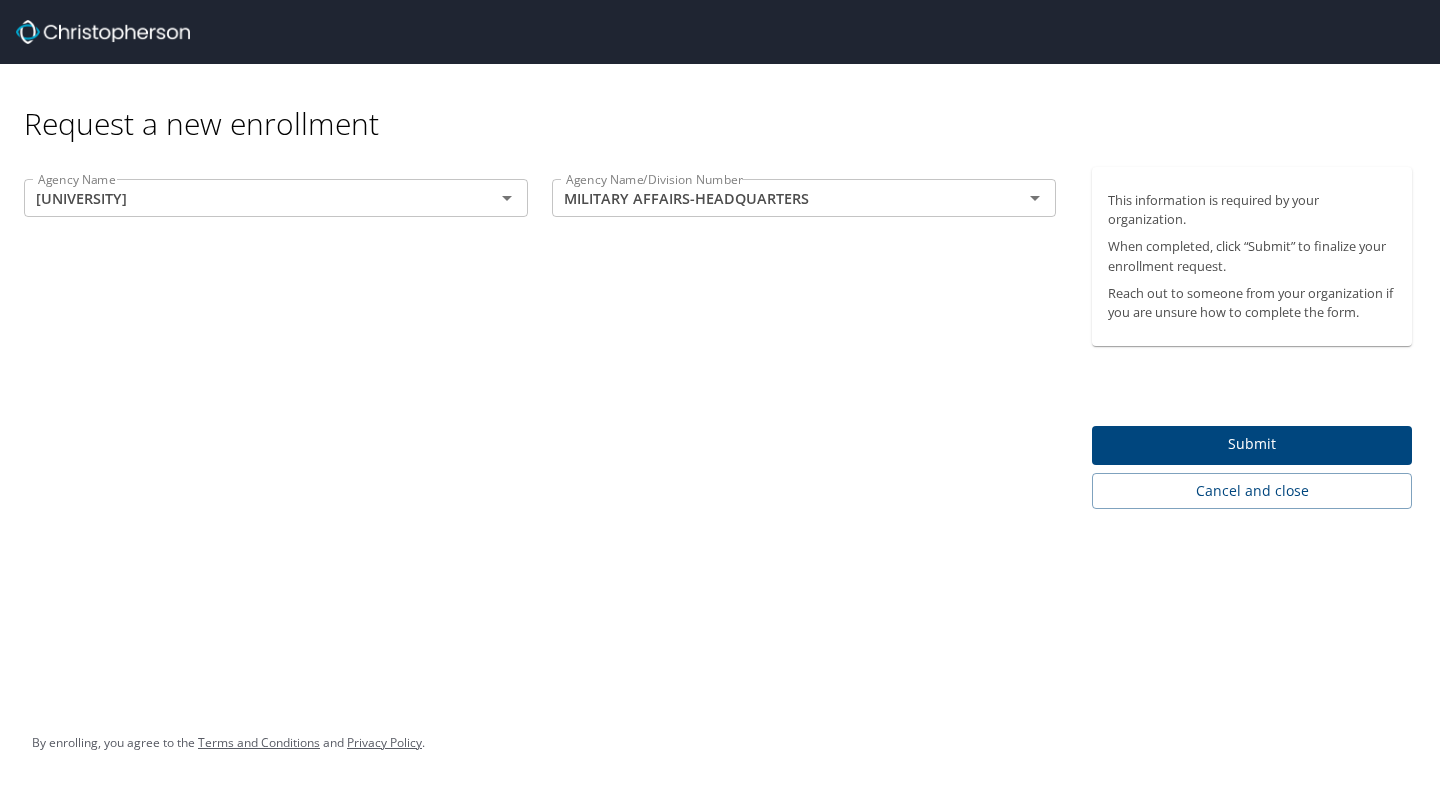 click on "Request a new enrollment Agency Name   UNIV OF LOUISIANA AT LAF Agency Name   Agency Name/Division Number   MILITARY AFFAIRS-HEADQUARTERS Agency Name/Division Number   This information is required by your organization. When completed, click “Submit” to finalize your enrollment request. Reach out to someone from your organization if you are unsure how to complete the form. Submit Cancel and close By enrolling, you agree to the   Terms and Conditions   and   Privacy Policy ." at bounding box center [720, 394] 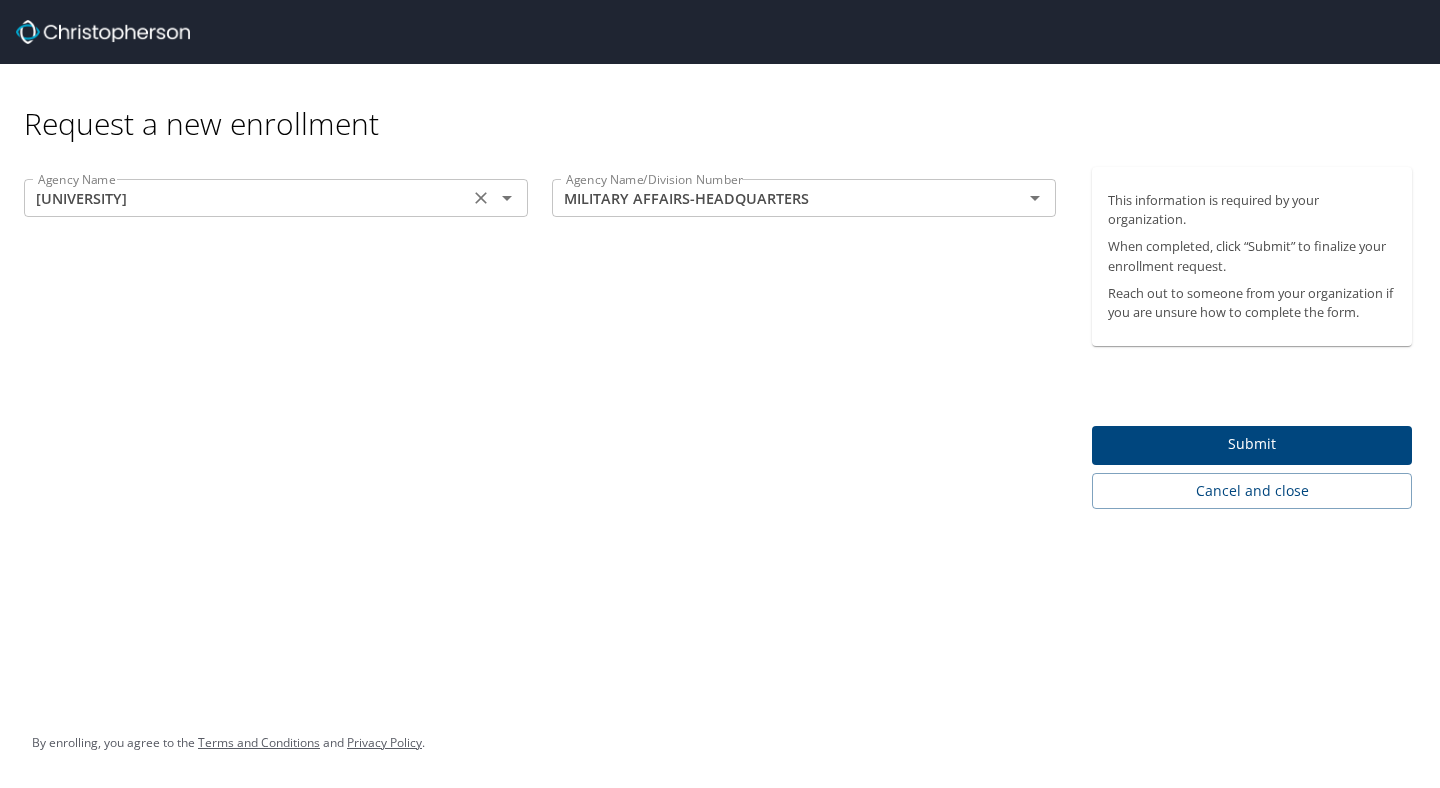click on "UNIV OF LOUISIANA AT LAF" at bounding box center [246, 198] 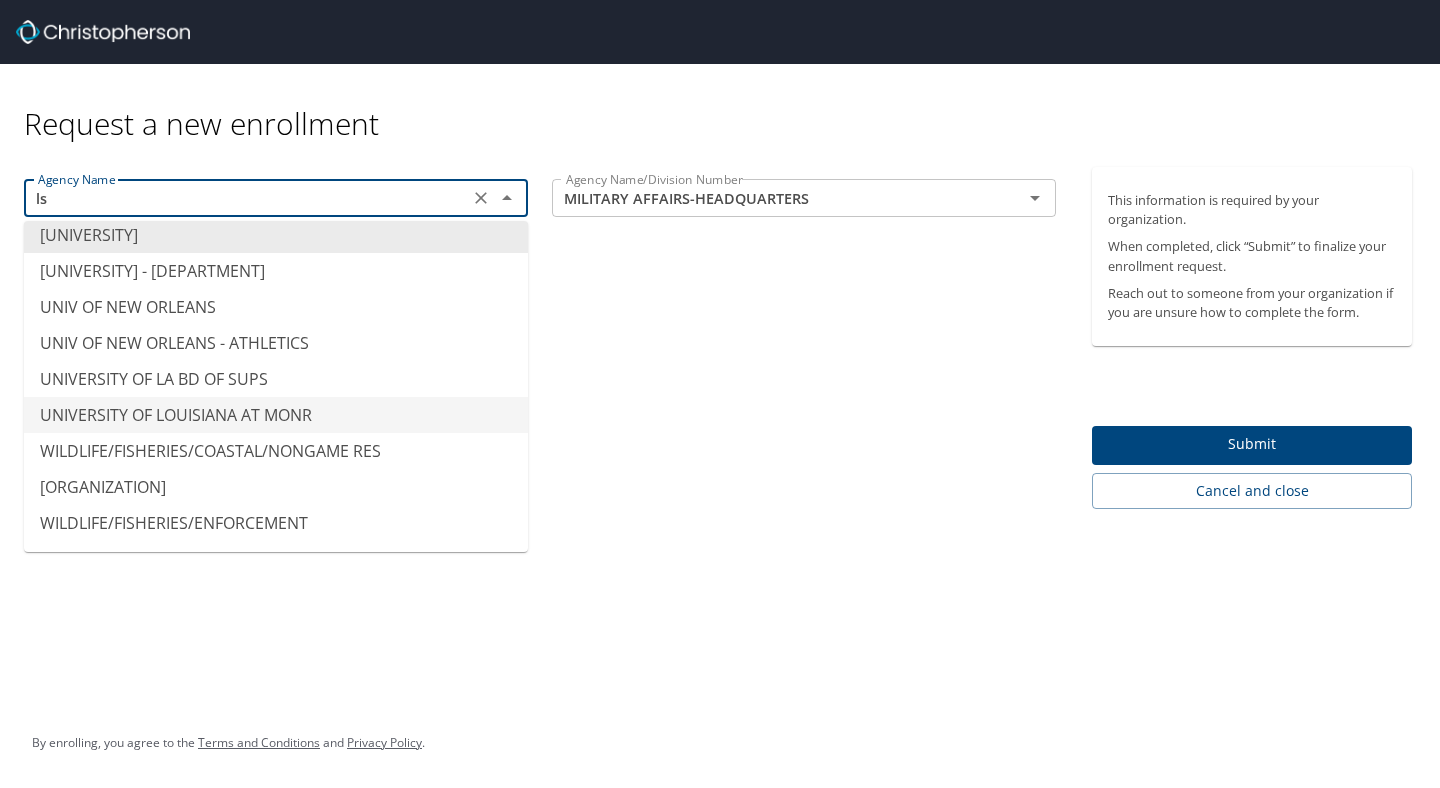 scroll, scrollTop: 12, scrollLeft: 0, axis: vertical 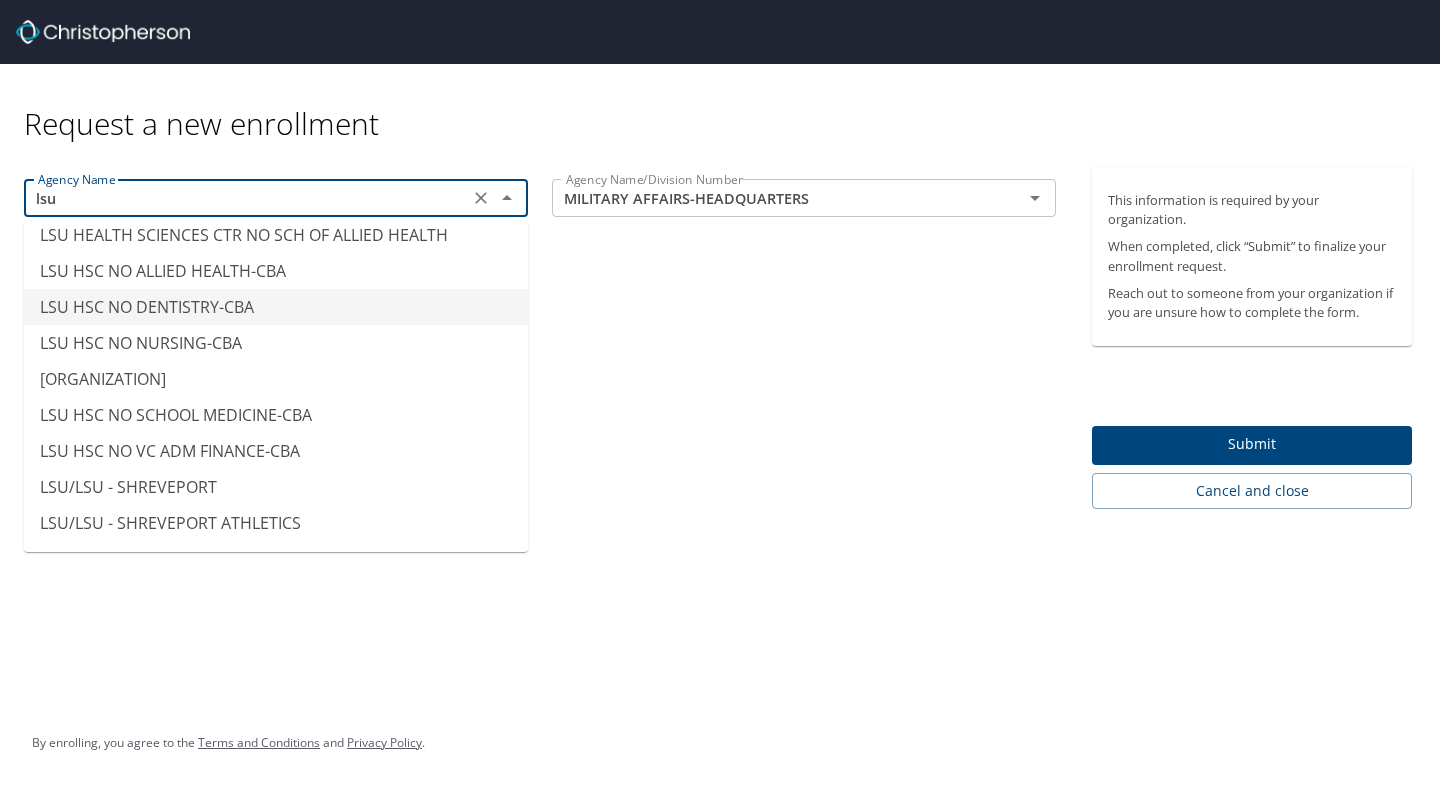 click on "LSU HSC NO DENTISTRY-CBA" at bounding box center (276, 307) 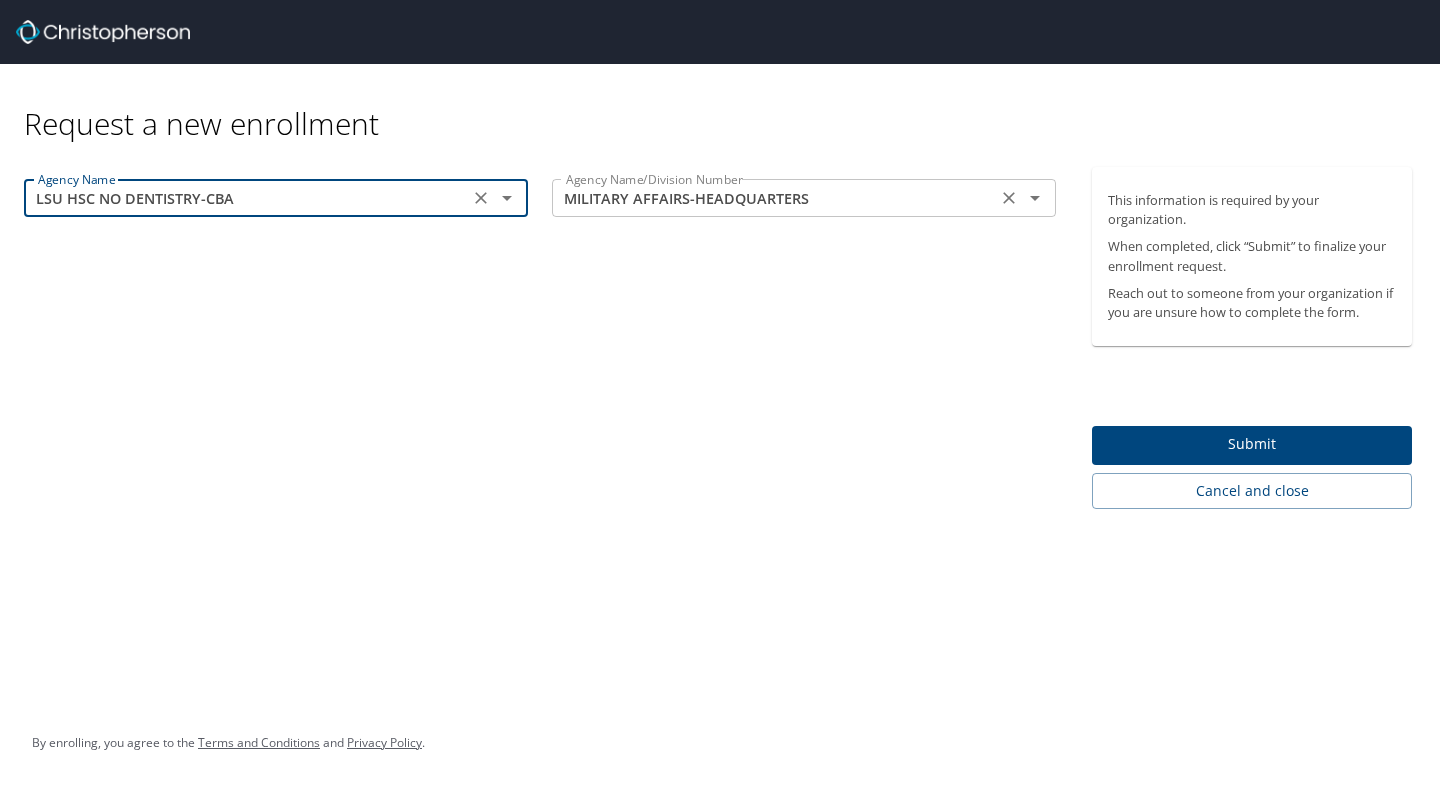 type on "LSU HSC NO DENTISTRY-CBA" 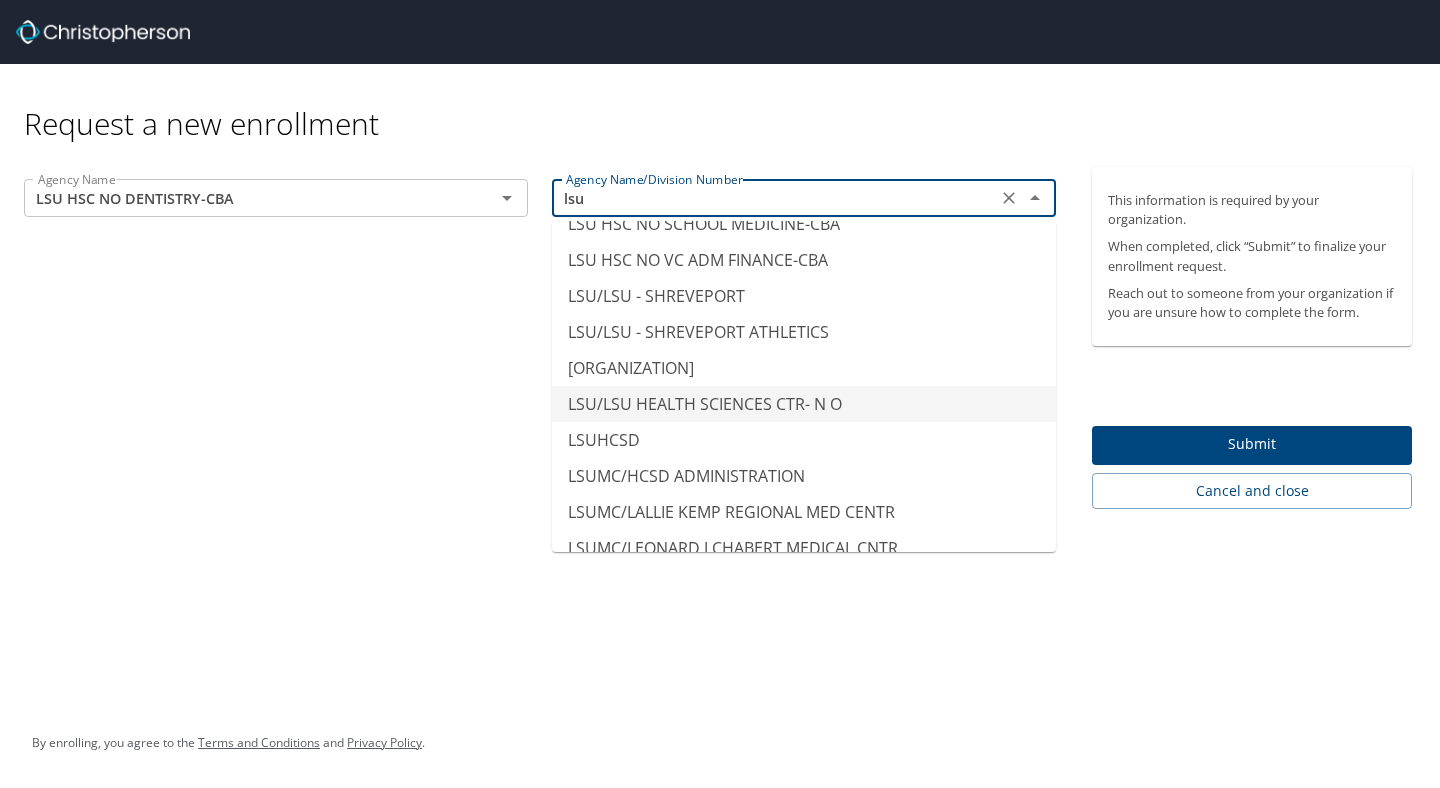 scroll, scrollTop: 177, scrollLeft: 0, axis: vertical 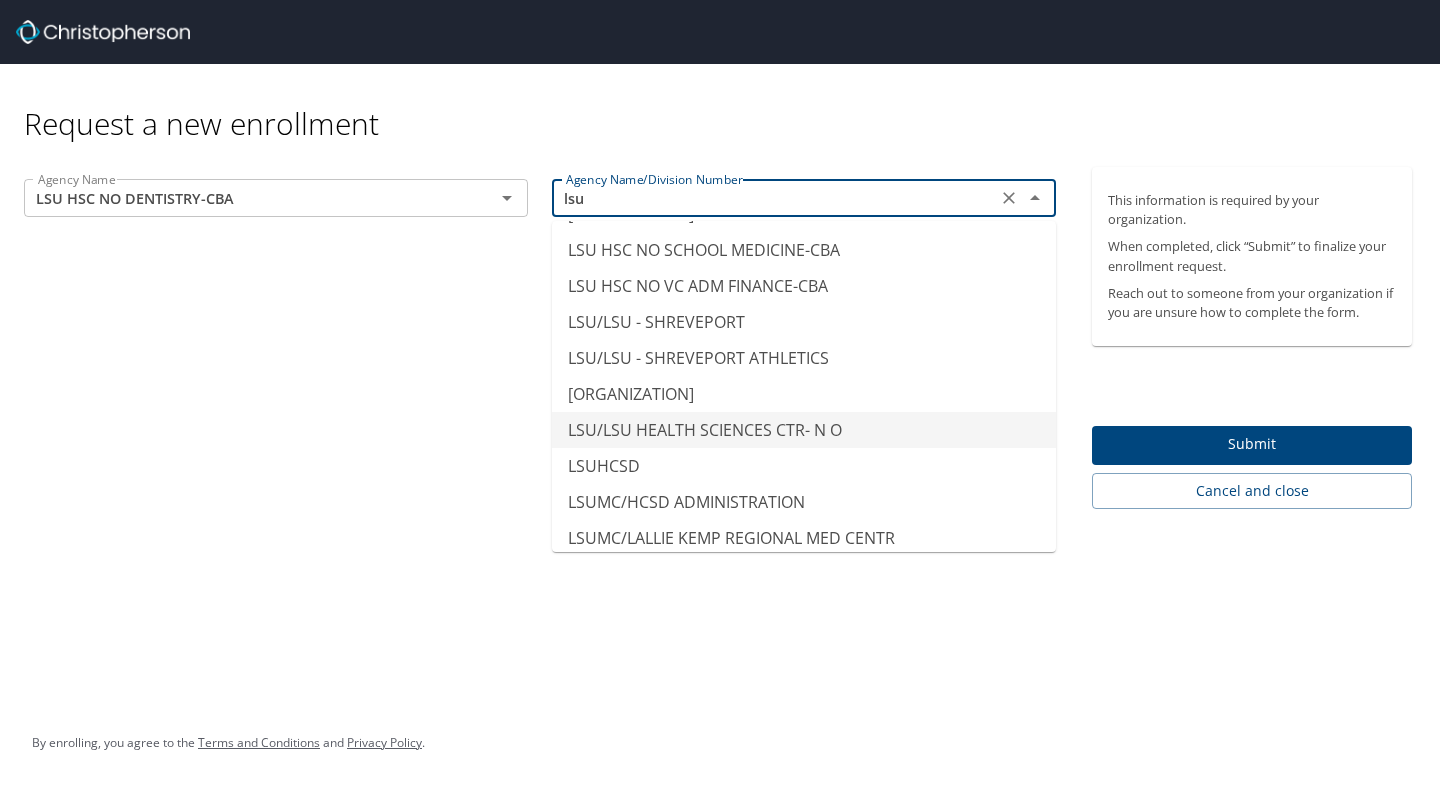 click on "LSU/LSU HEALTH SCIENCES CTR- N O" at bounding box center [804, 430] 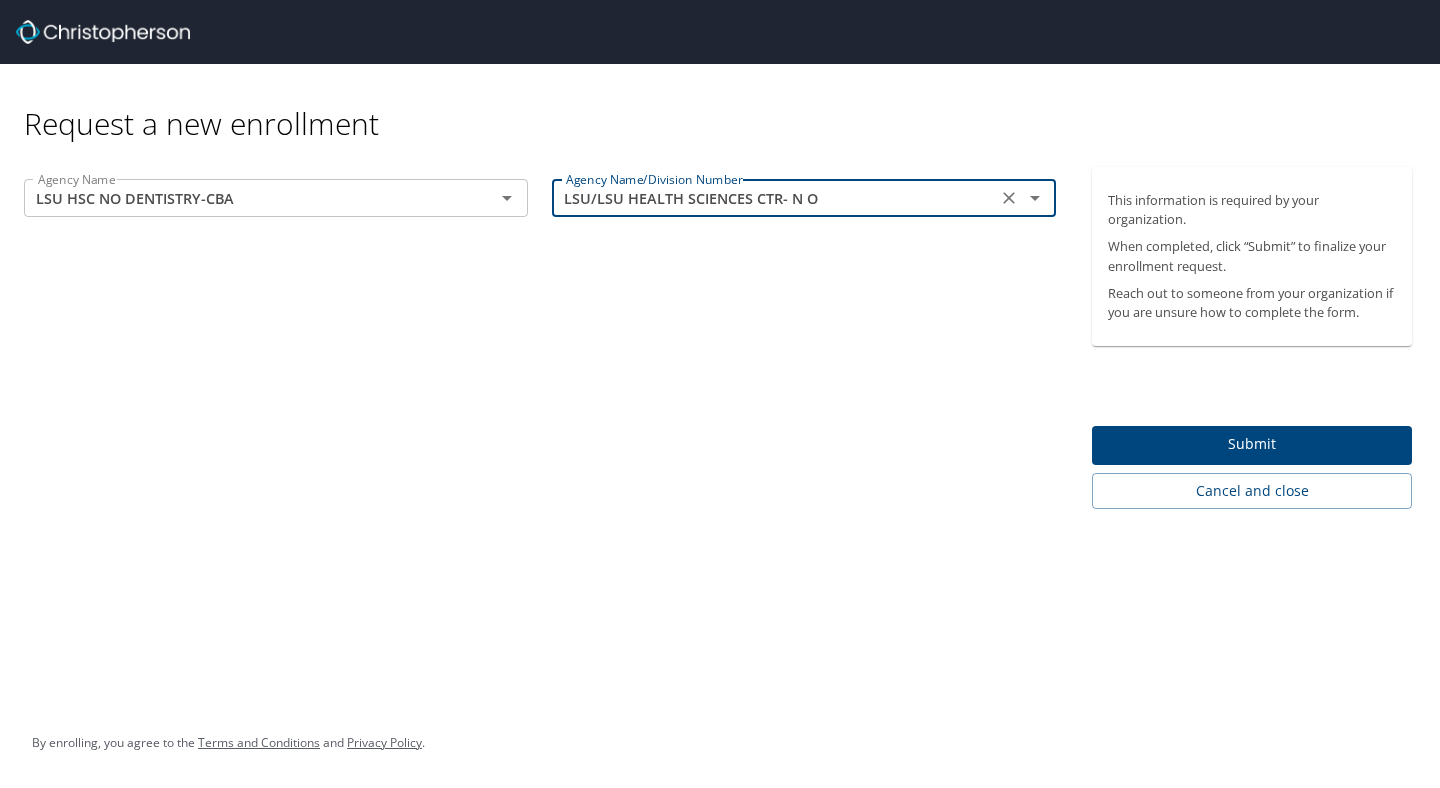 type on "LSU/LSU HEALTH SCIENCES CTR- N O" 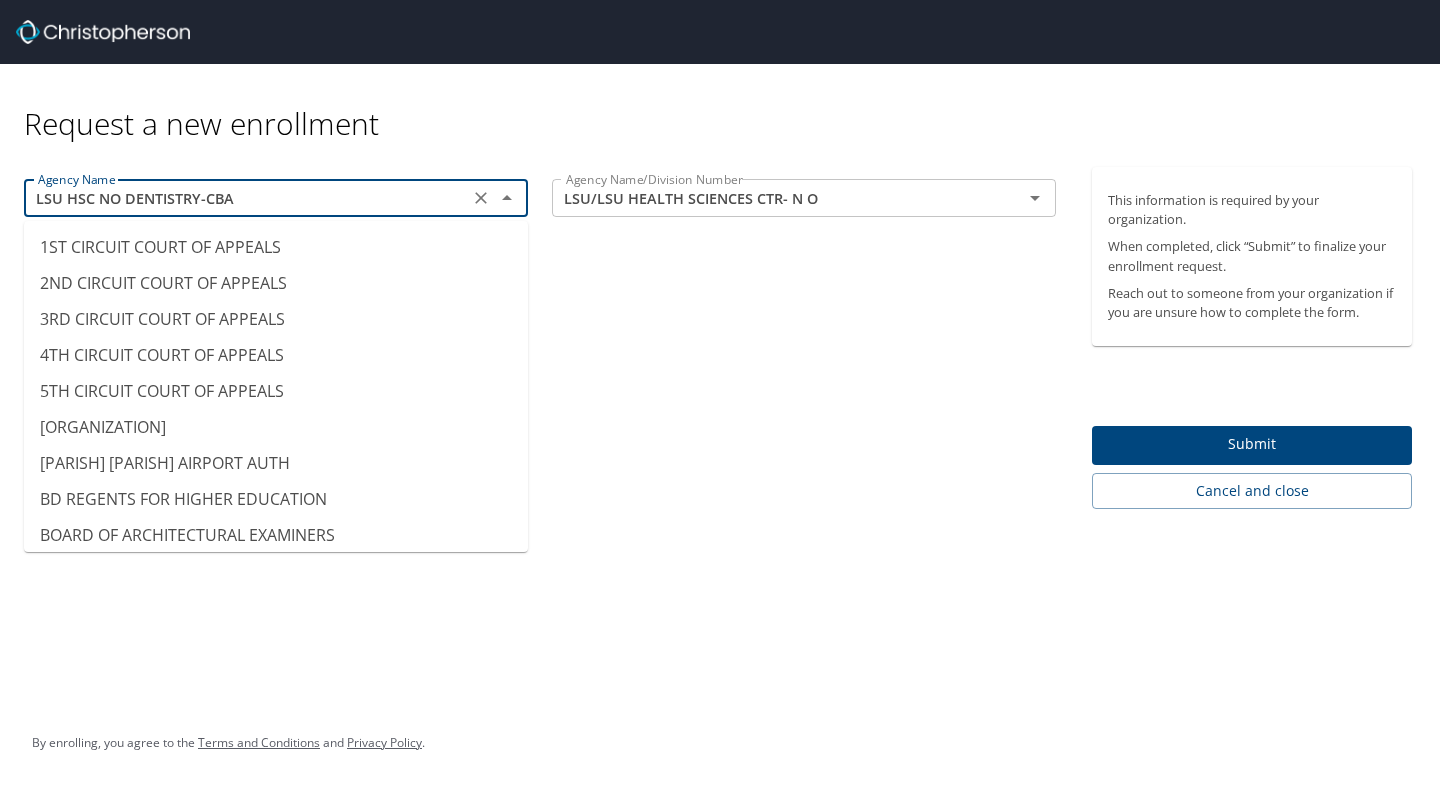 click on "LSU HSC NO DENTISTRY-CBA" at bounding box center (246, 198) 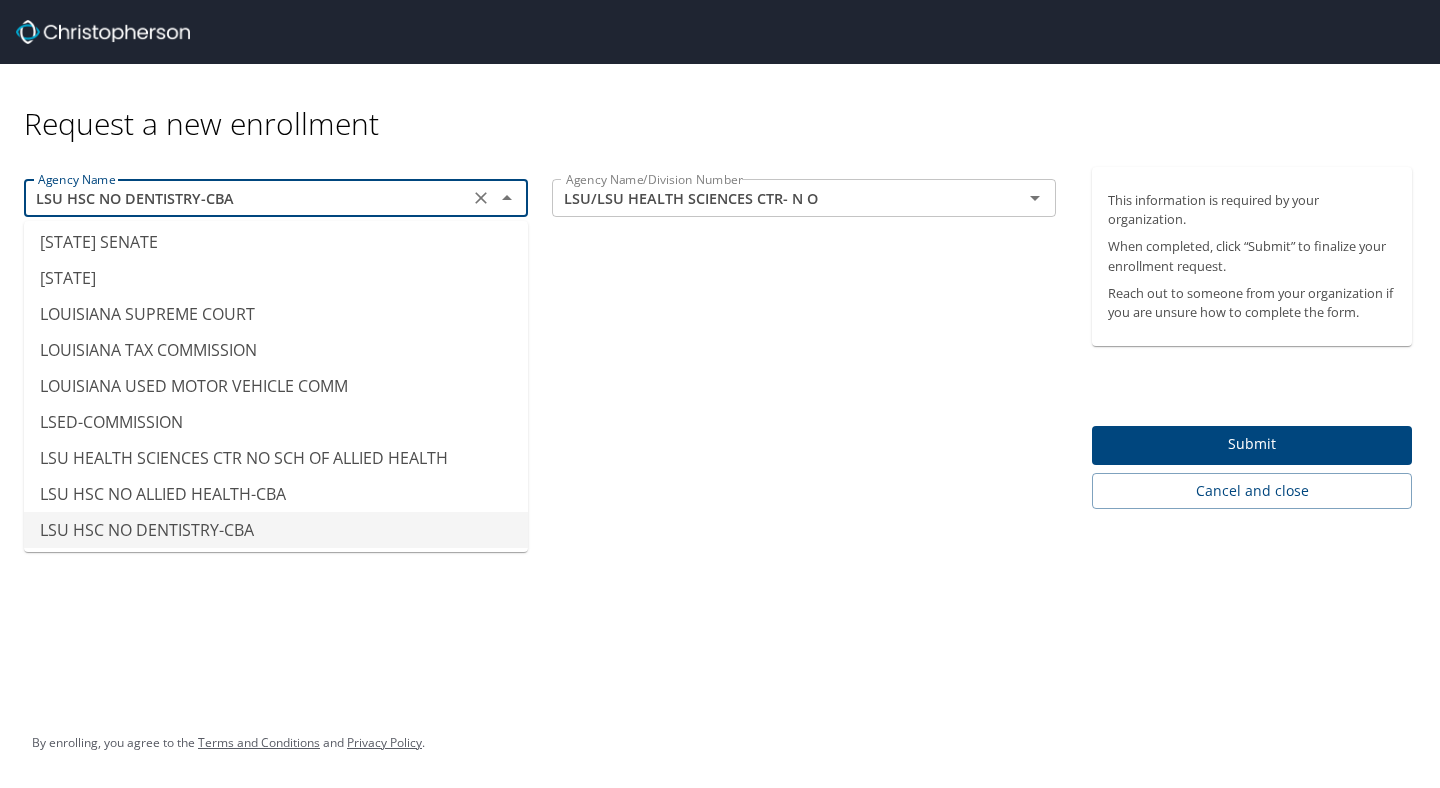 click on "Request a new enrollment" at bounding box center (720, 115) 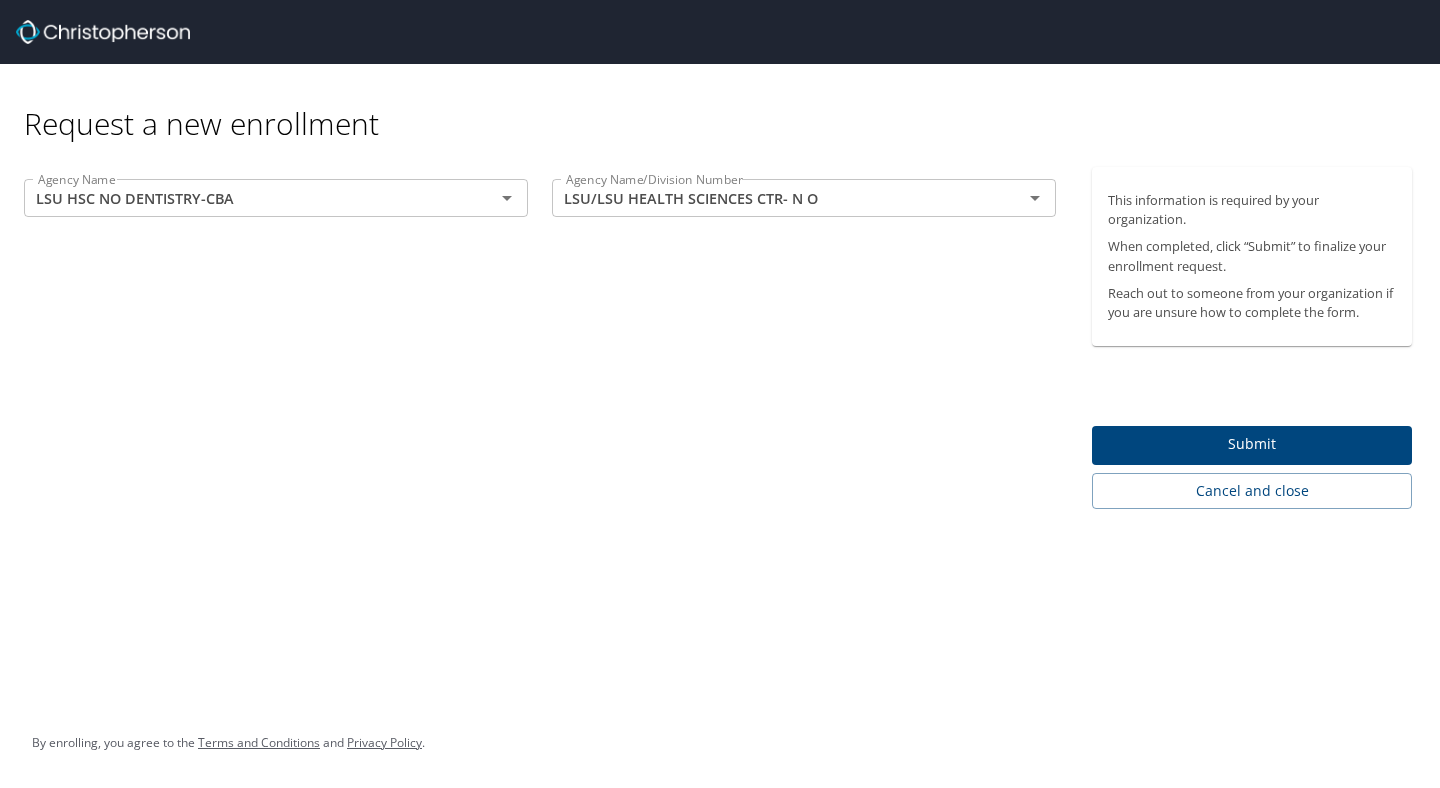 click on "Agency Name/Division Number   LSU/LSU HEALTH SCIENCES CTR- N O Agency Name/Division Number" at bounding box center (804, 200) 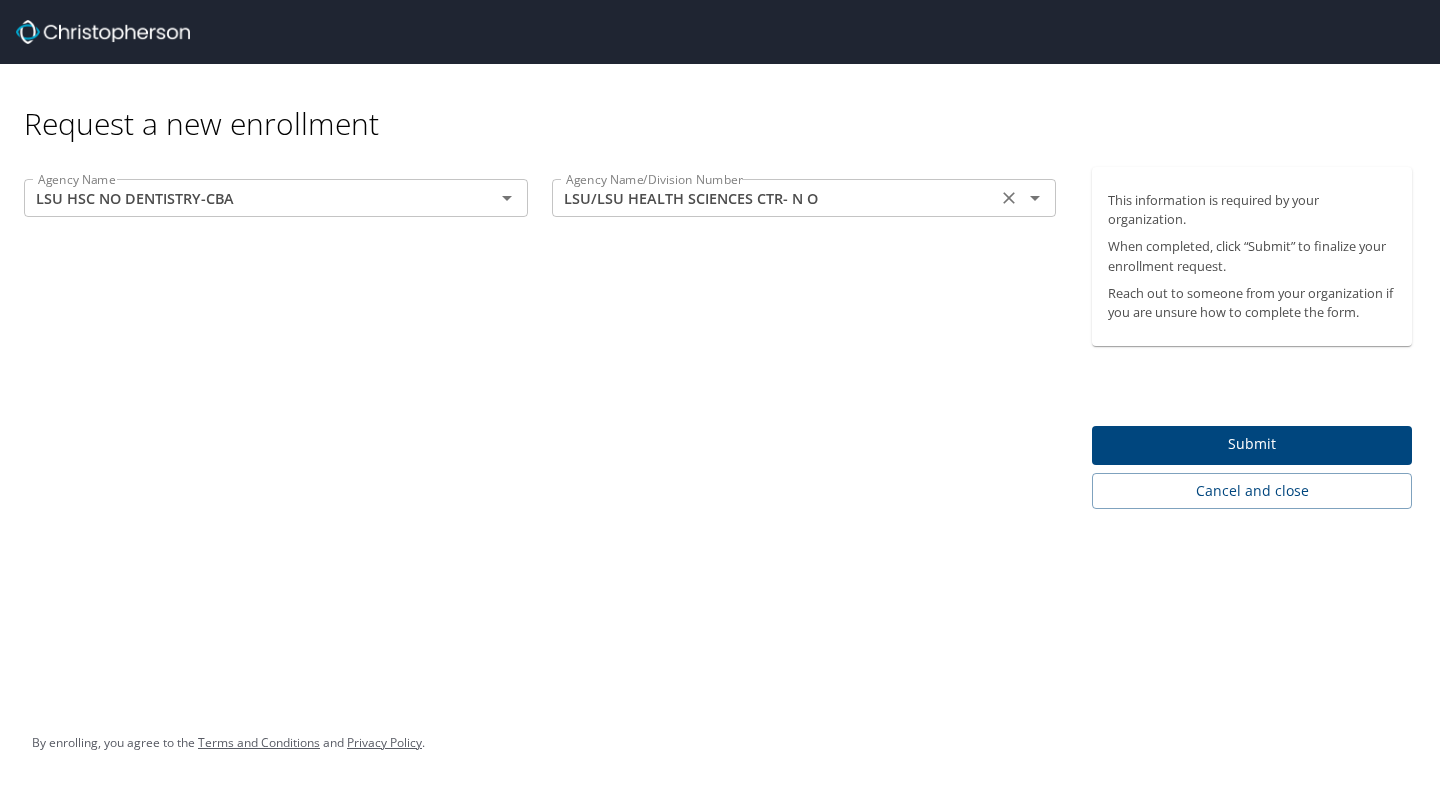 click on "LSU/LSU HEALTH SCIENCES CTR- N O" at bounding box center (774, 198) 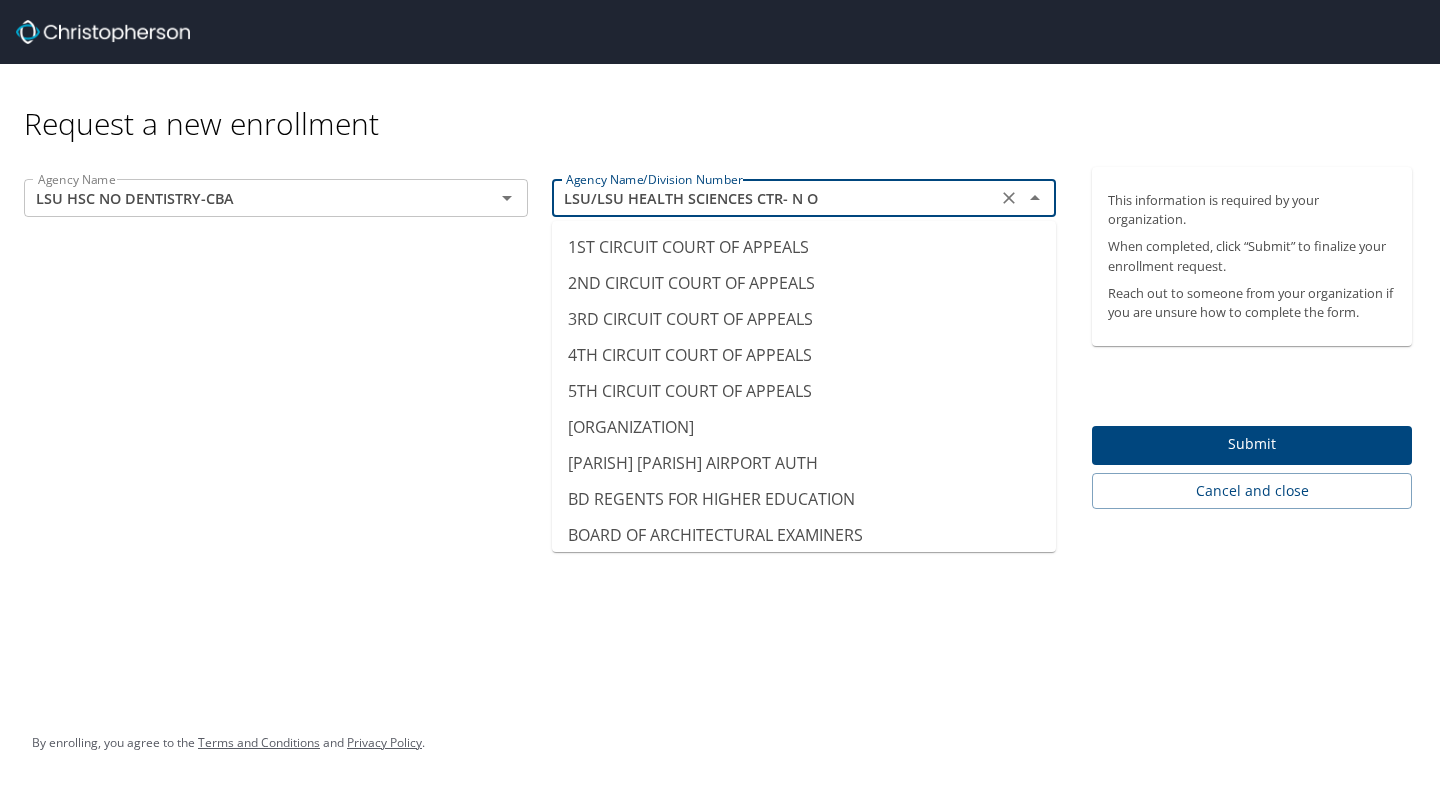 scroll, scrollTop: 9761, scrollLeft: 0, axis: vertical 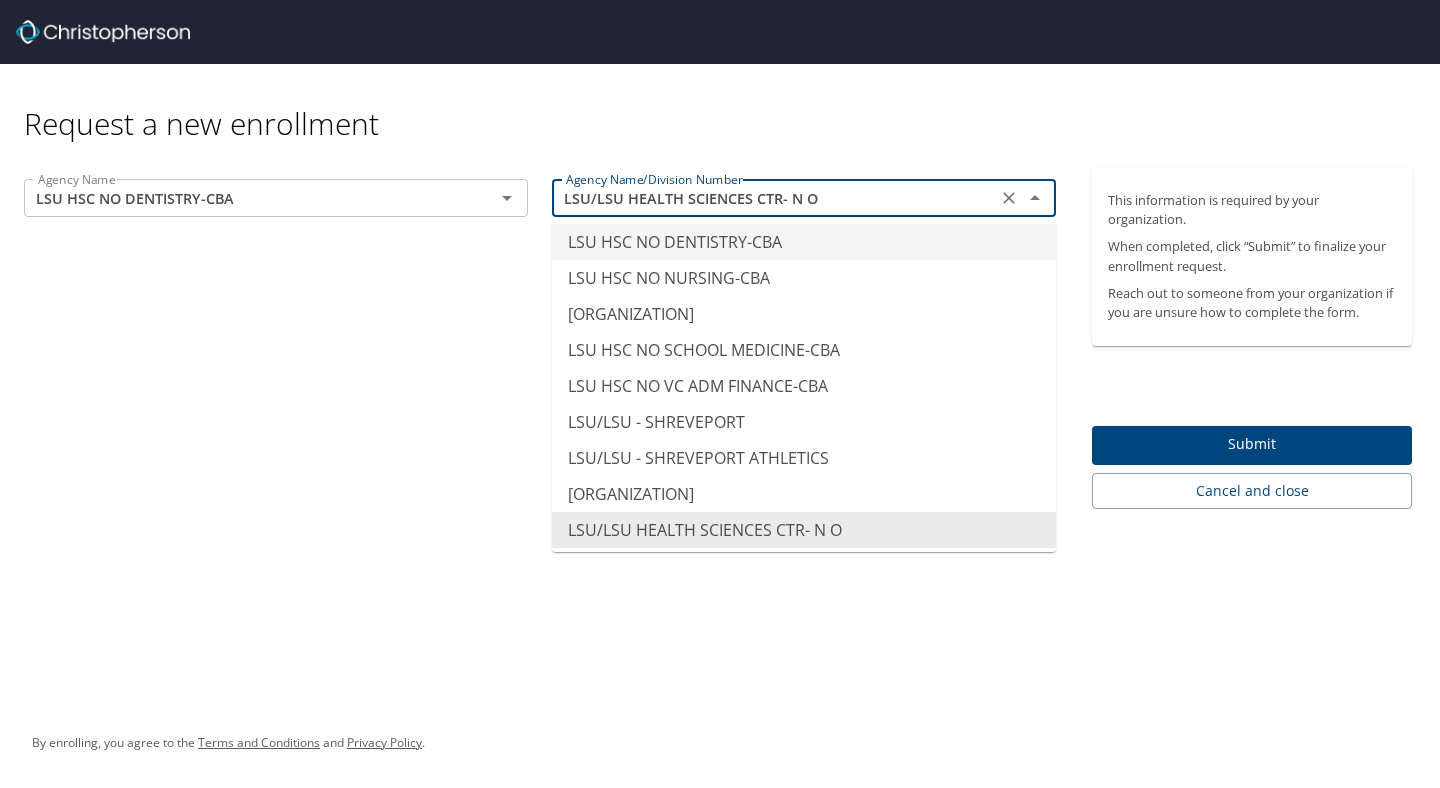 click on "LSU HSC NO DENTISTRY-CBA" at bounding box center [804, 242] 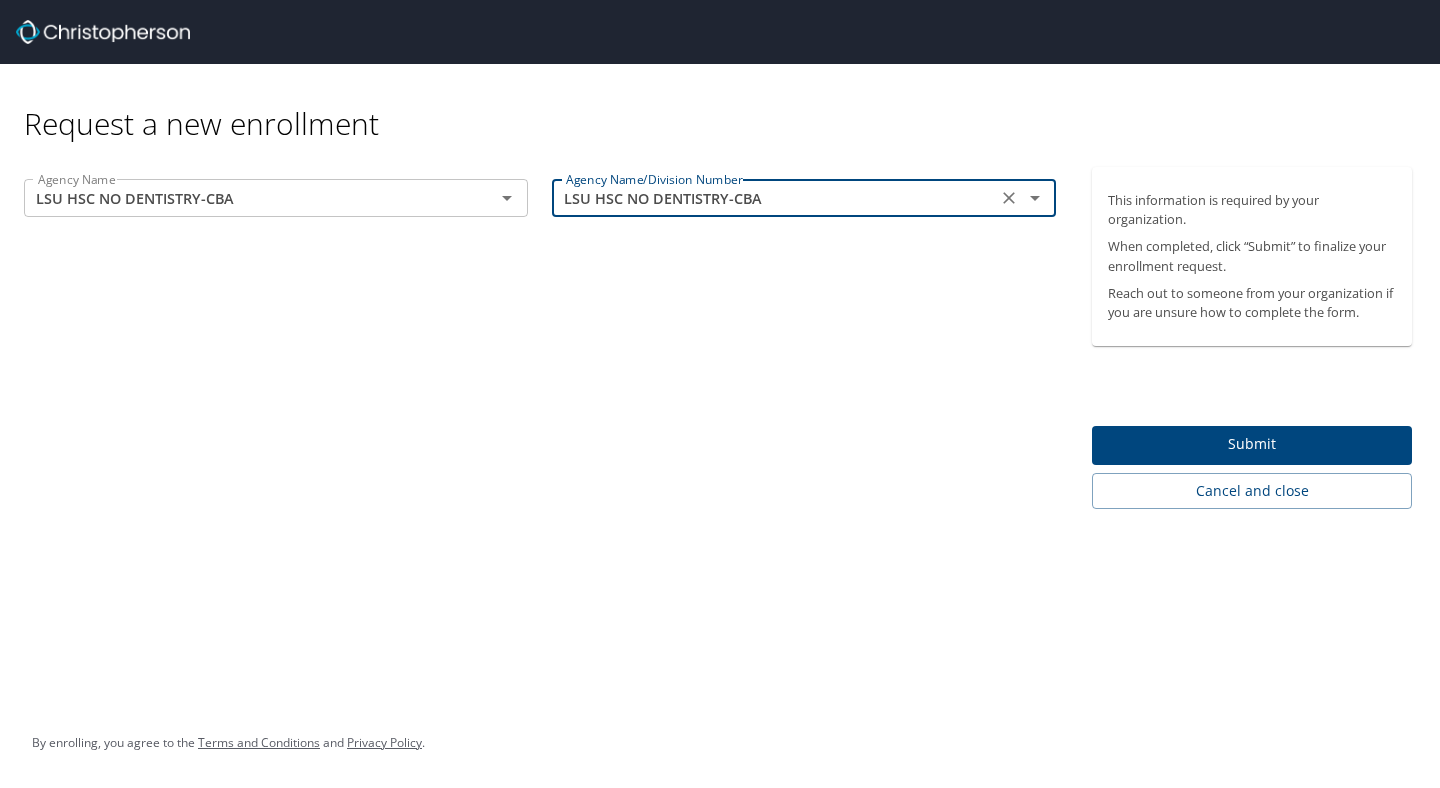 click on "Submit" at bounding box center [1252, 444] 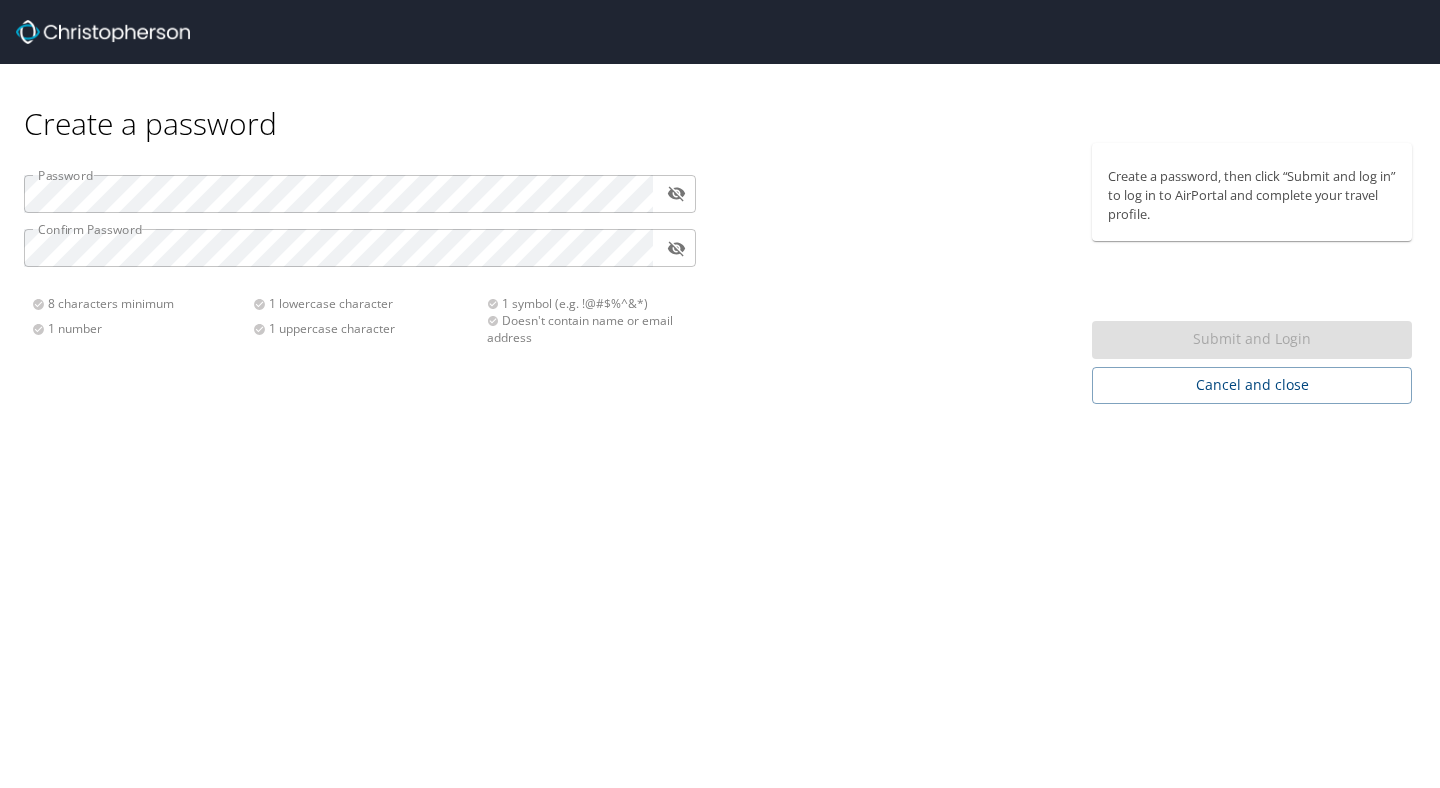 scroll, scrollTop: 0, scrollLeft: 0, axis: both 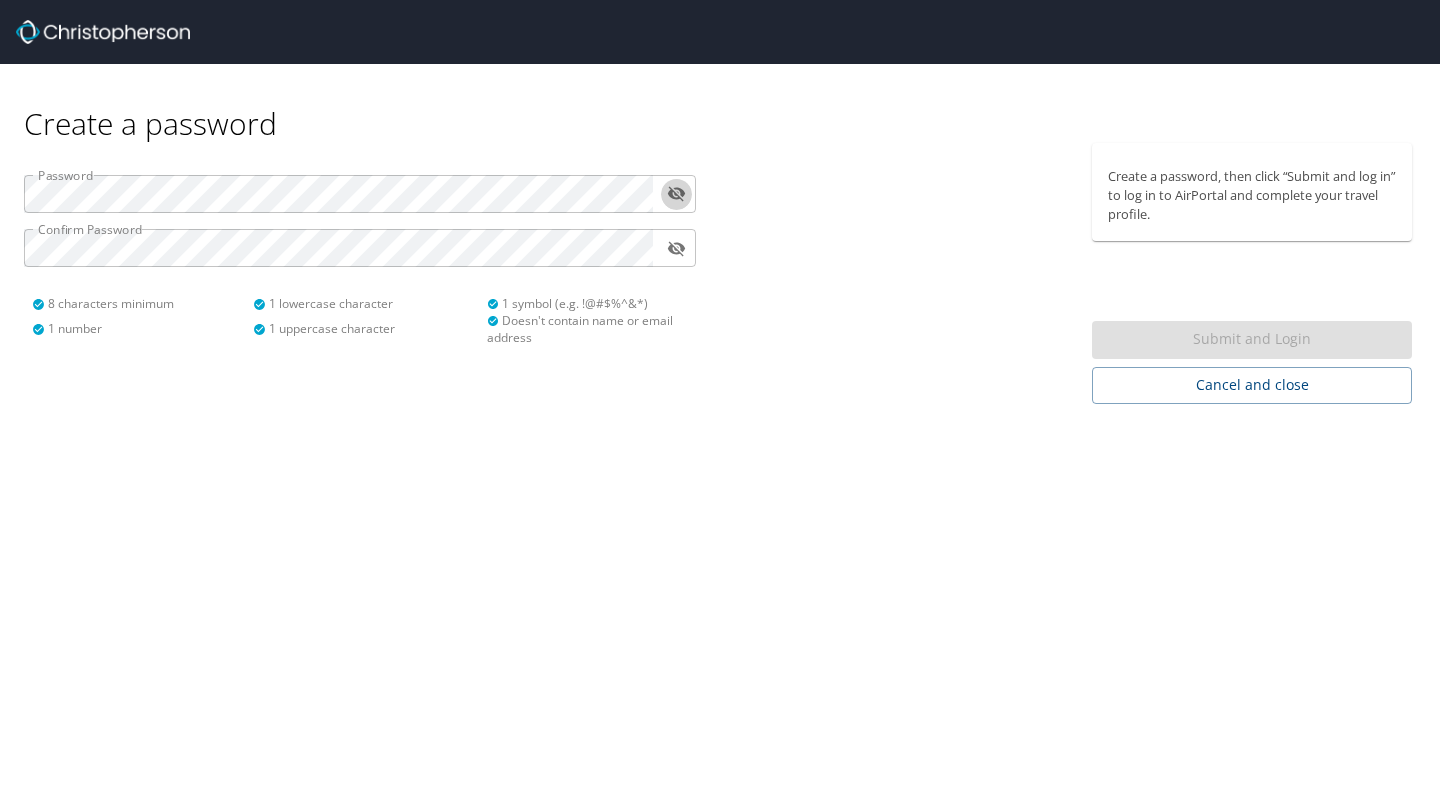 type 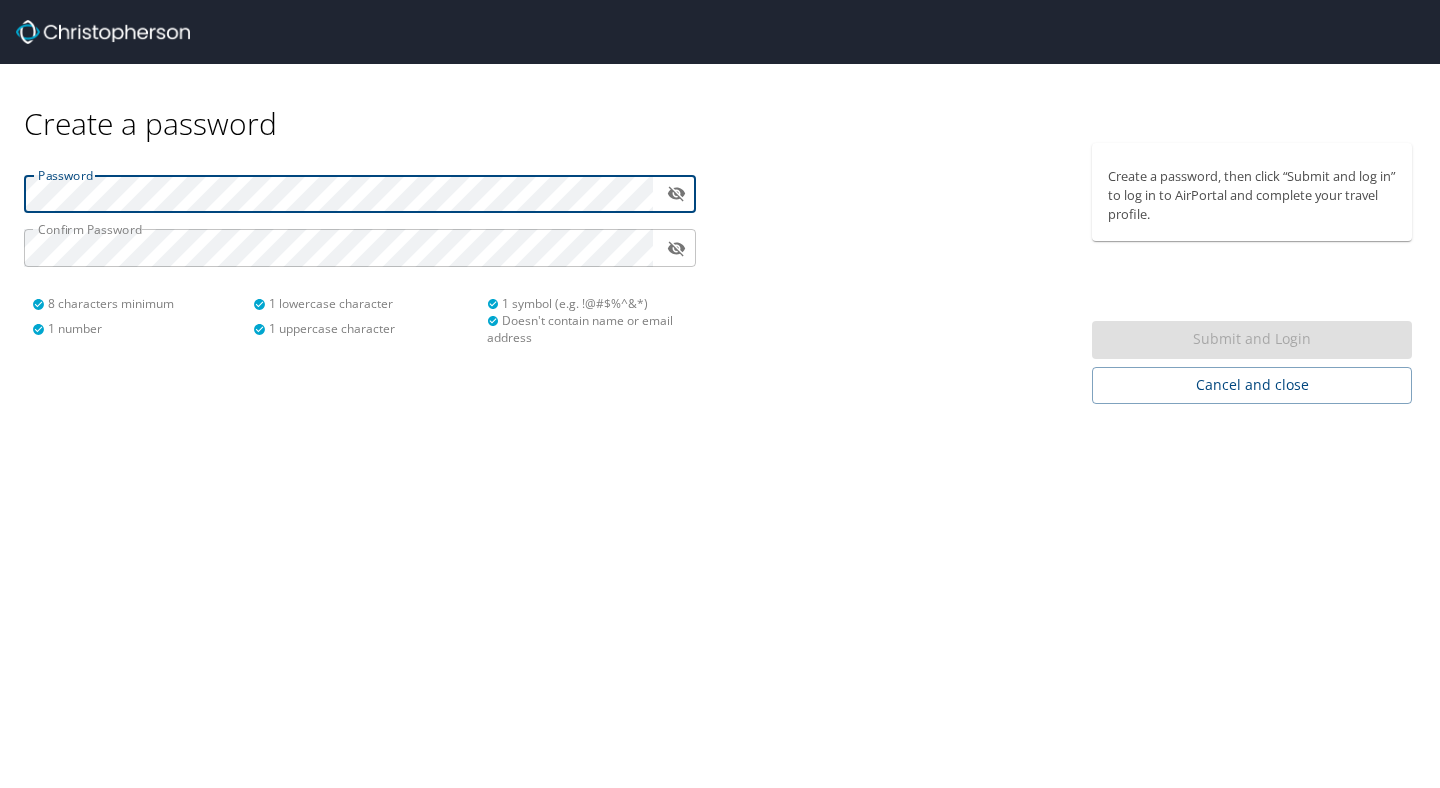 click on "Password ​ Confirm Password ​ 8 characters minimum 1 number 1 lowercase character 1 uppercase character 1 symbol (e.g. !@#$%^&*) Doesn't contain name or email address" at bounding box center (360, 273) 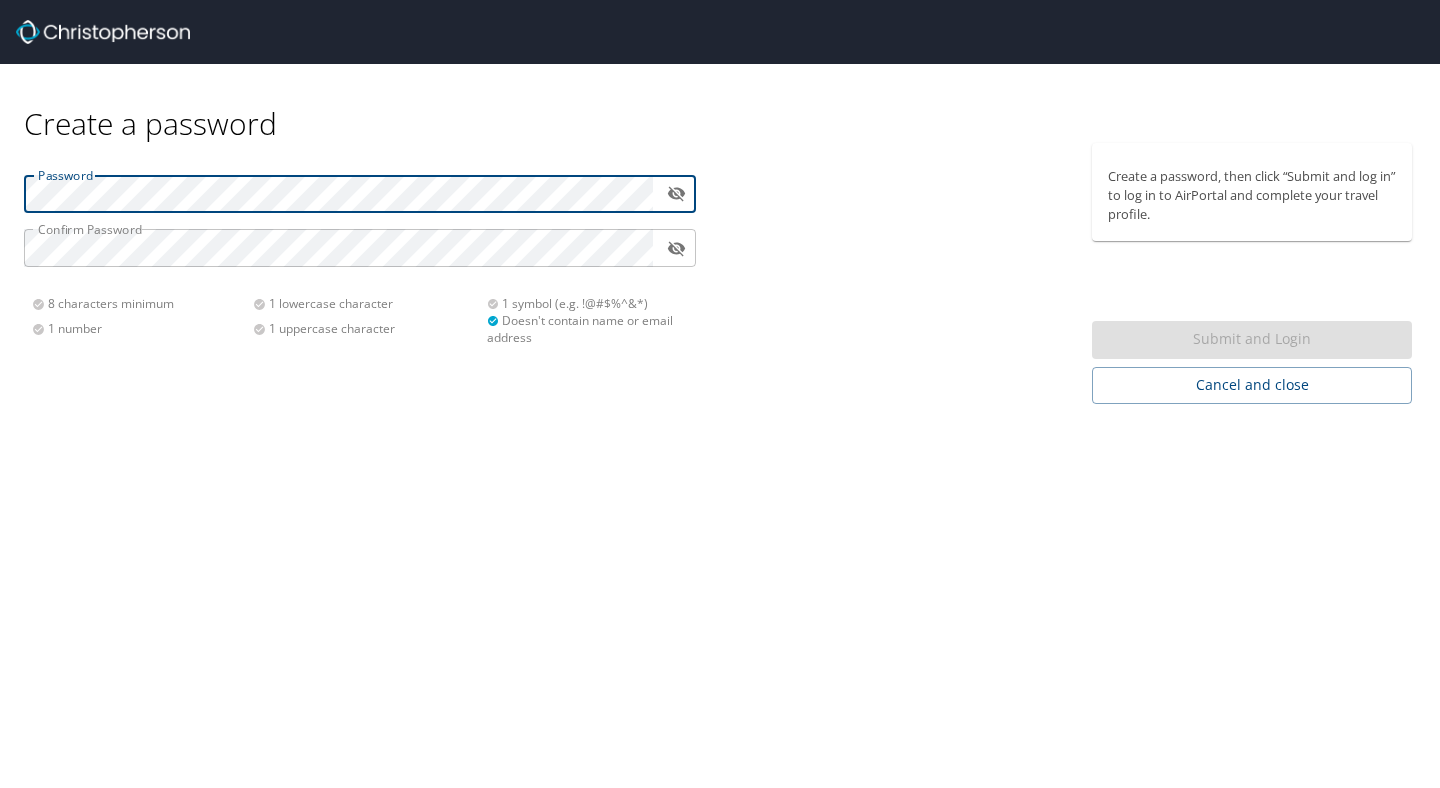 click at bounding box center [676, 193] 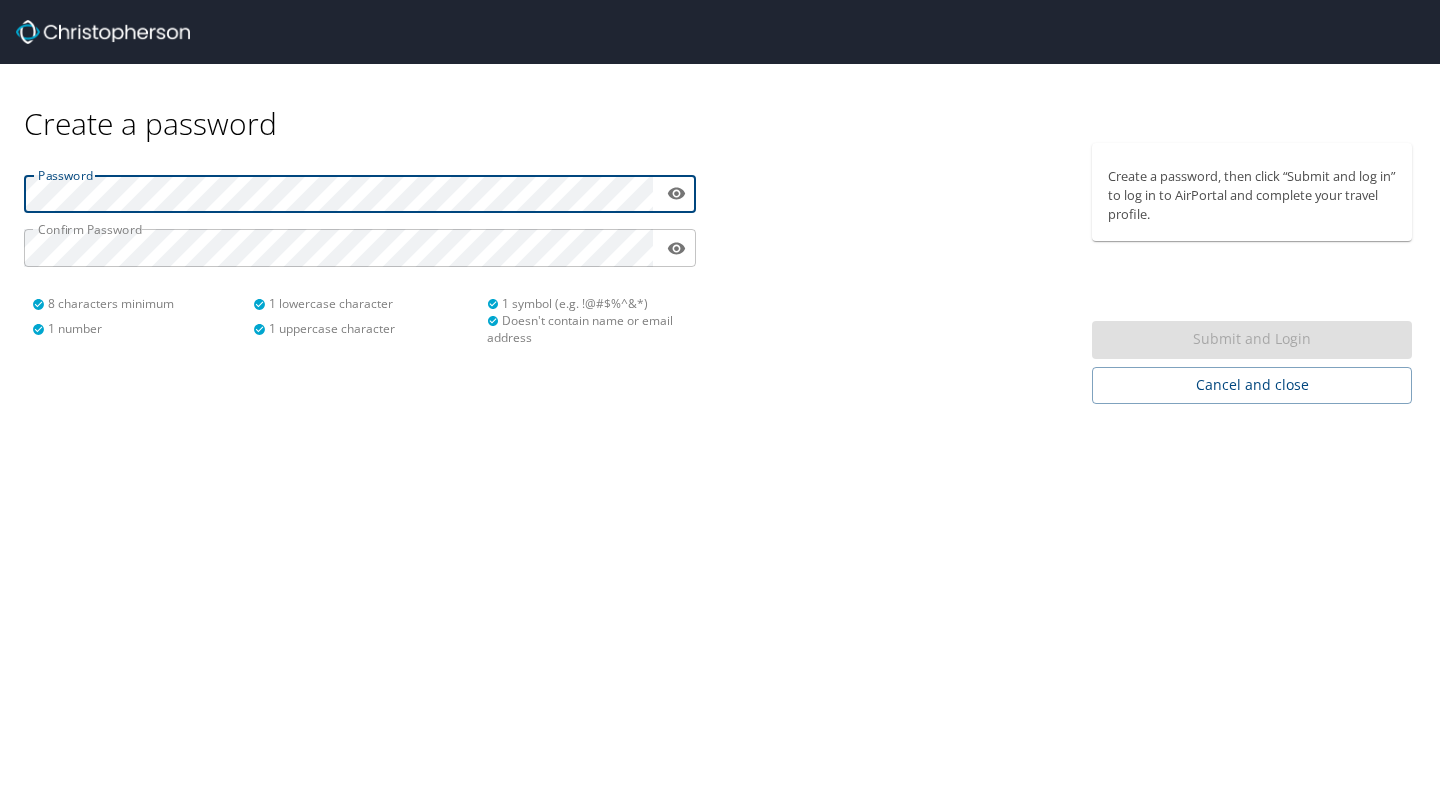 click on "Password ​ Confirm Password ​ 8 characters minimum 1 number 1 lowercase character 1 uppercase character 1 symbol (e.g. !@#$%^&*) Doesn't contain name or email address" at bounding box center [360, 252] 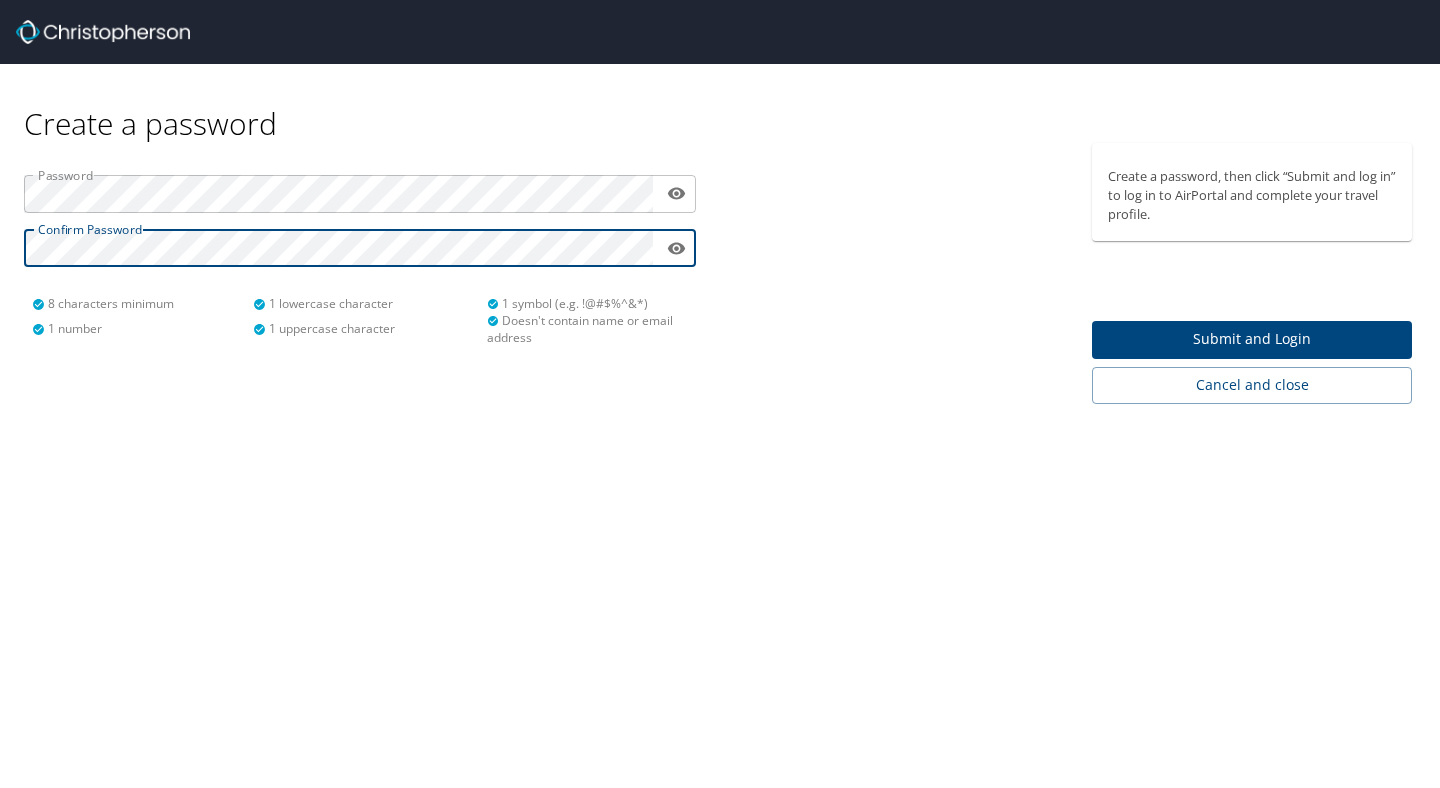 click on "Submit and Login" at bounding box center (1252, 339) 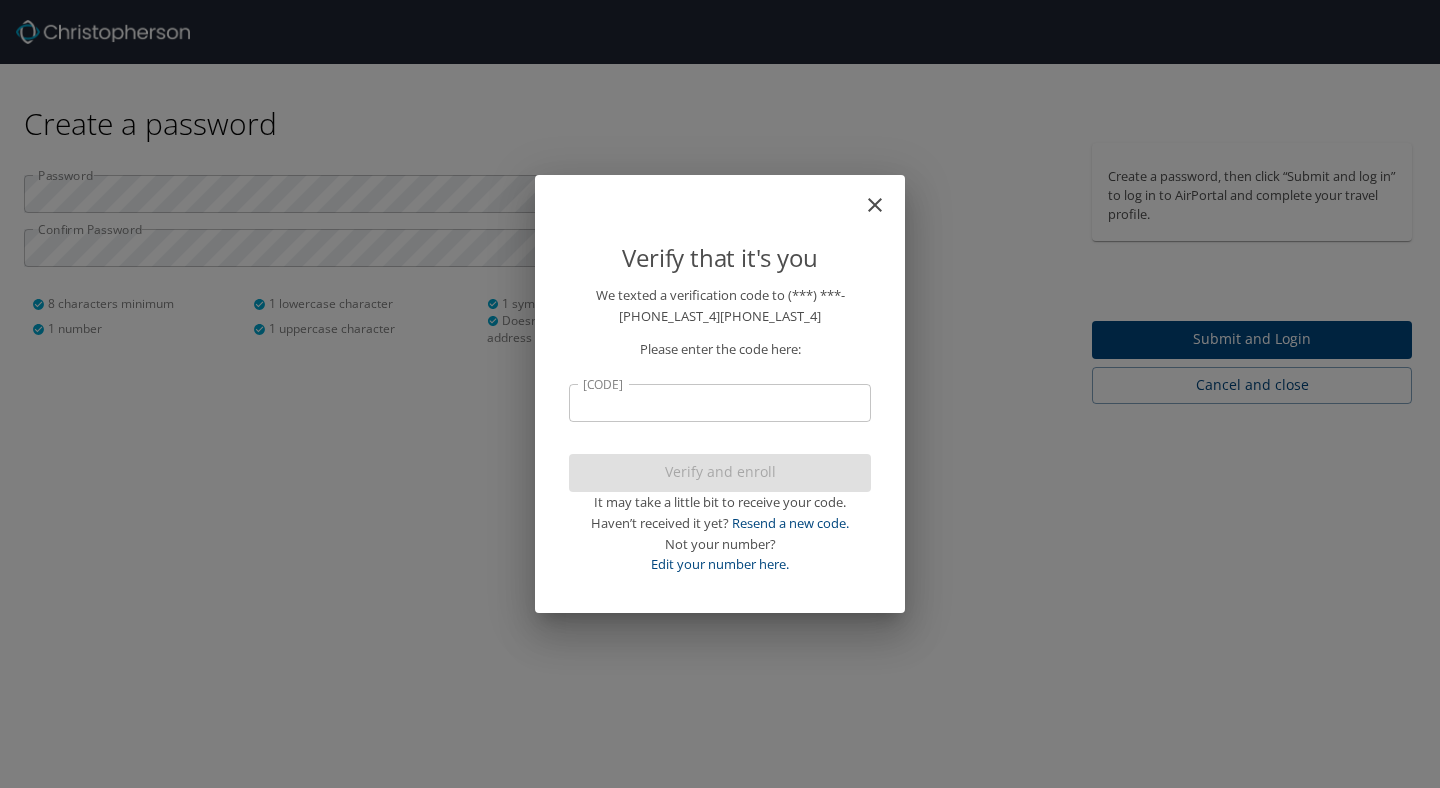 click on "Verification code" at bounding box center [720, 403] 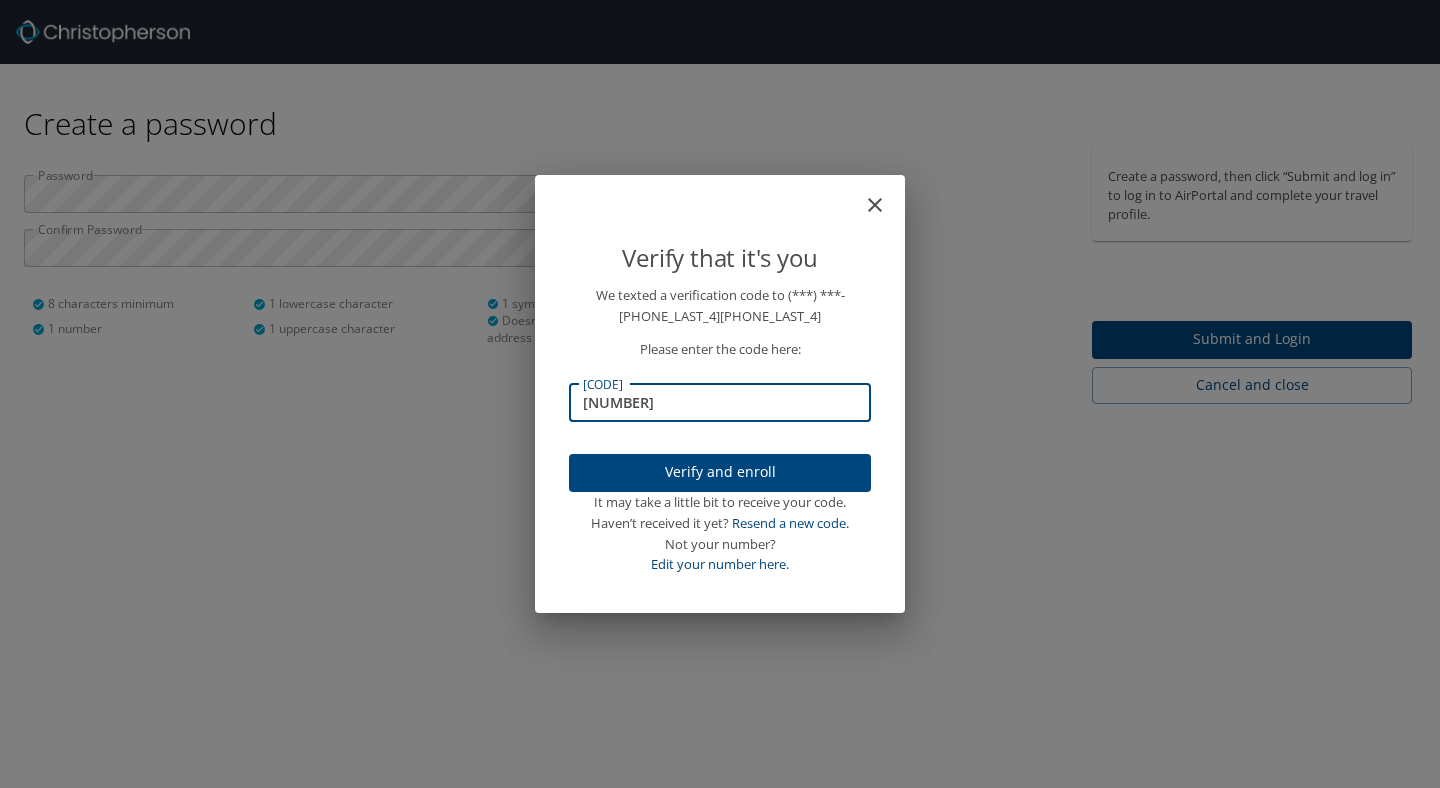 click on "Verify and enroll" at bounding box center (720, 472) 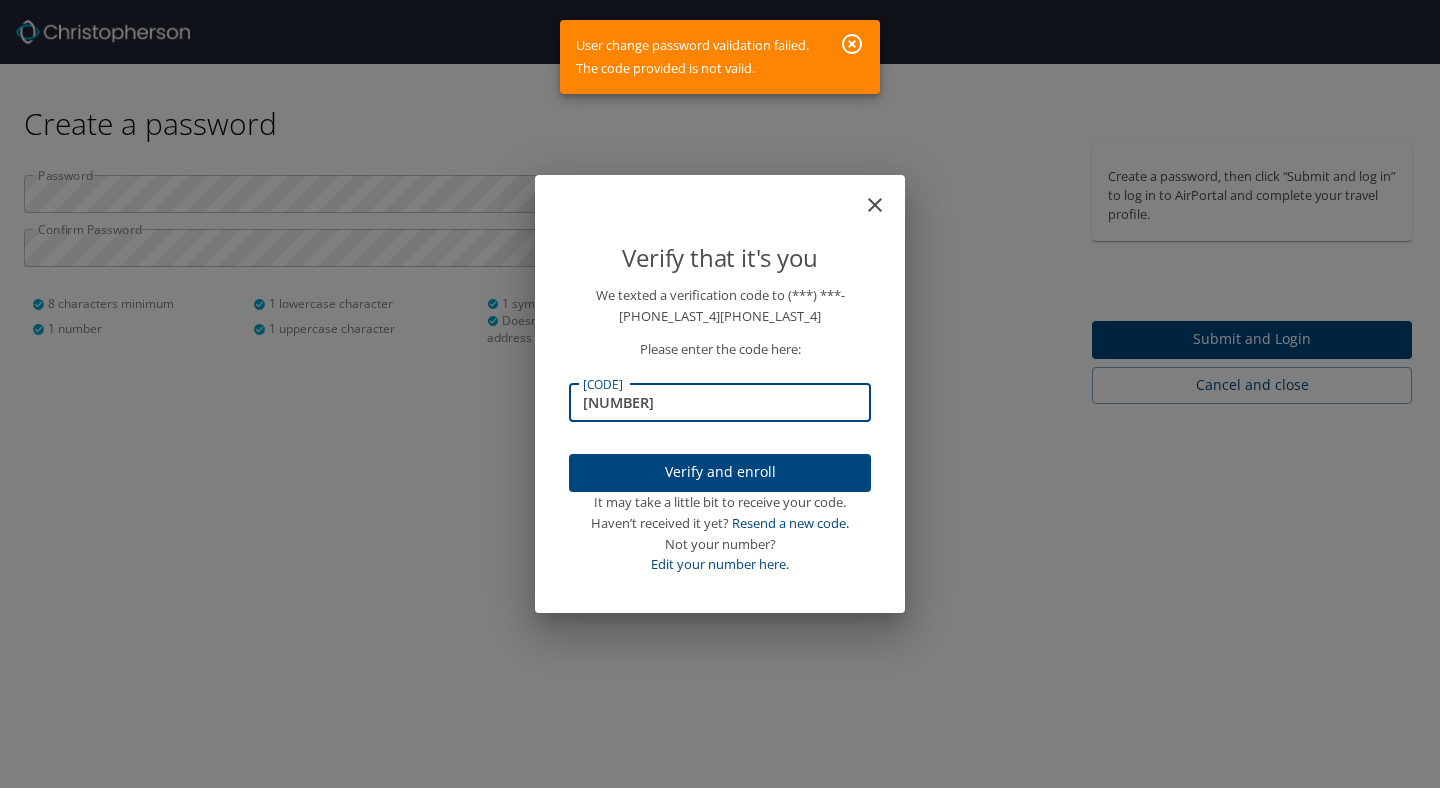 drag, startPoint x: 662, startPoint y: 400, endPoint x: 551, endPoint y: 398, distance: 111.01801 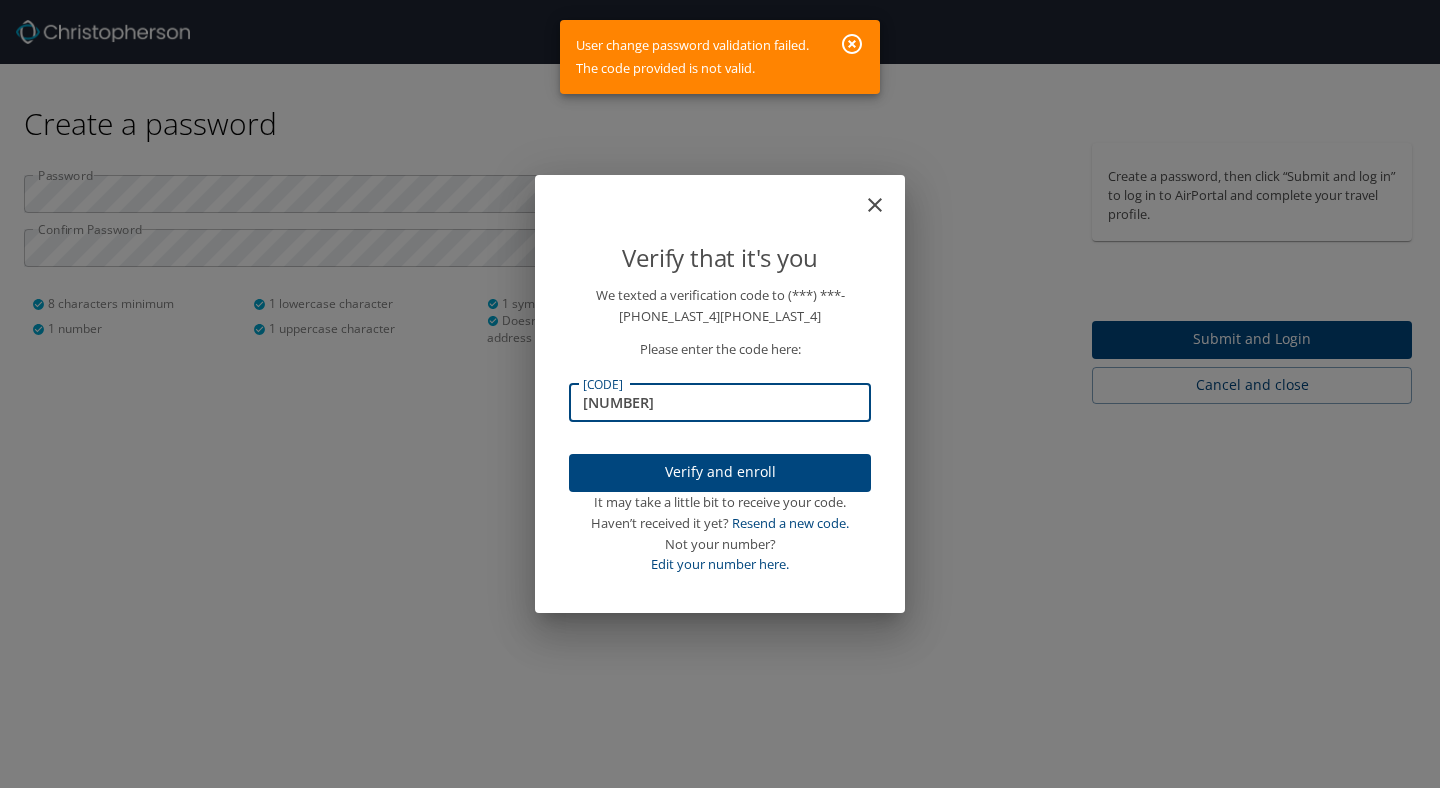 type on "828880" 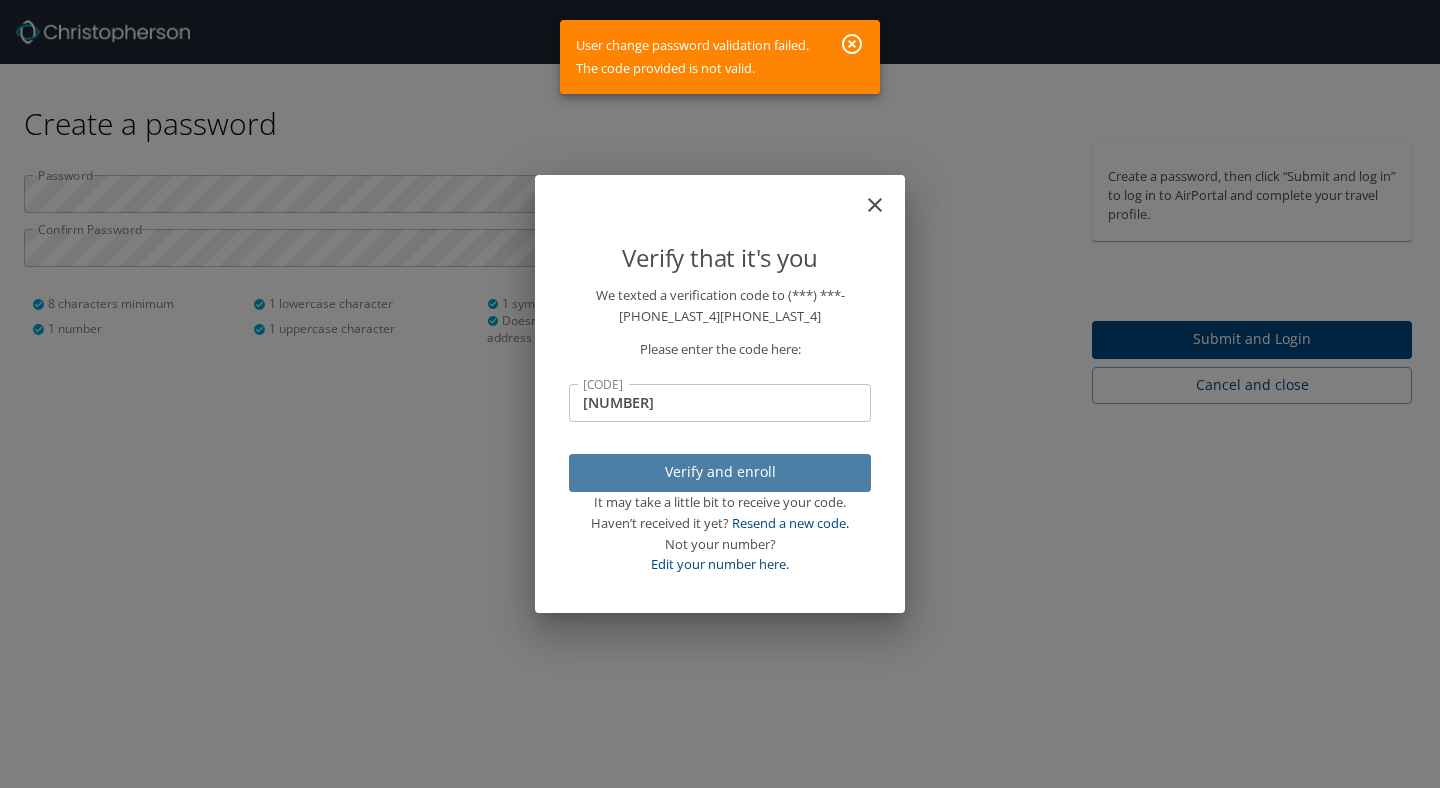 click on "Verify and enroll" at bounding box center [720, 472] 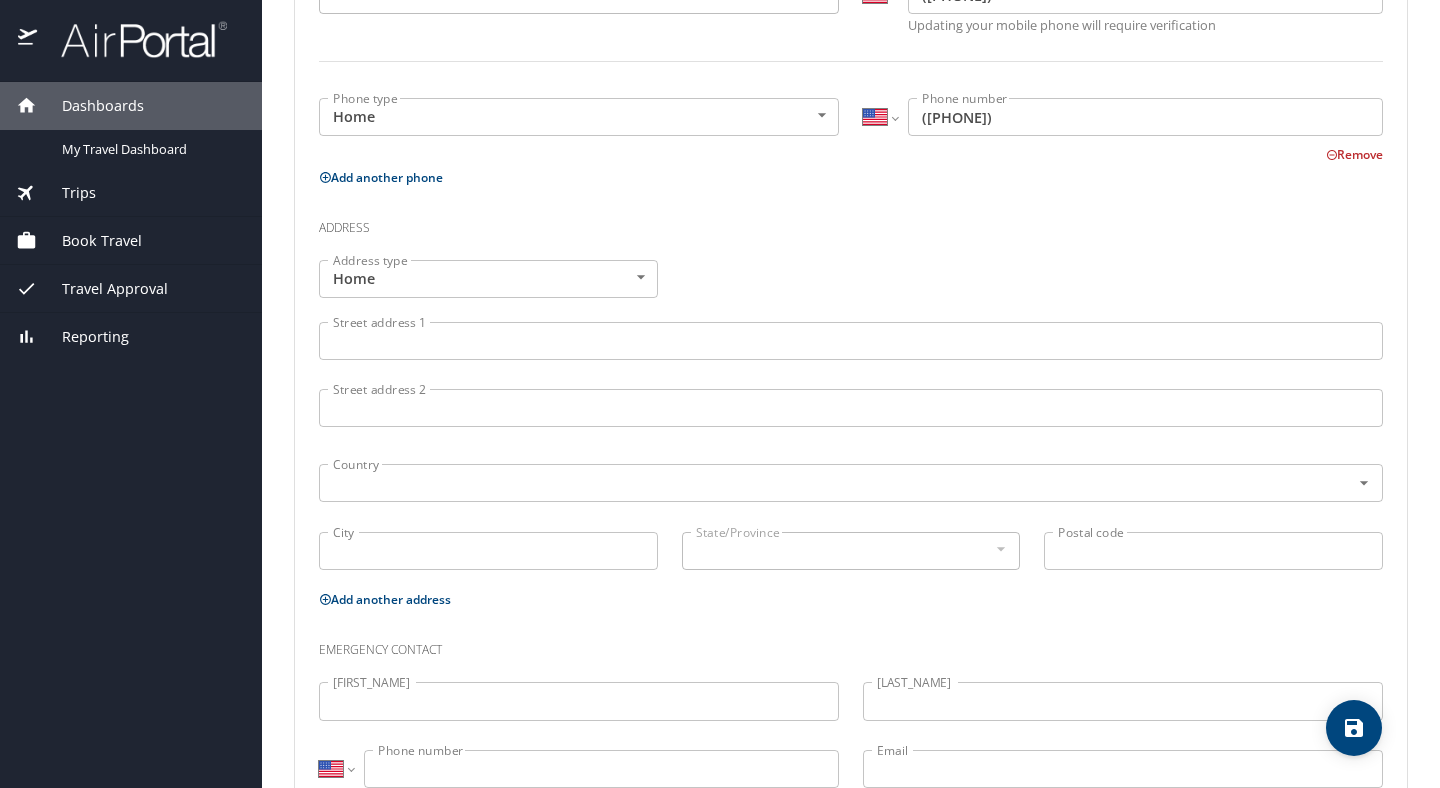 scroll, scrollTop: 616, scrollLeft: 0, axis: vertical 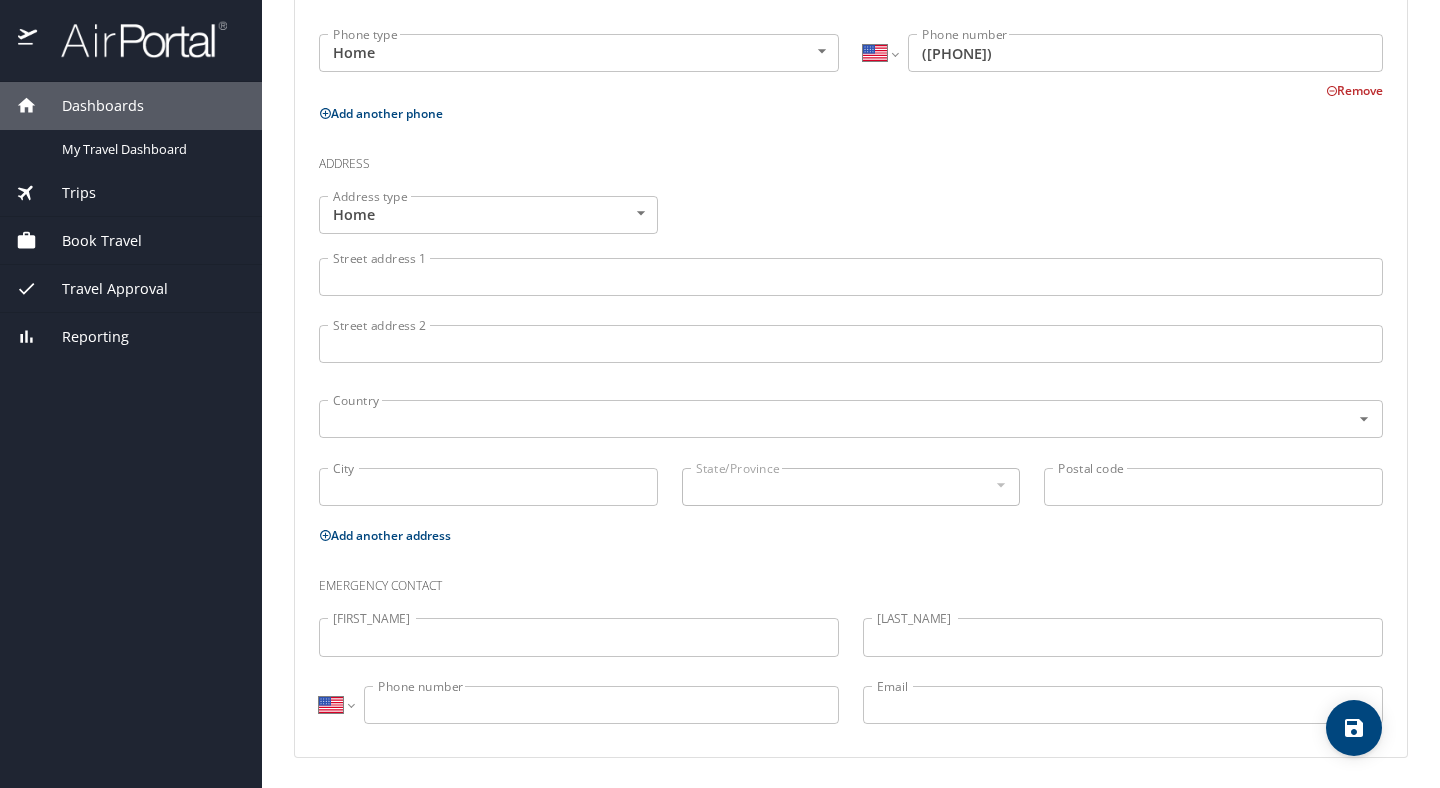click on "Phone number" at bounding box center (601, 705) 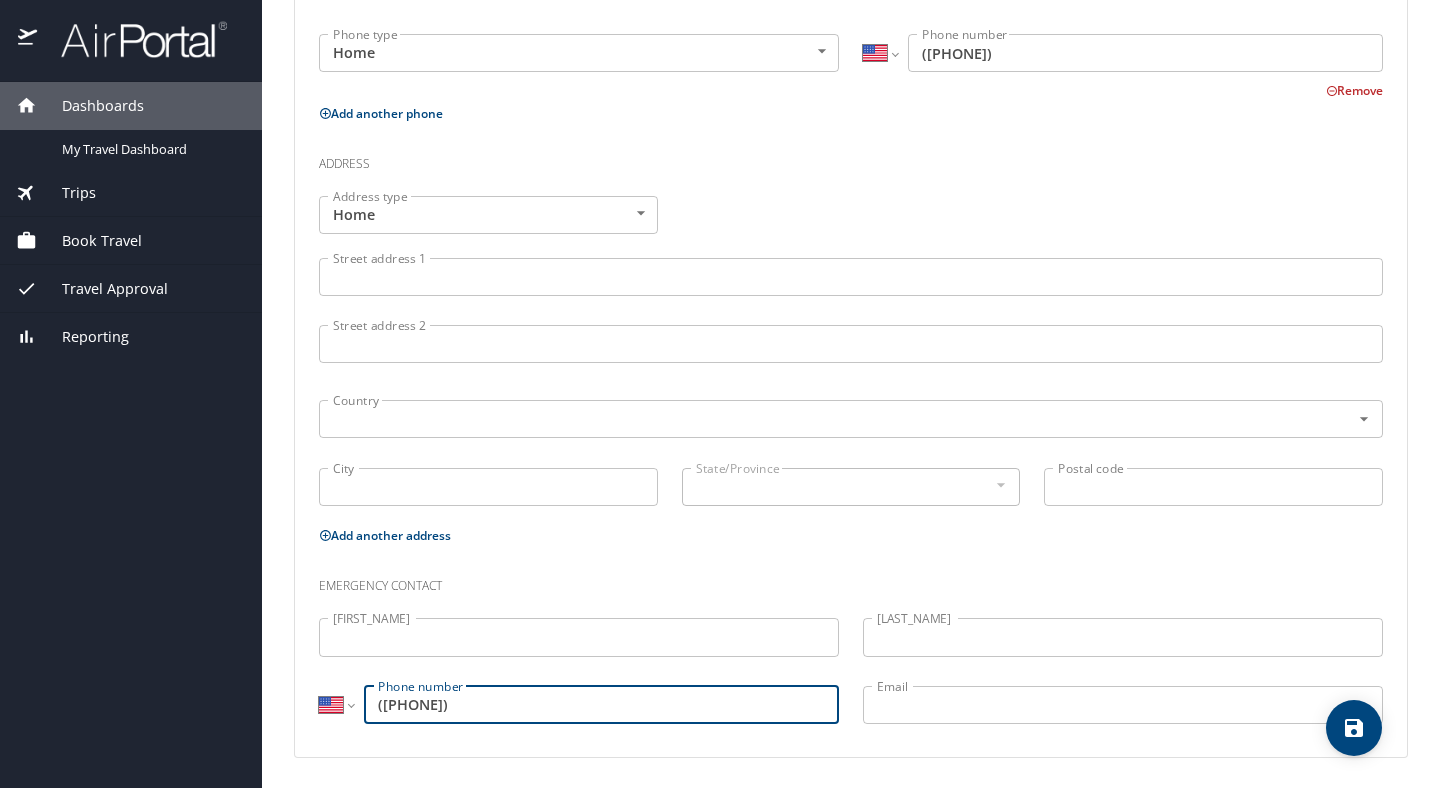 type on "(651) 332-0504" 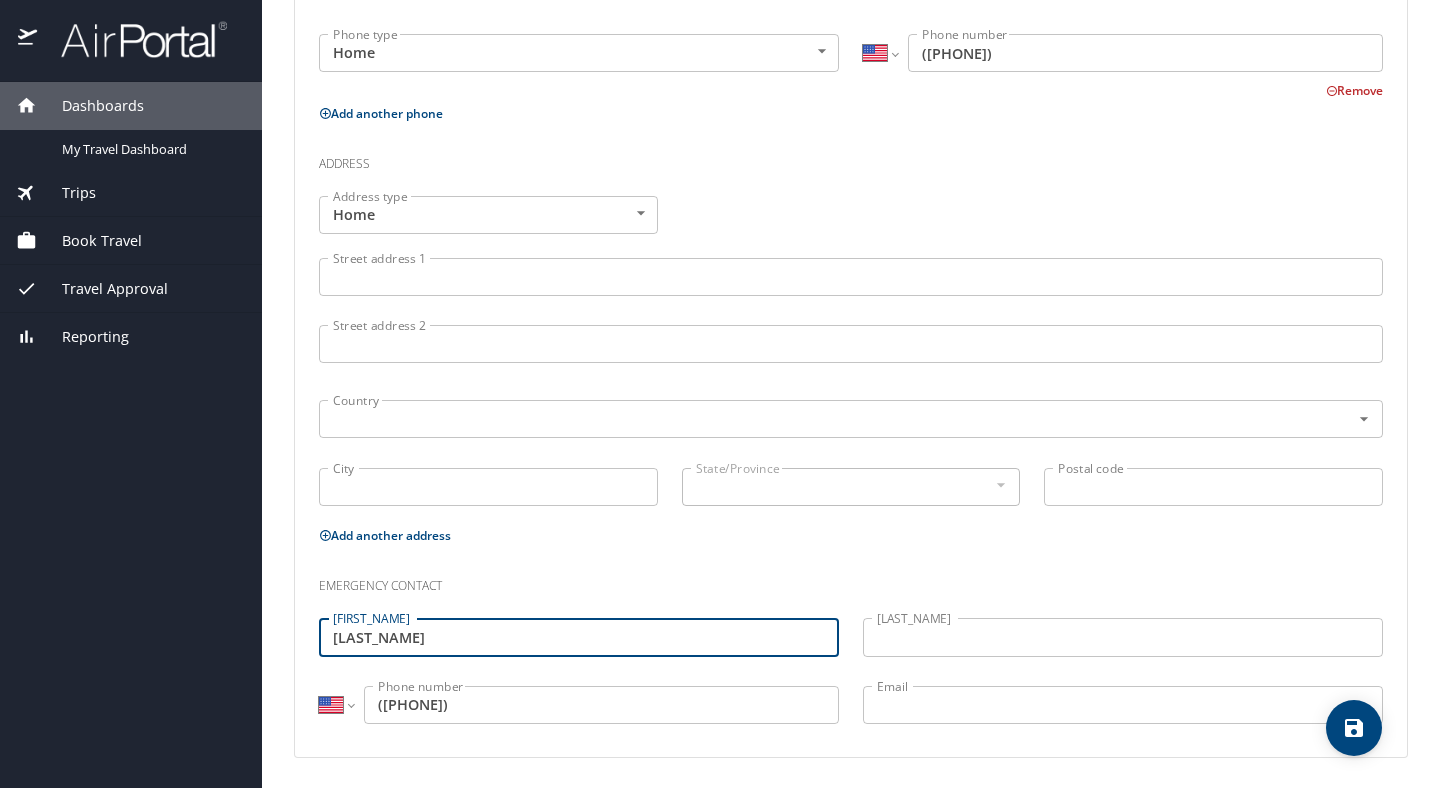 type on "Anika" 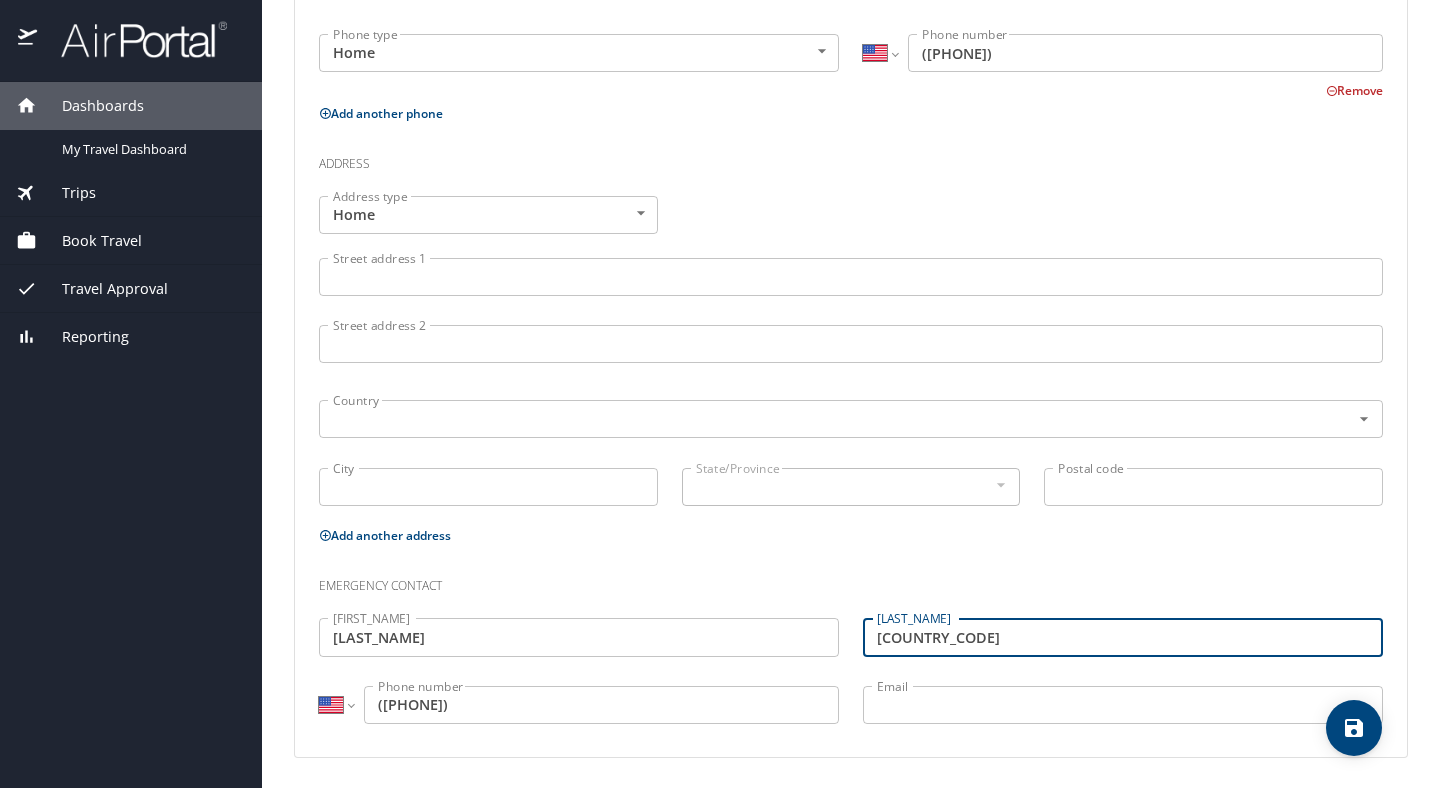 type on "Pai" 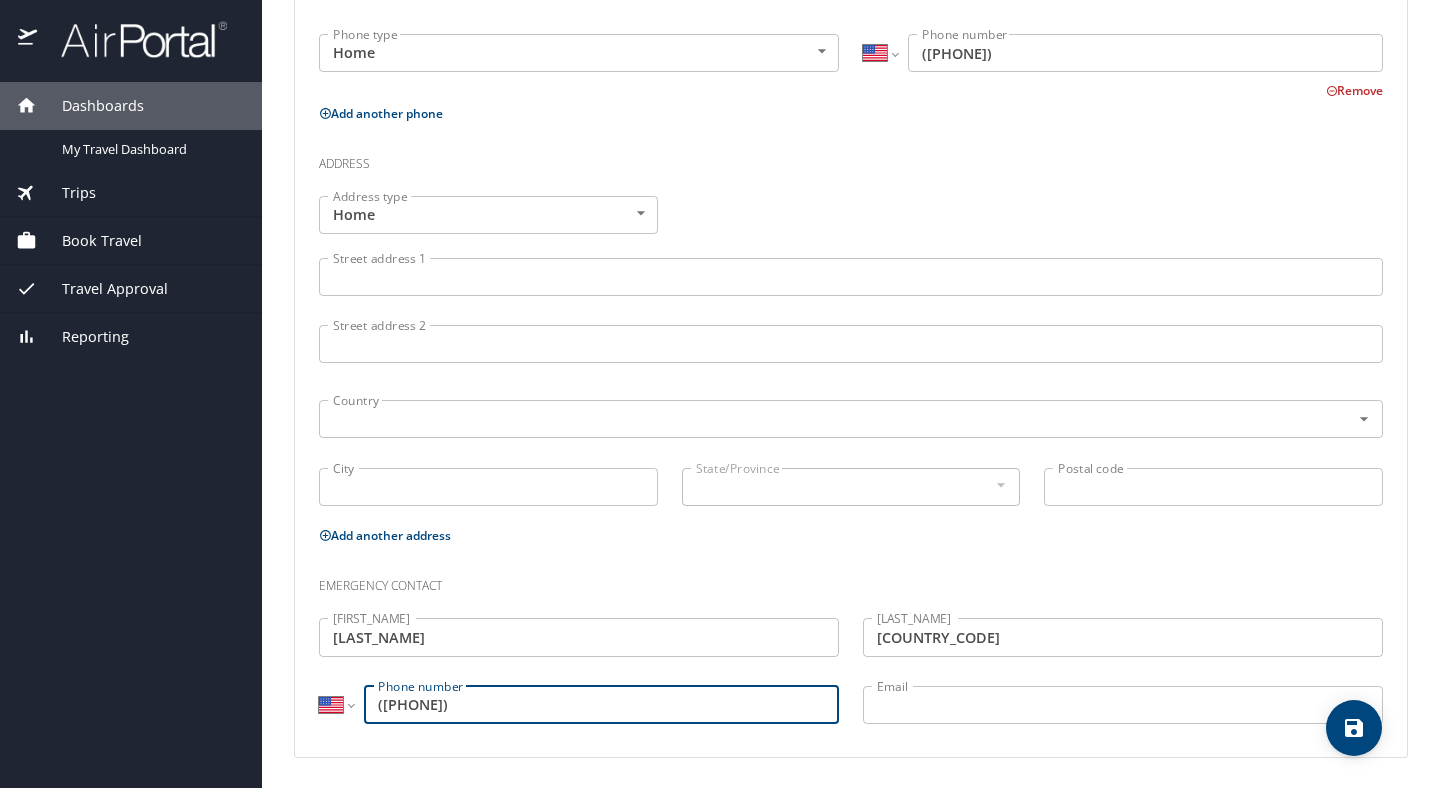 drag, startPoint x: 527, startPoint y: 715, endPoint x: 253, endPoint y: 697, distance: 274.5906 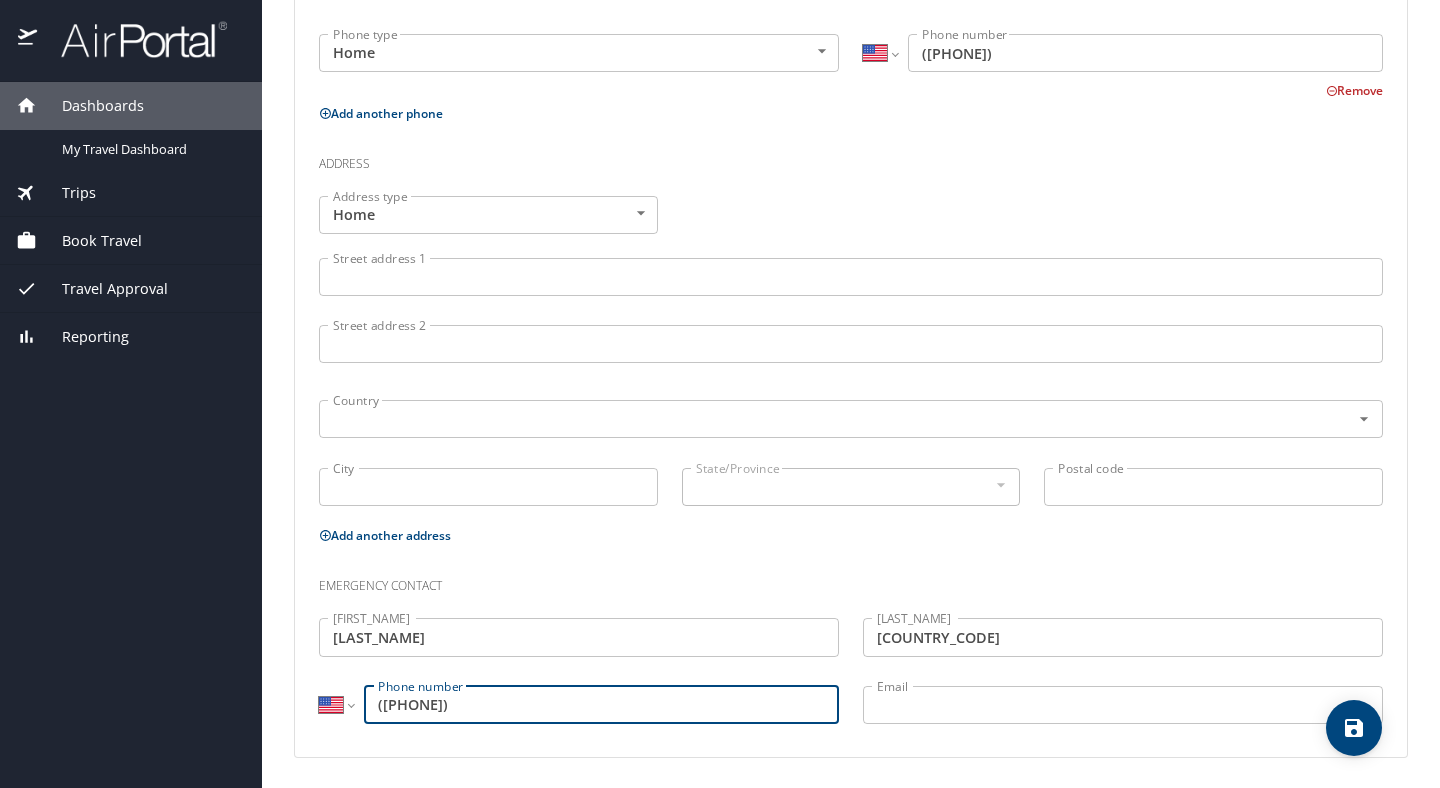 type on "(952) 956-2039" 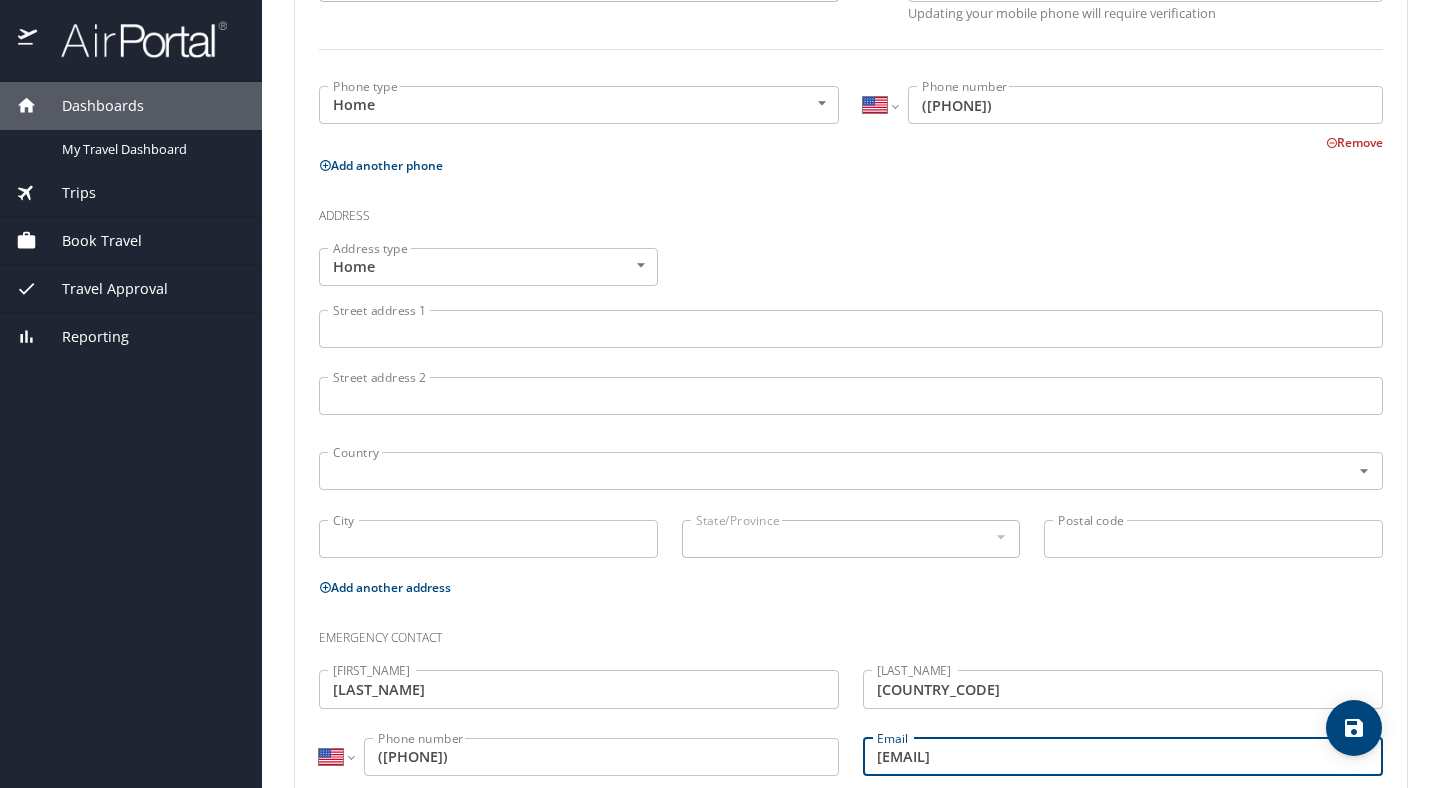 scroll, scrollTop: 567, scrollLeft: 0, axis: vertical 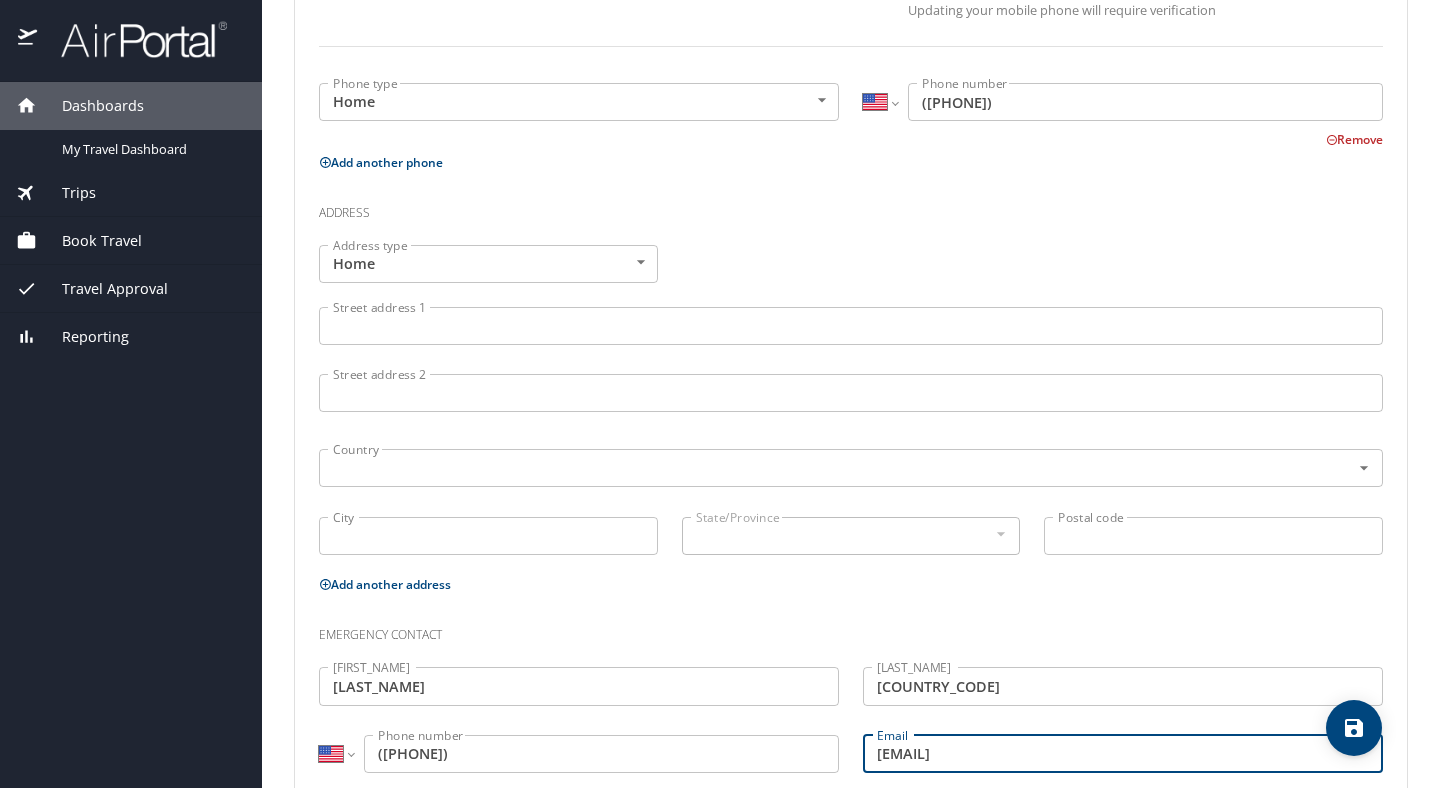 type on "pwilk1@lsuhsc.edu" 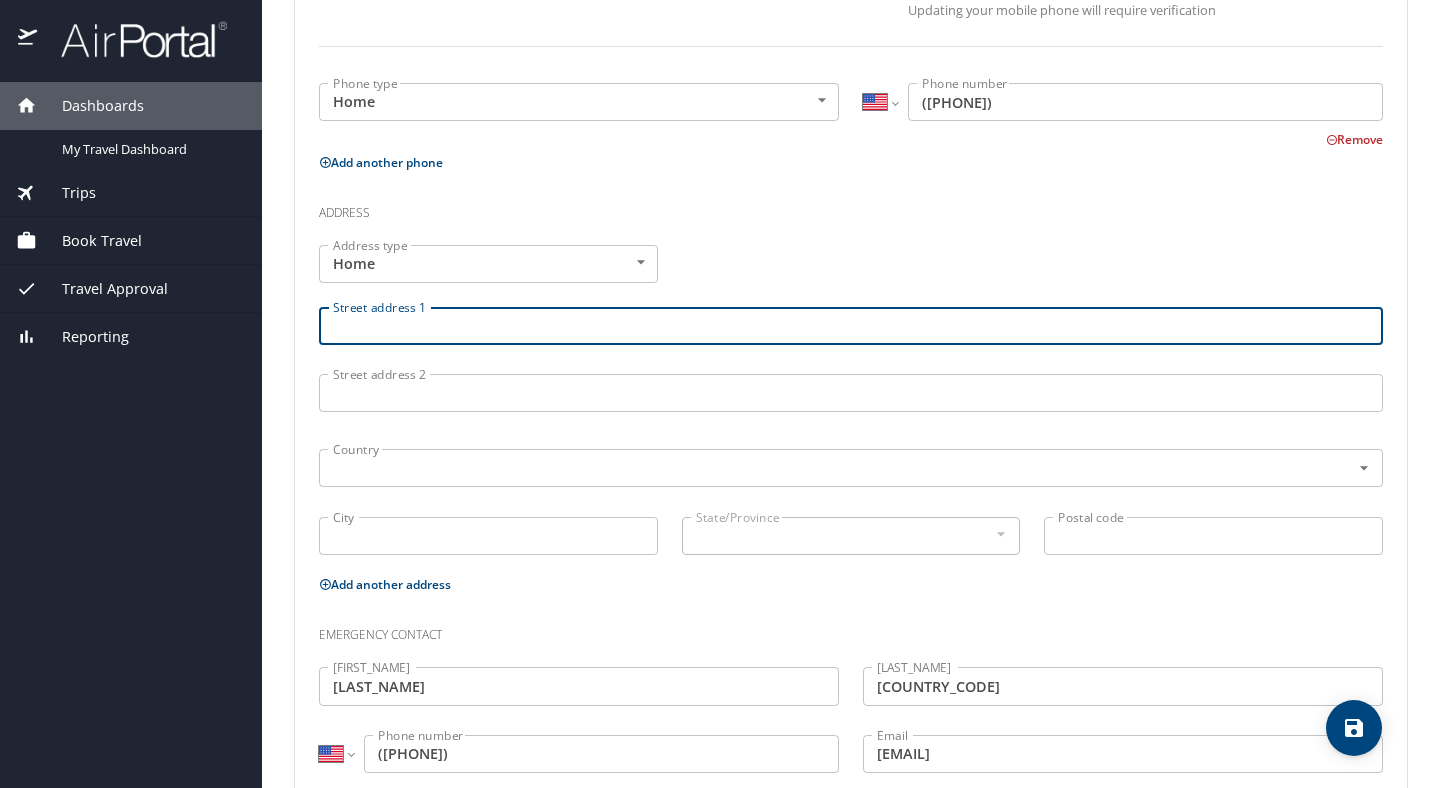 click on "Street address 1" at bounding box center [851, 326] 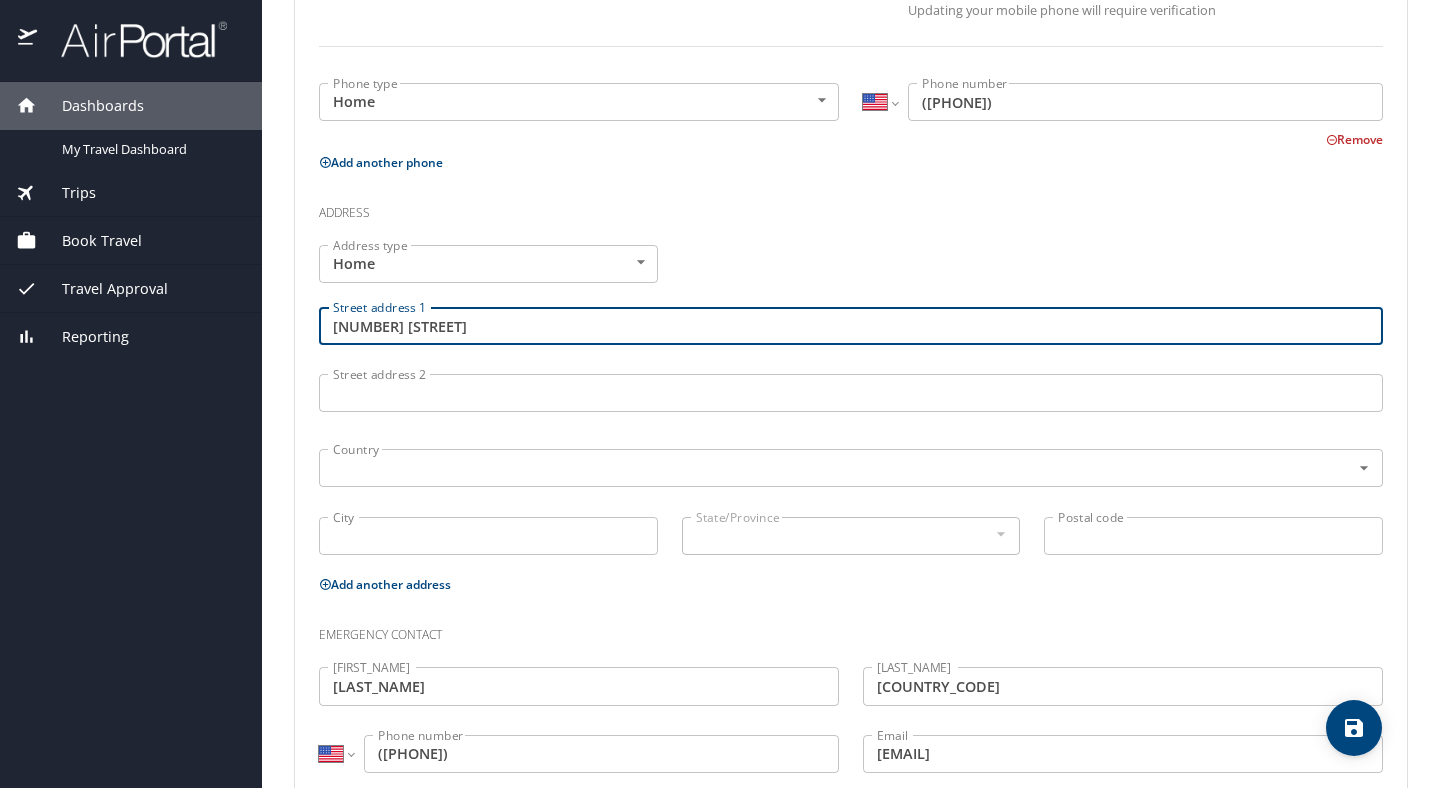 type on "847 Aline St" 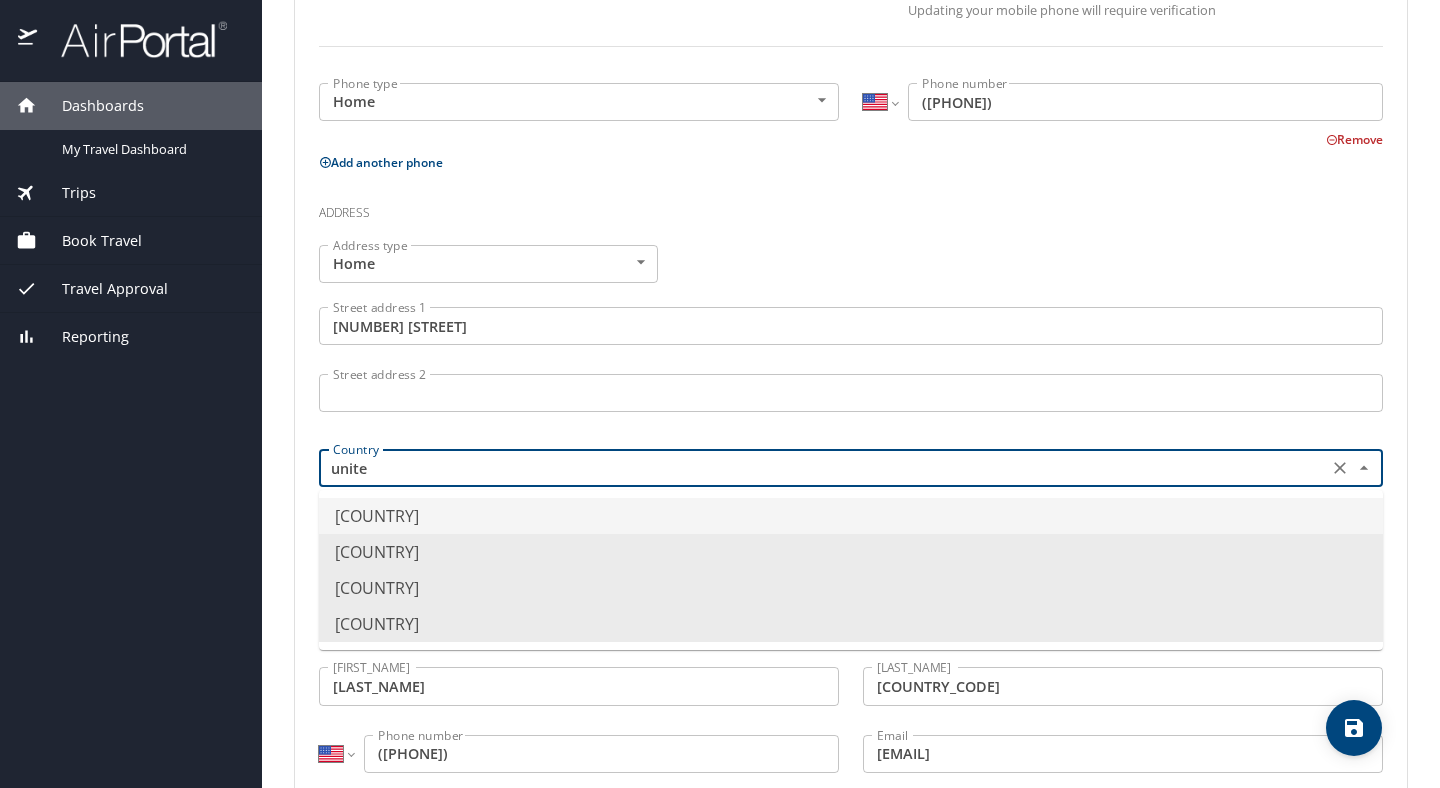 click on "United States of America" at bounding box center [851, 516] 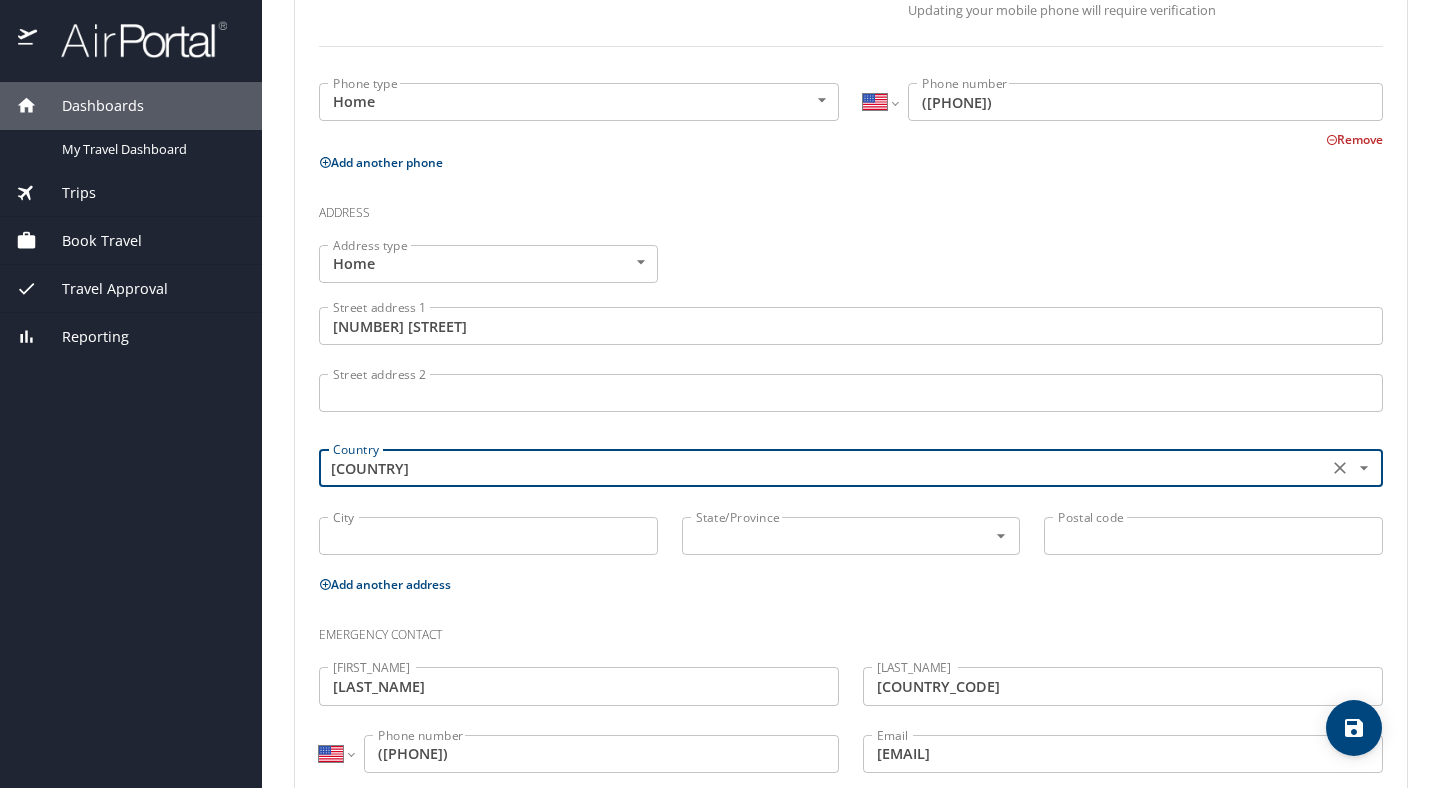 type on "United States of America" 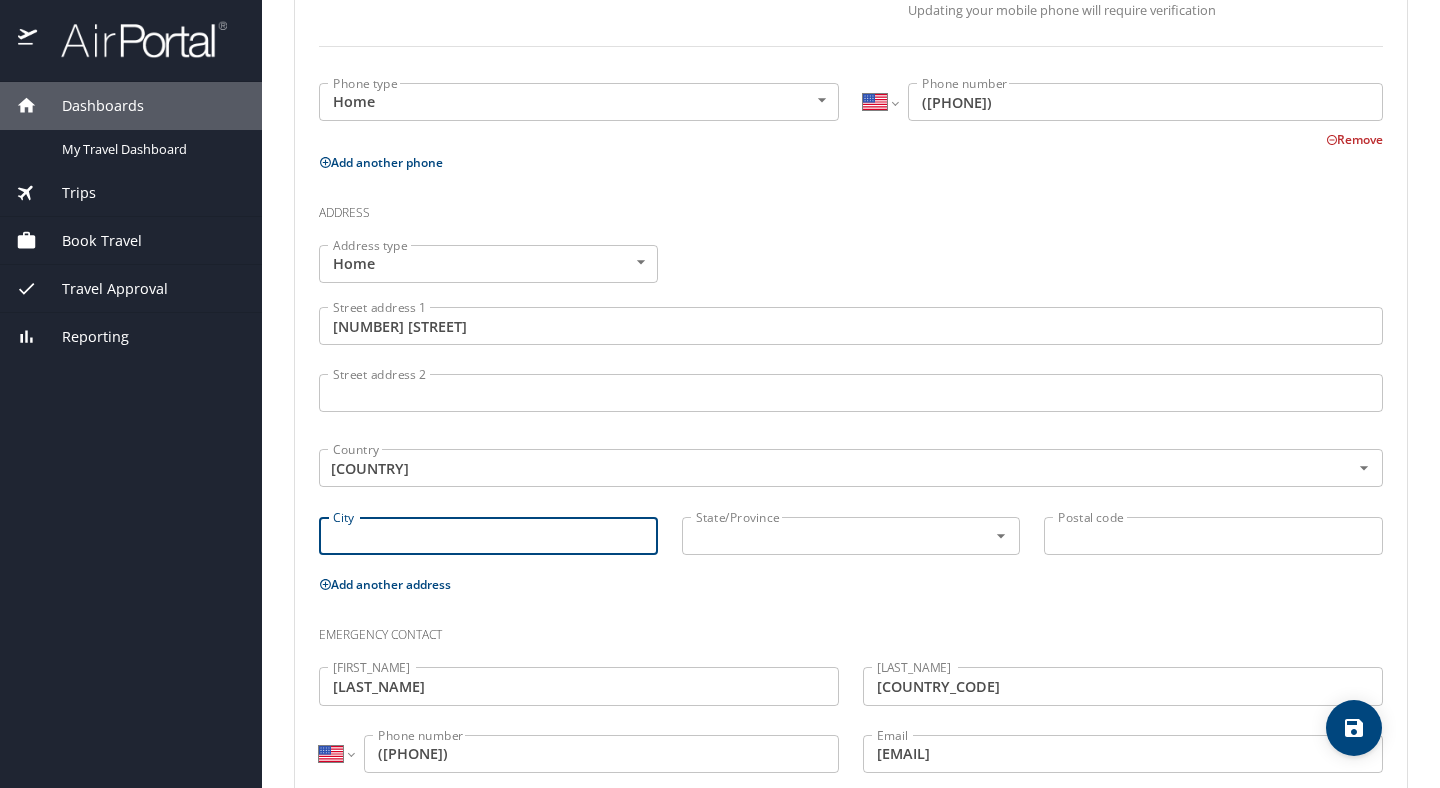 click on "City" at bounding box center [488, 536] 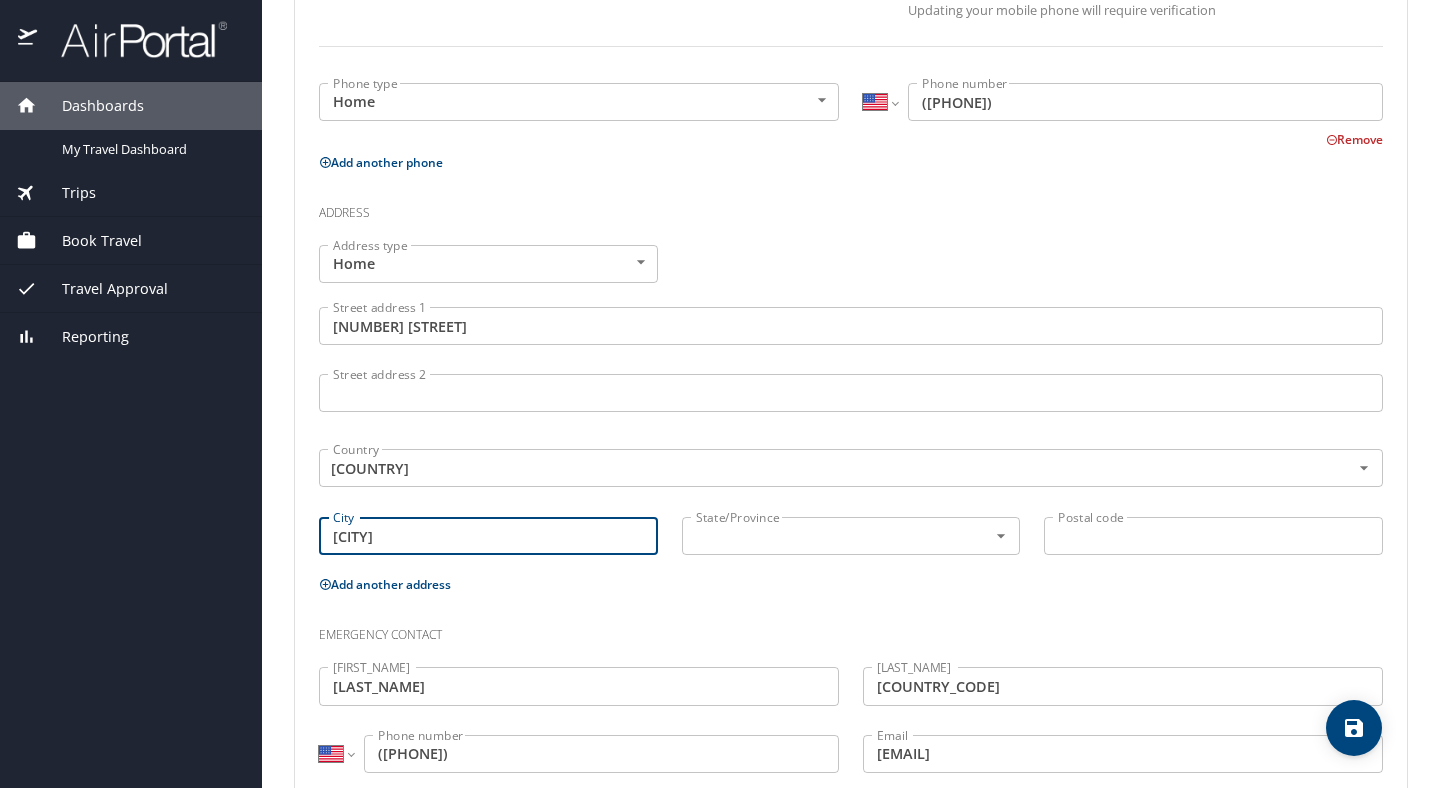 type on "New Olreans" 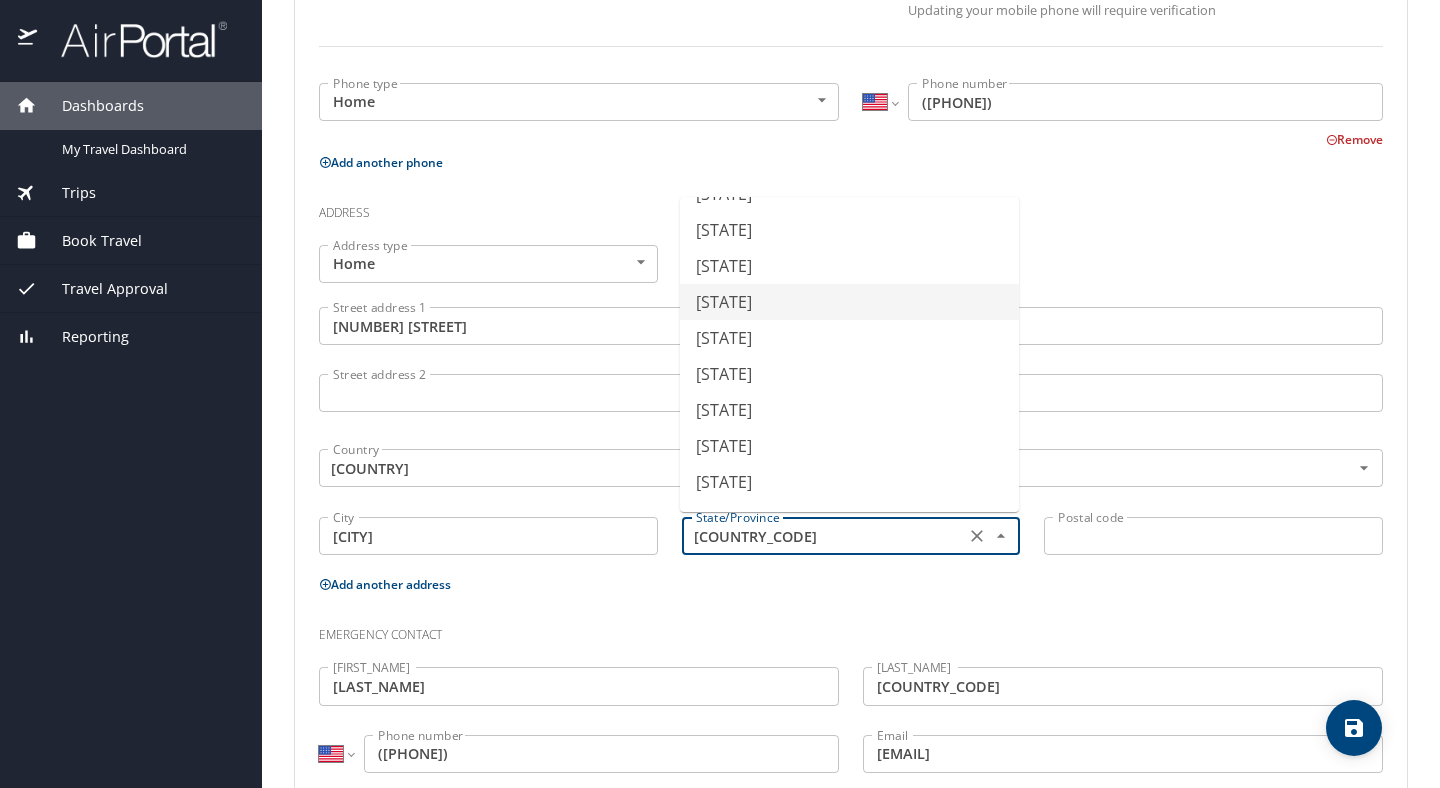 scroll, scrollTop: 100, scrollLeft: 0, axis: vertical 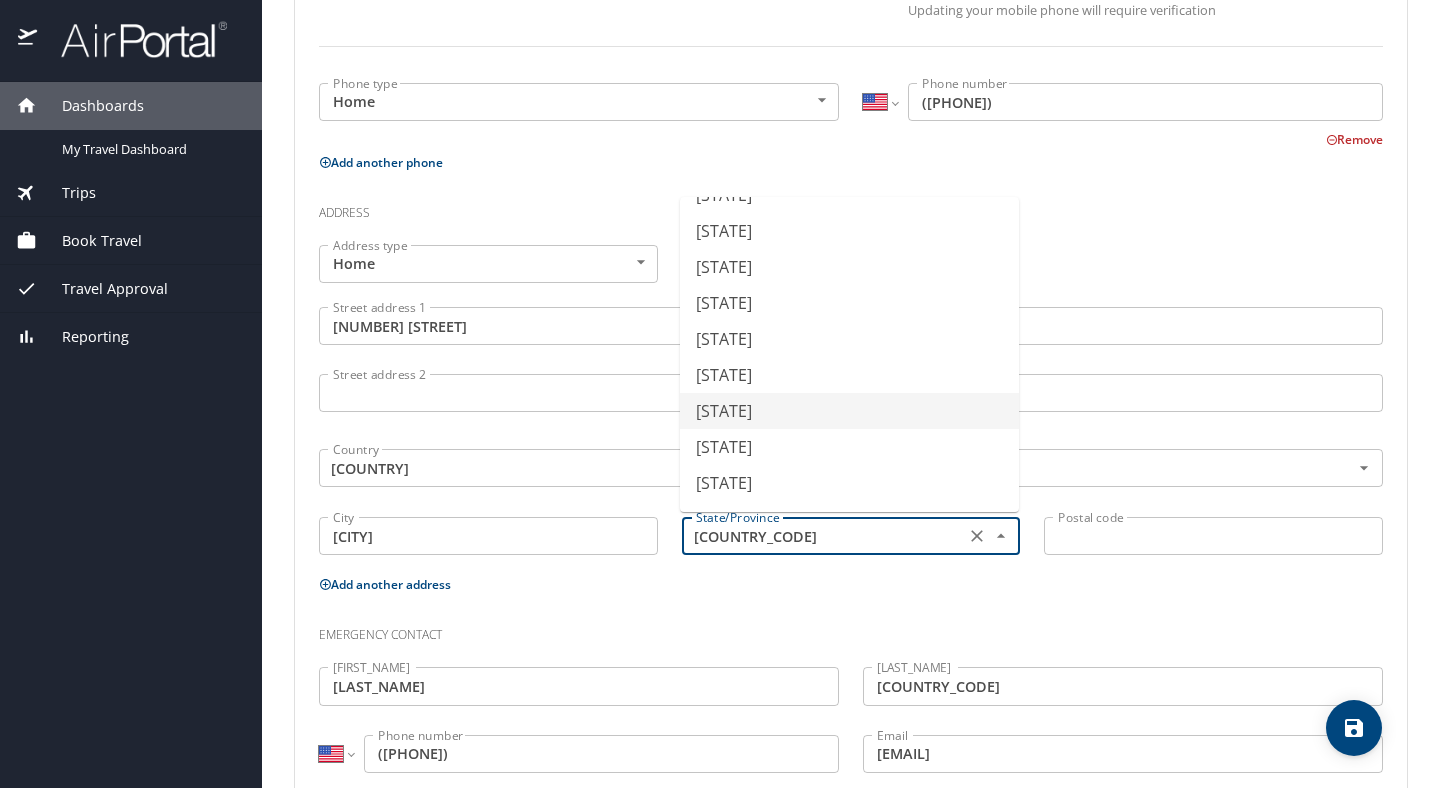 click on "Louisiana" at bounding box center (849, 411) 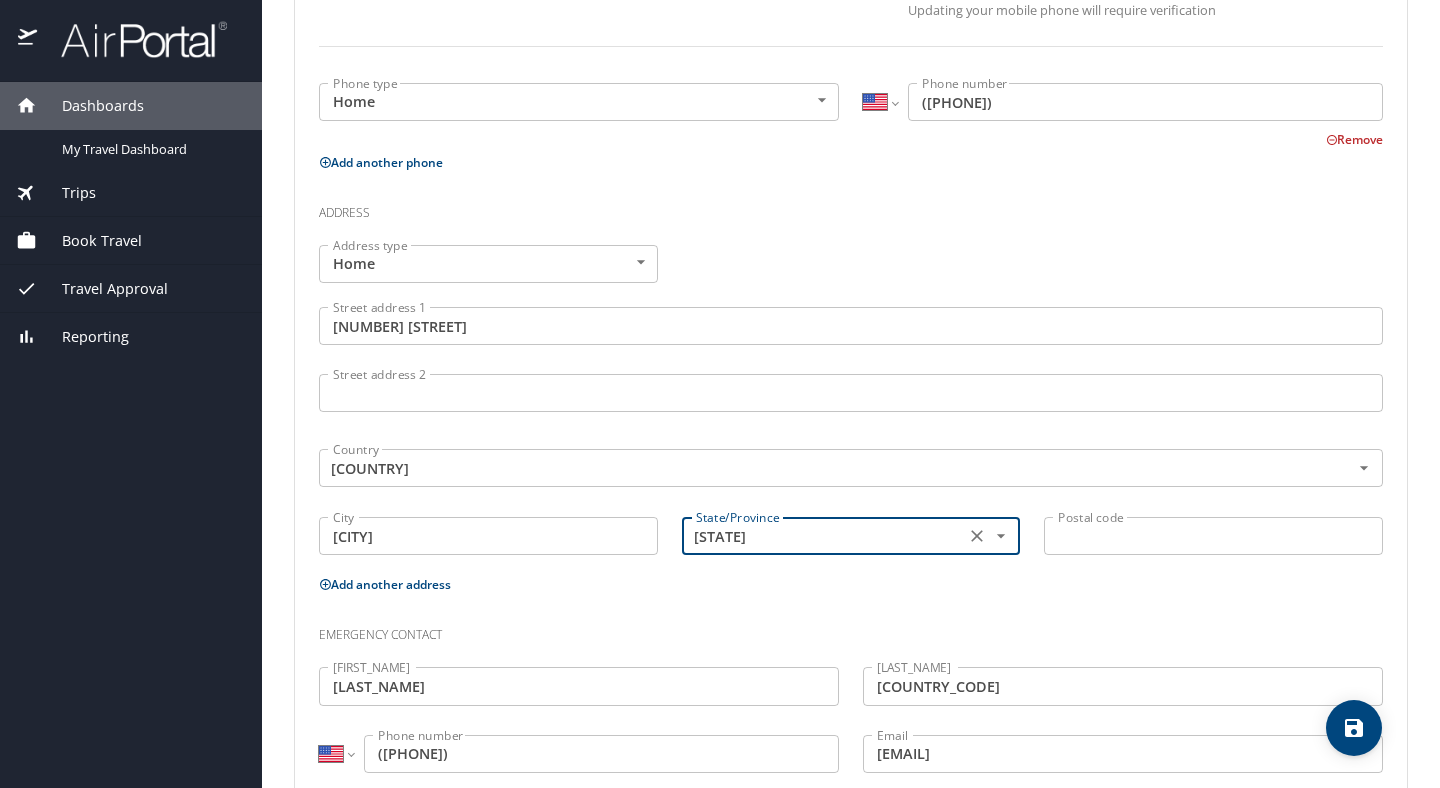 type on "Louisiana" 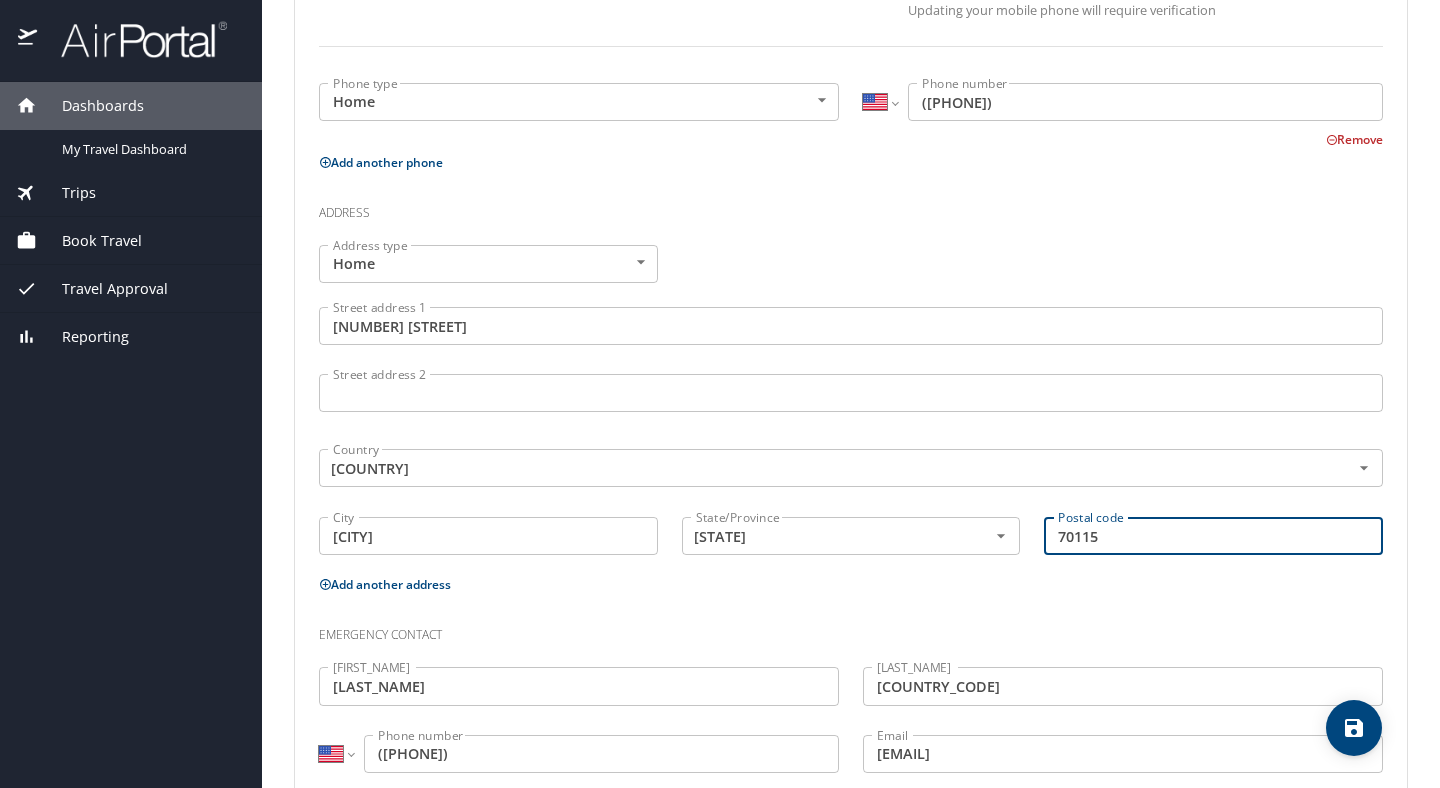 type on "70115" 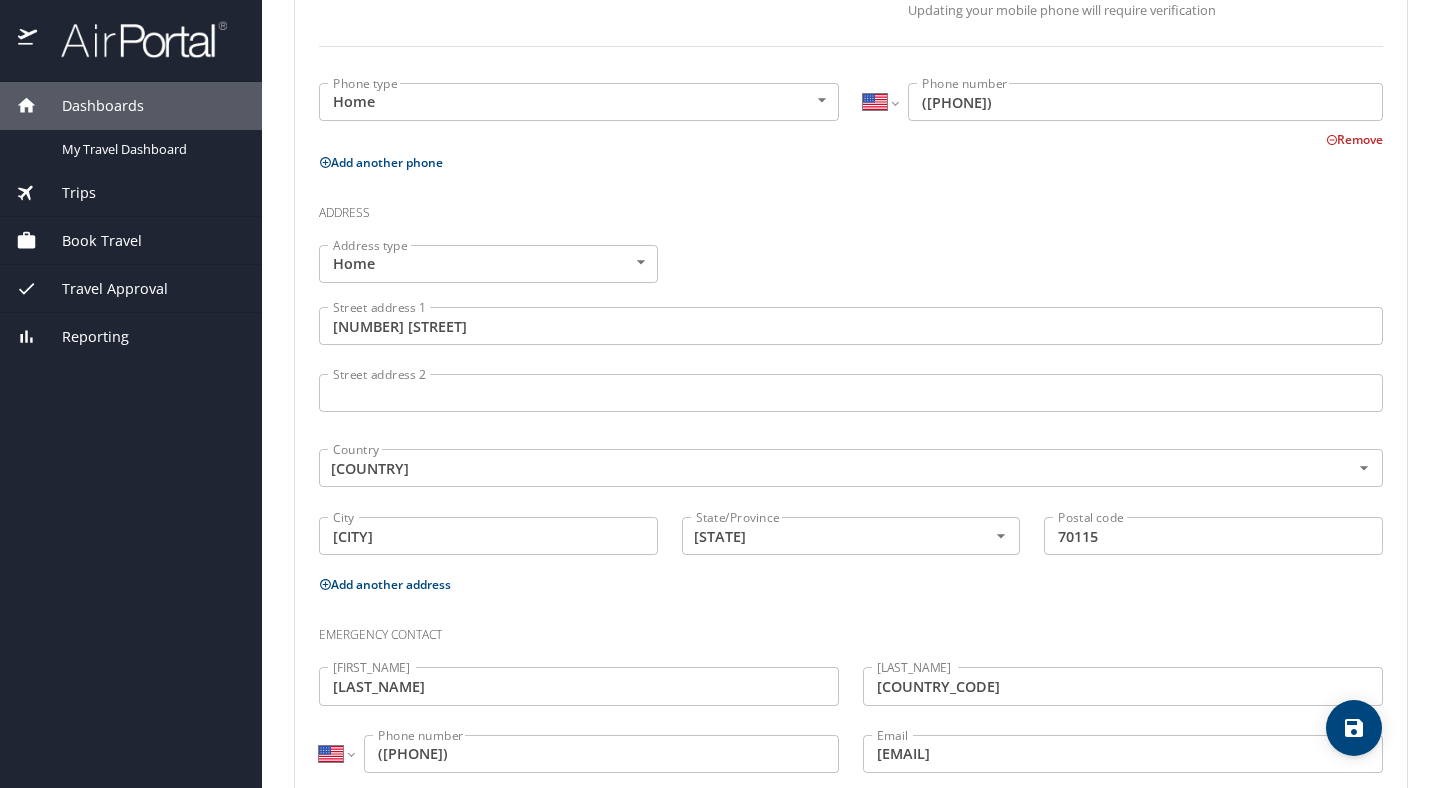 click on "Emergency contact" at bounding box center (851, 630) 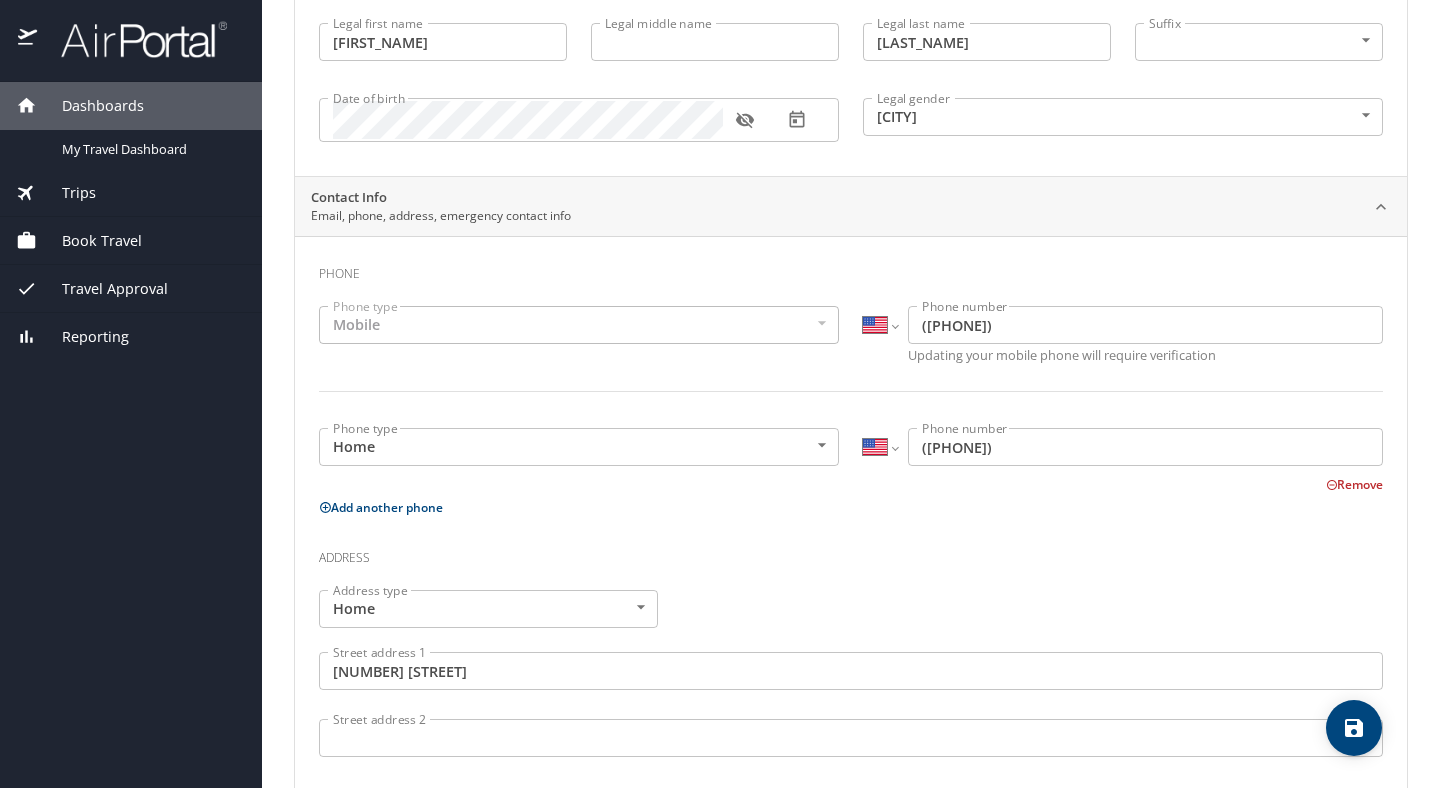 scroll, scrollTop: 0, scrollLeft: 0, axis: both 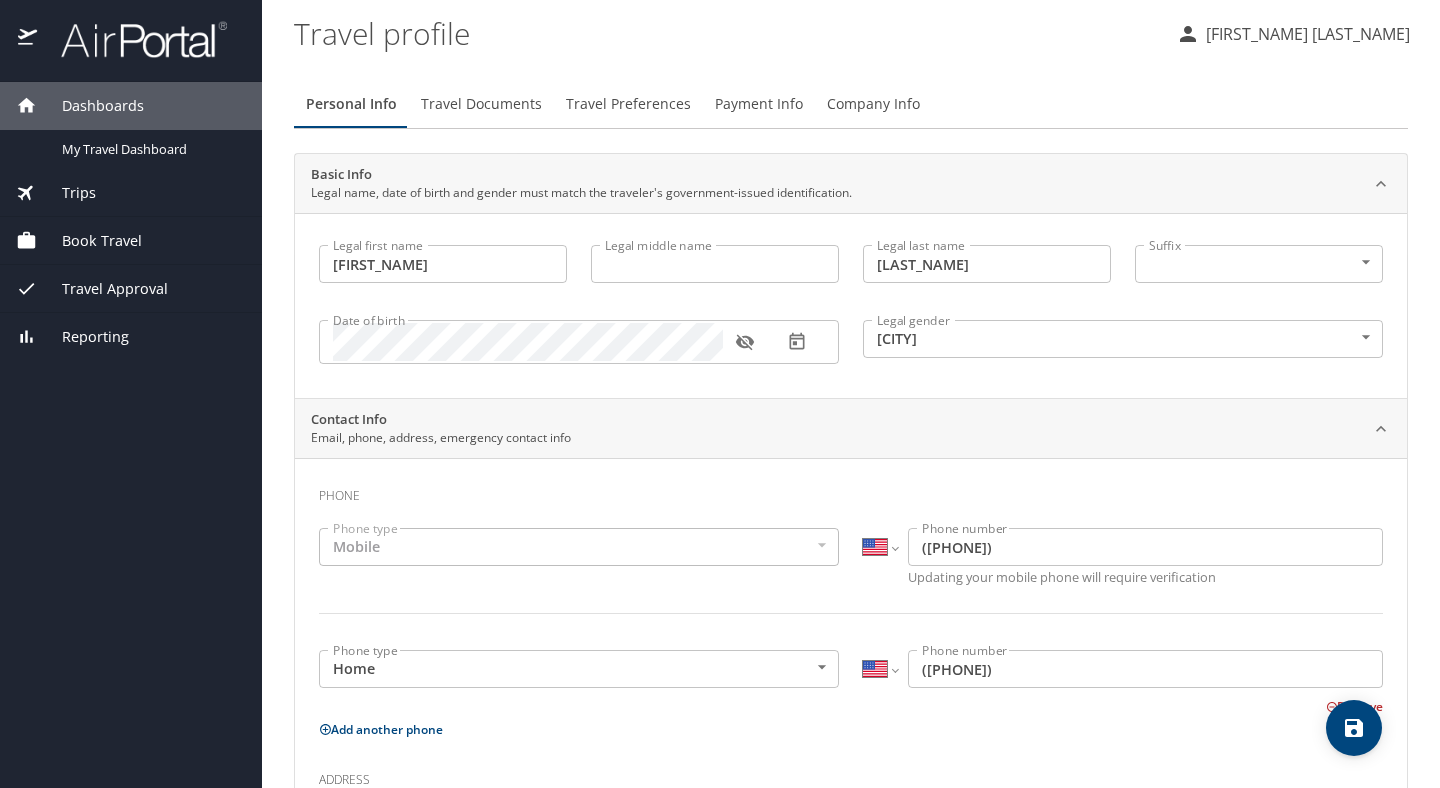 click at bounding box center [1354, 728] 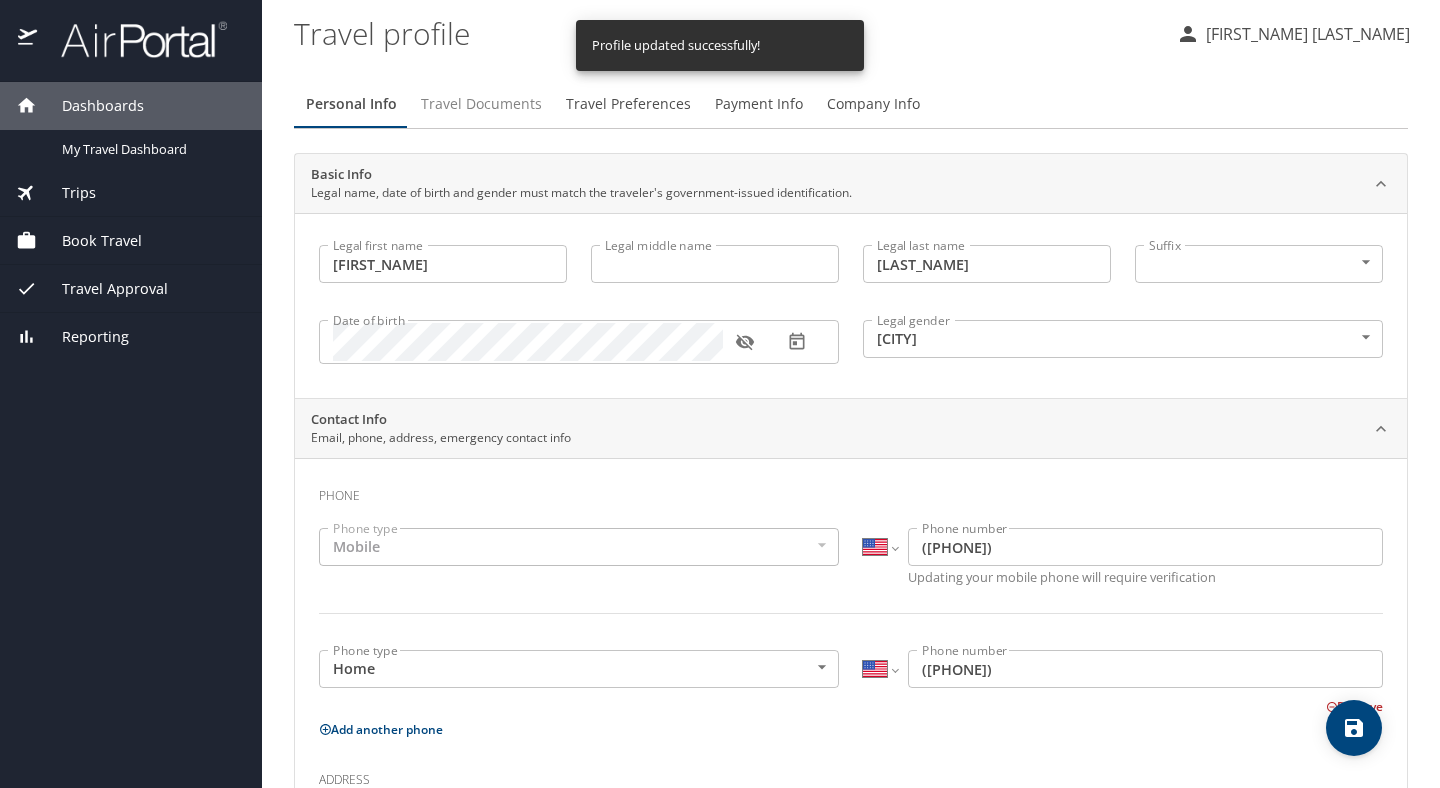 click on "Travel Documents" at bounding box center (481, 104) 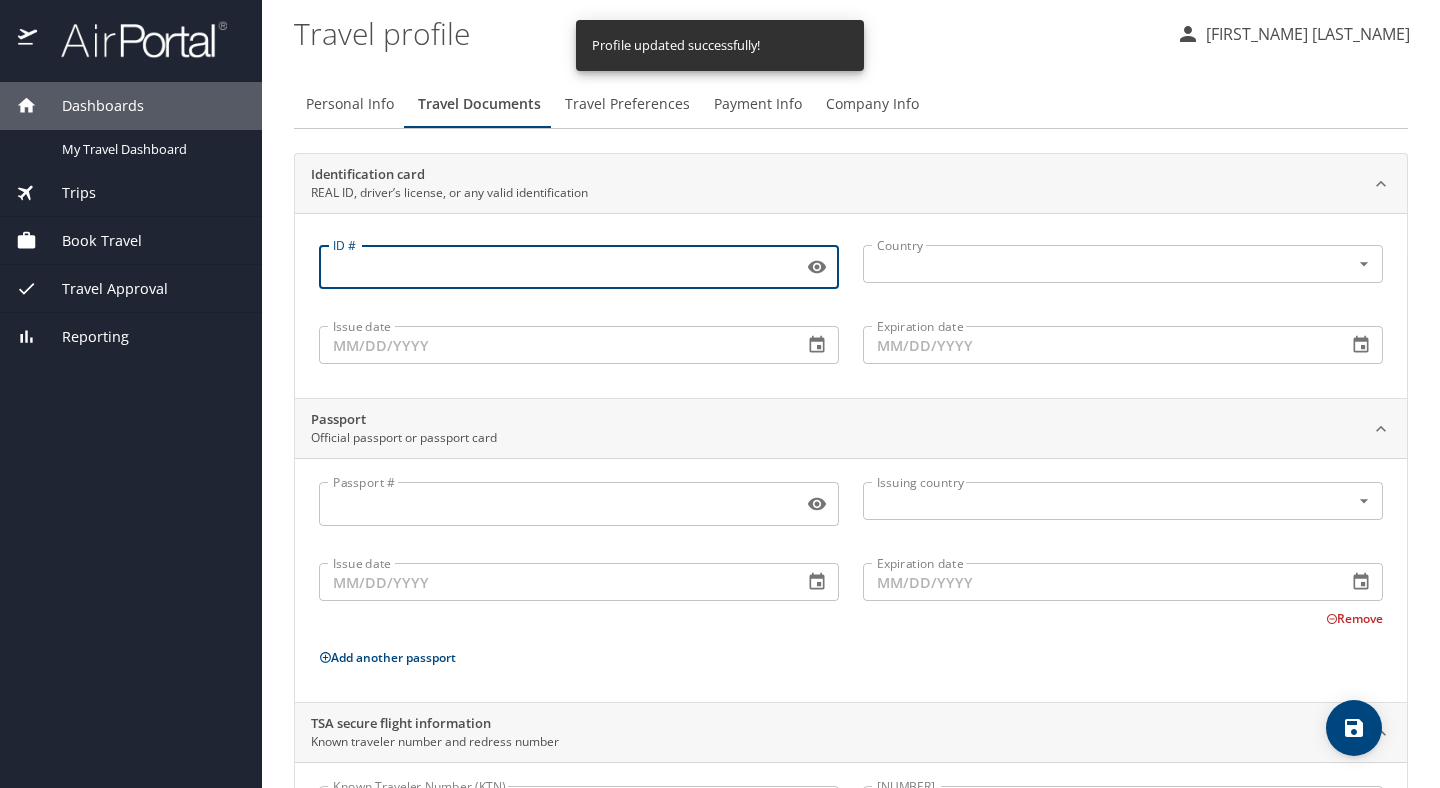 click on "ID #" at bounding box center [557, 267] 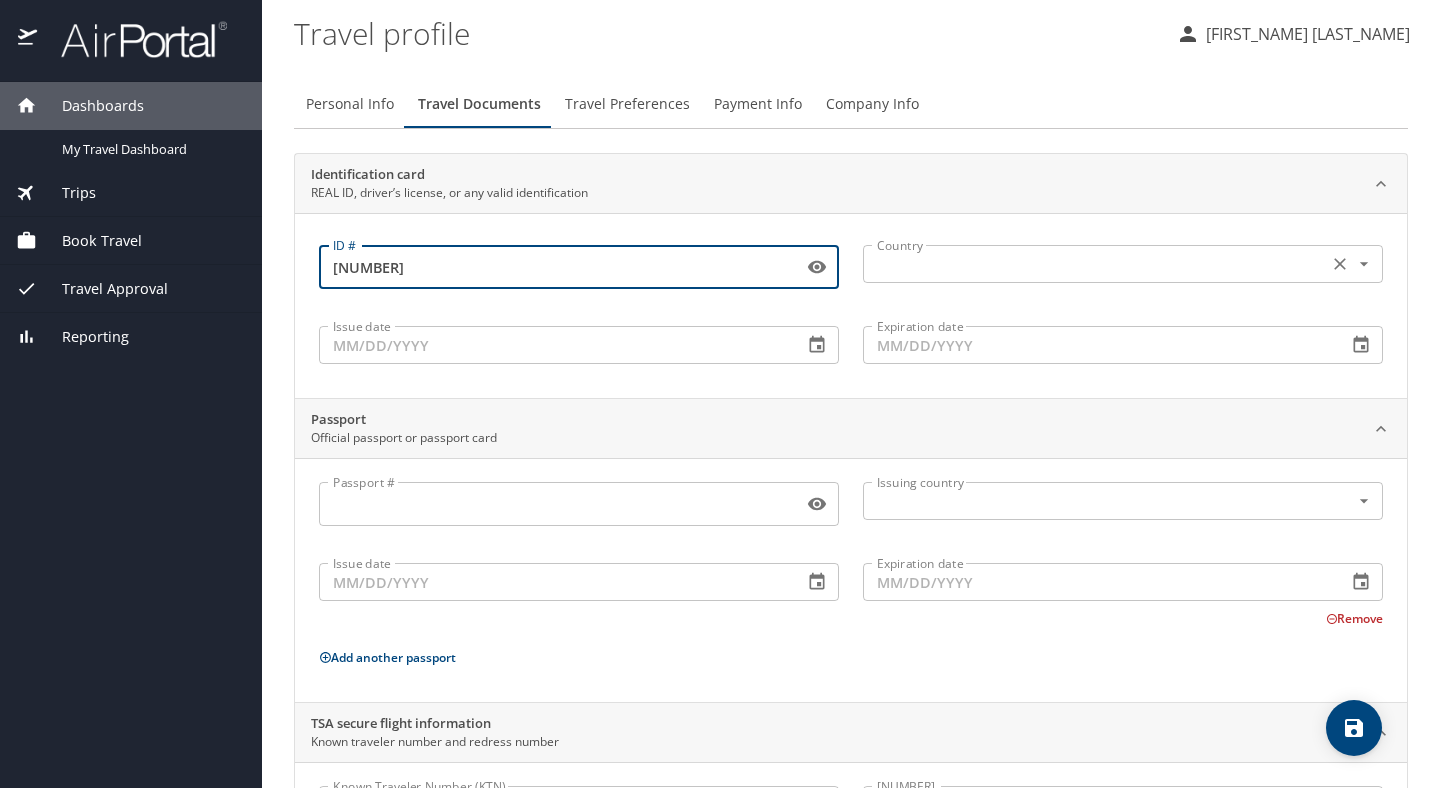 type on "012991483" 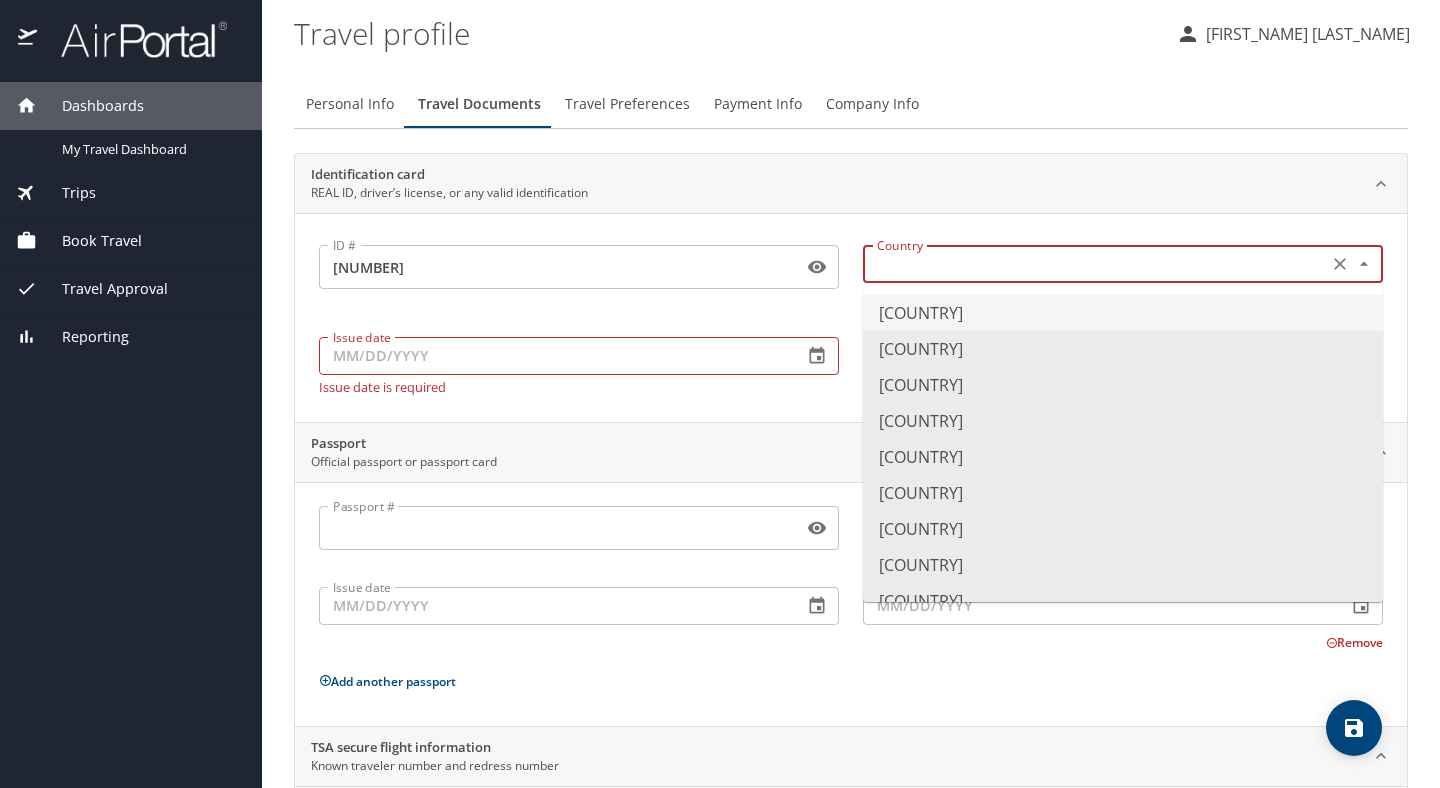 click at bounding box center [1093, 264] 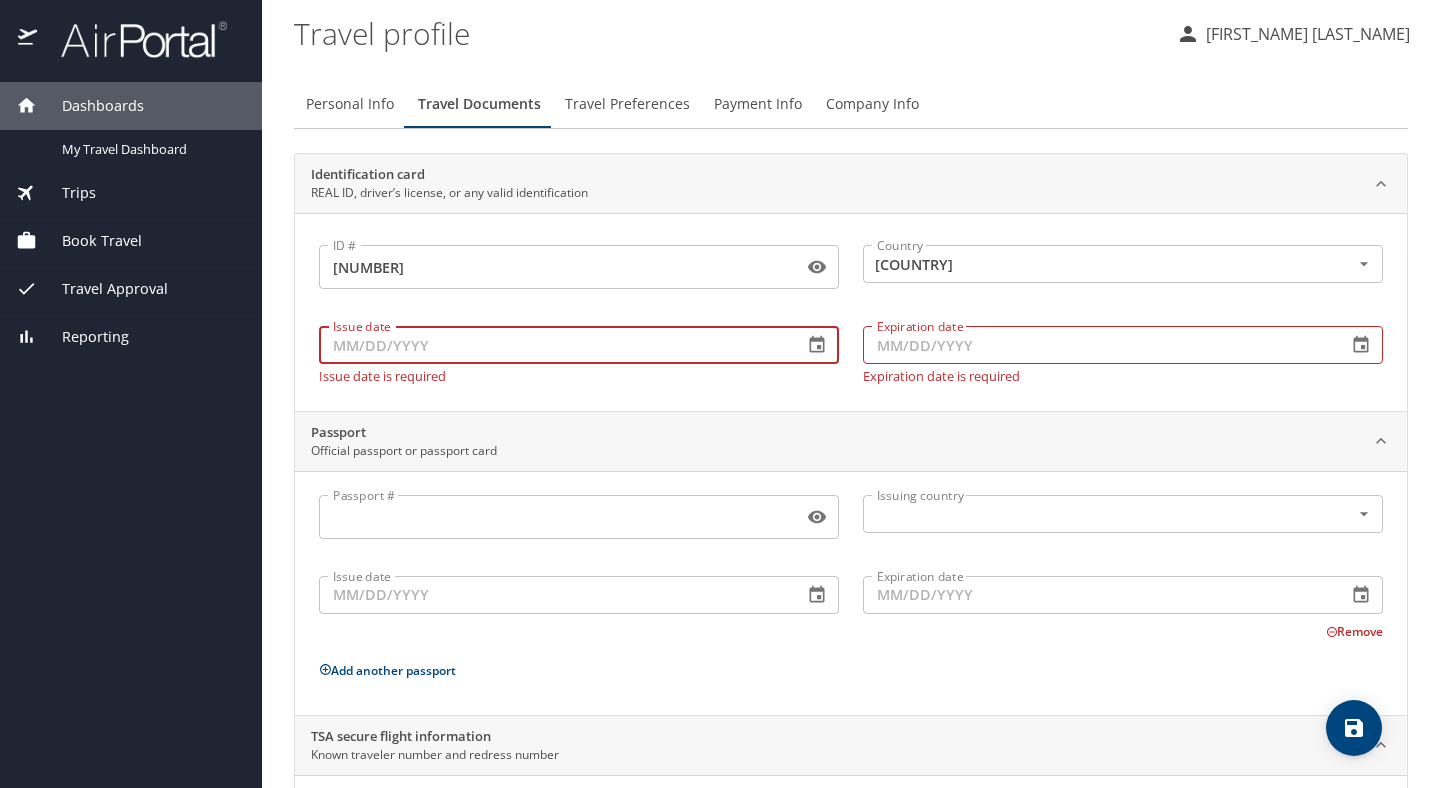 click on "Issue date" at bounding box center (553, 345) 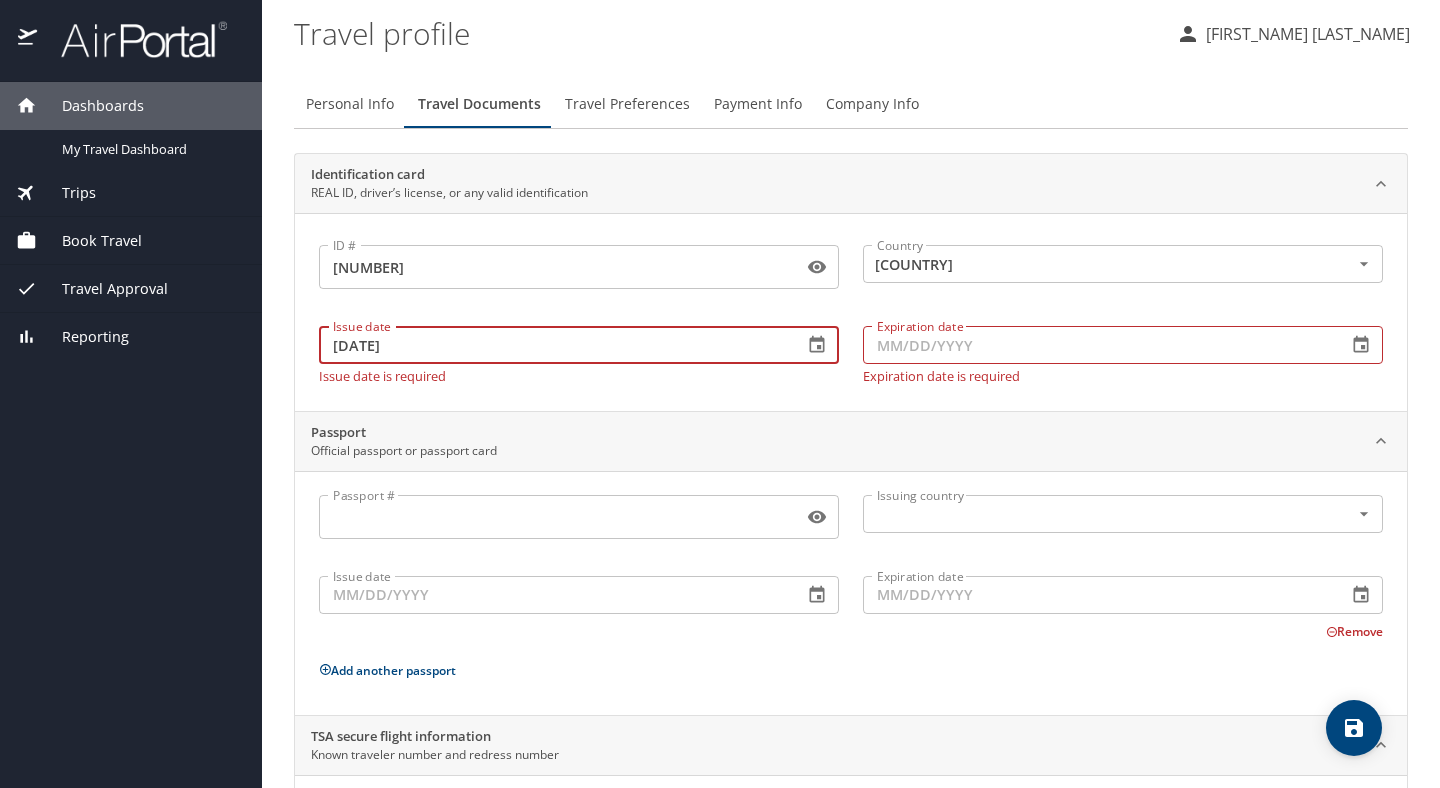 type on "03/21/2024" 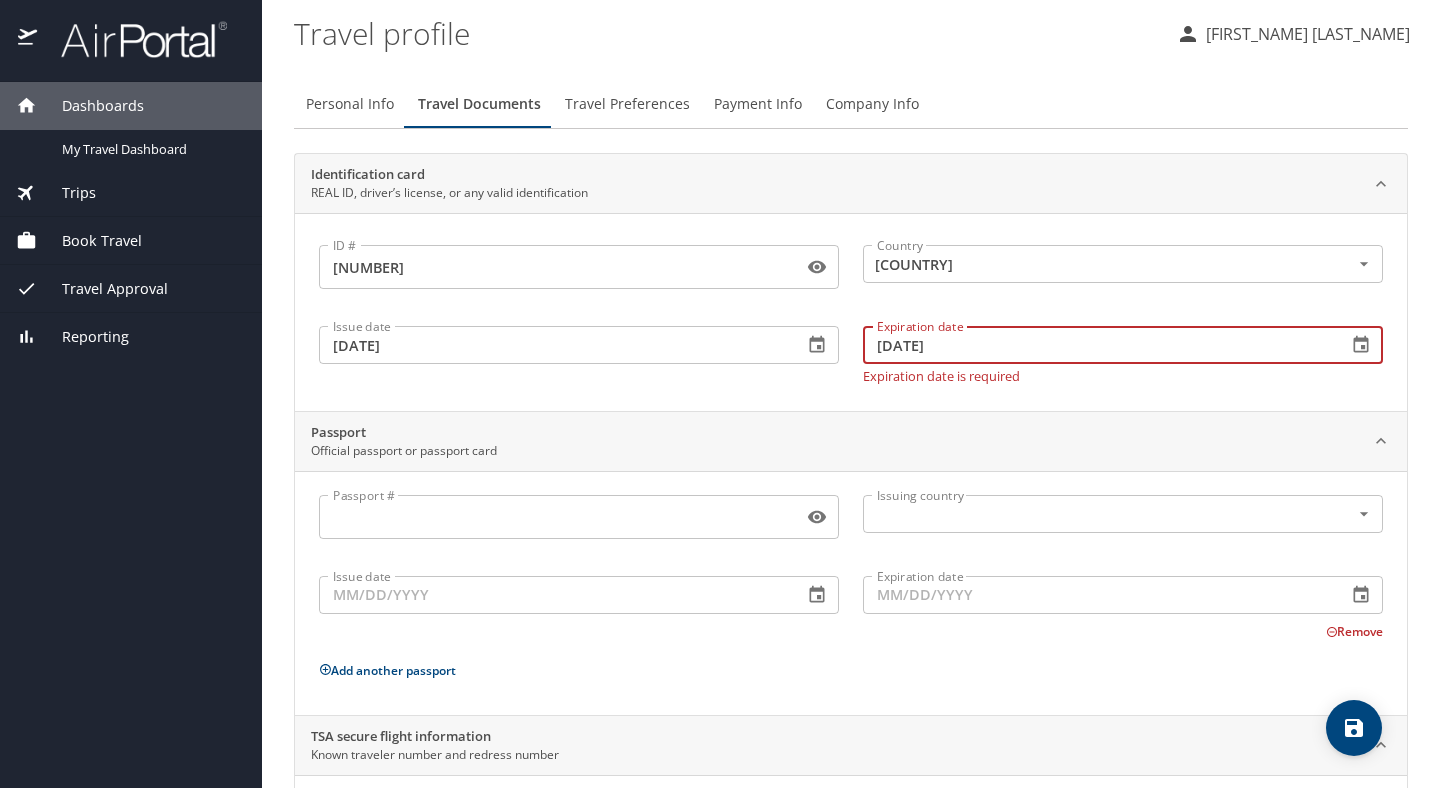 scroll, scrollTop: 137, scrollLeft: 0, axis: vertical 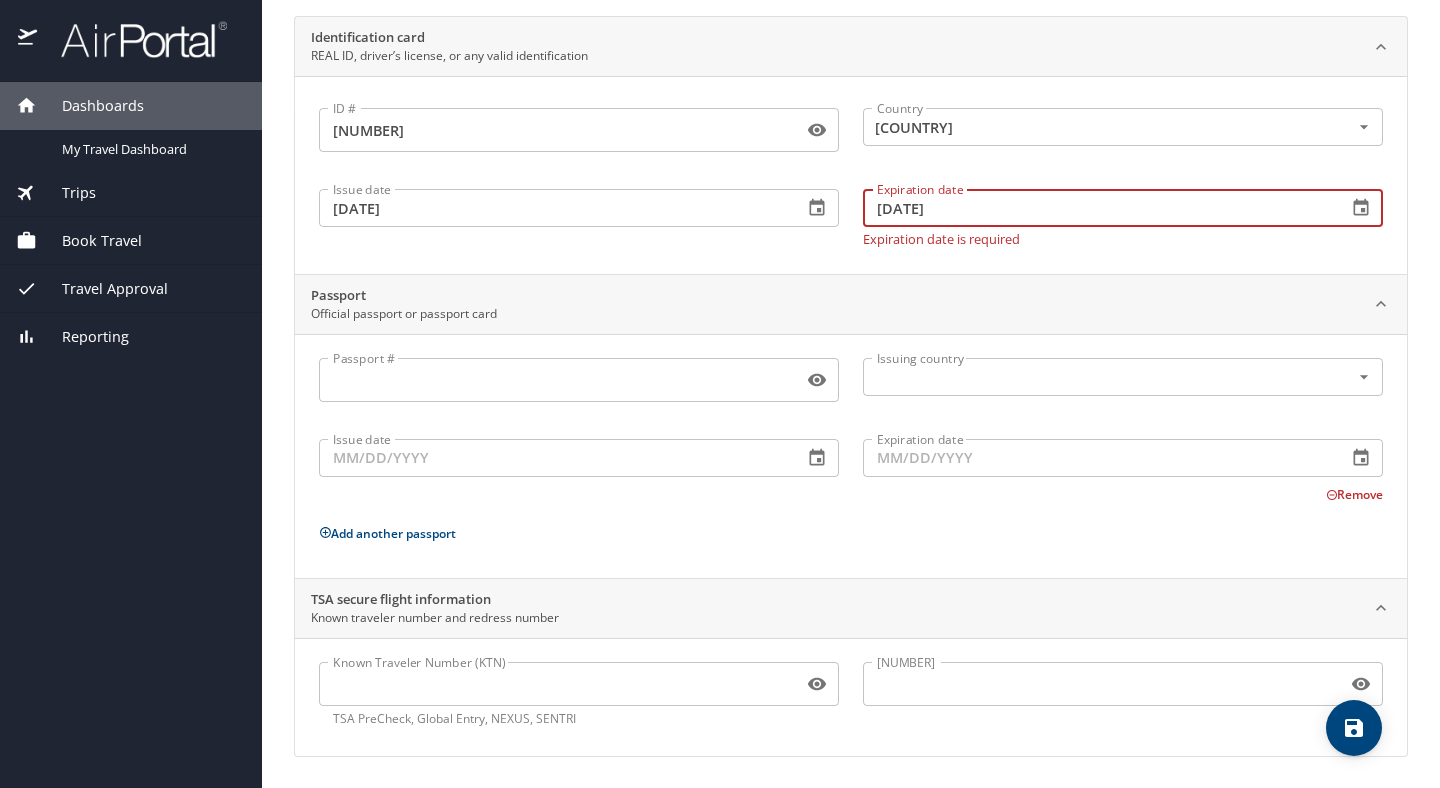 type on "02/19/2029" 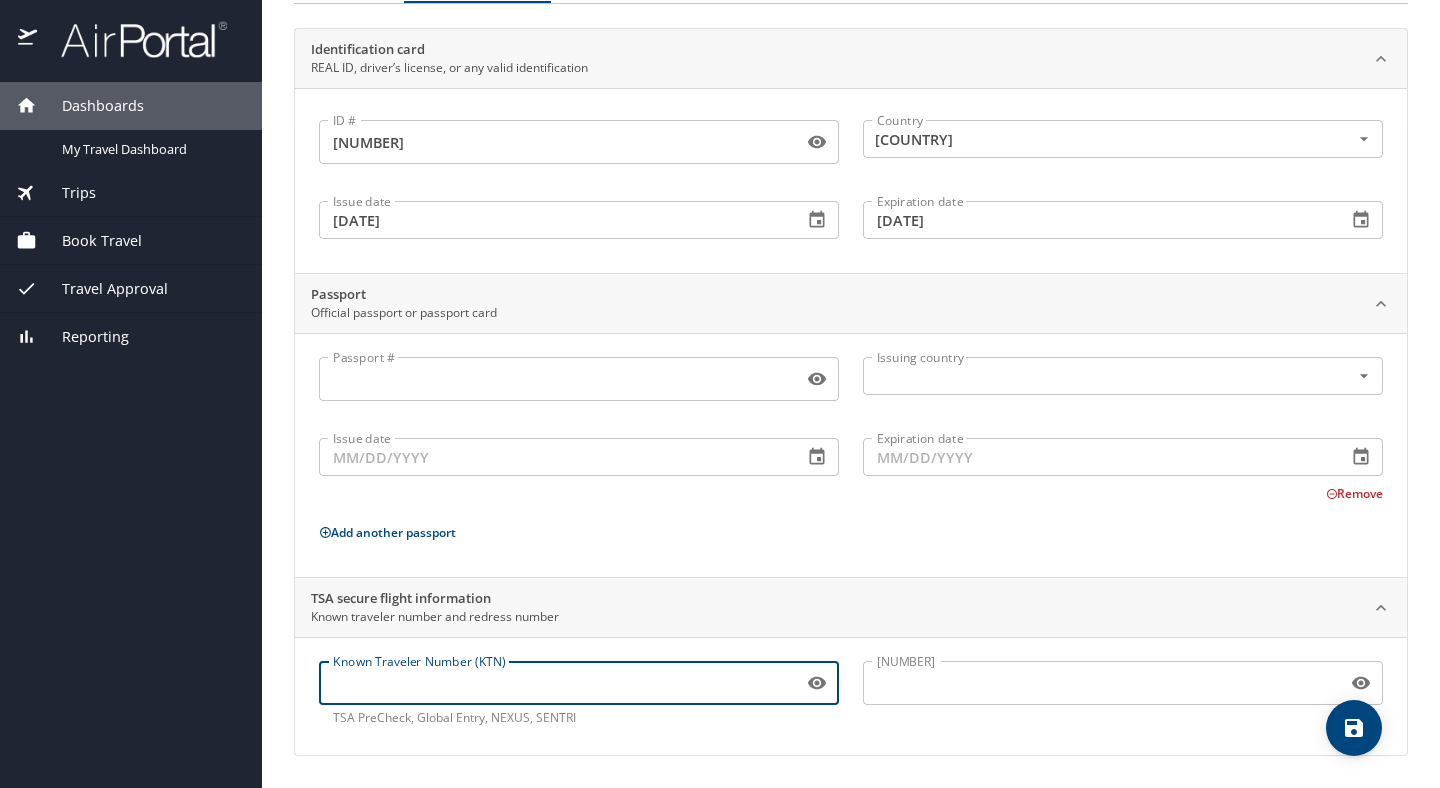 scroll, scrollTop: 124, scrollLeft: 0, axis: vertical 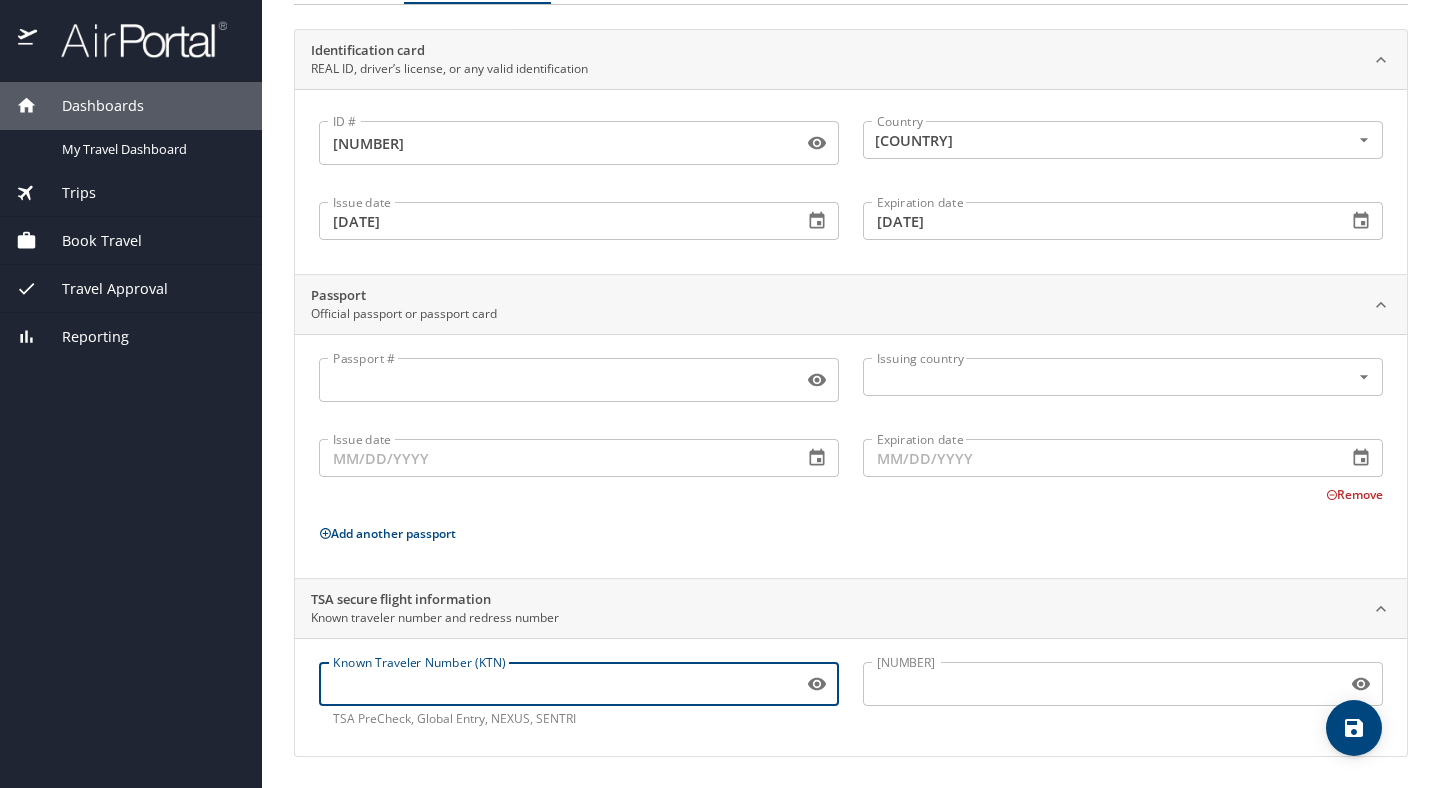click on "Known Traveler Number (KTN)" at bounding box center [557, 684] 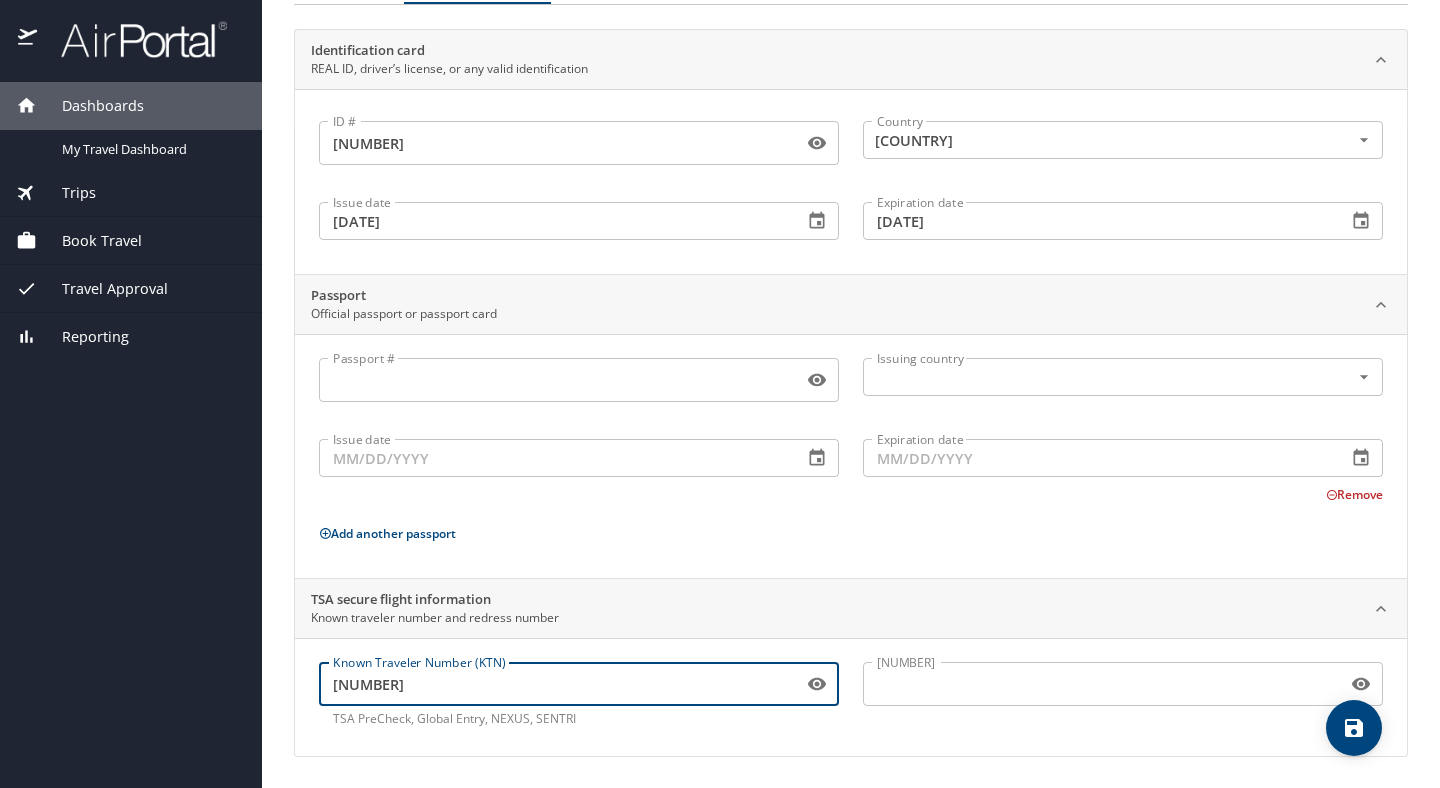 type on "TT138ZZ5K" 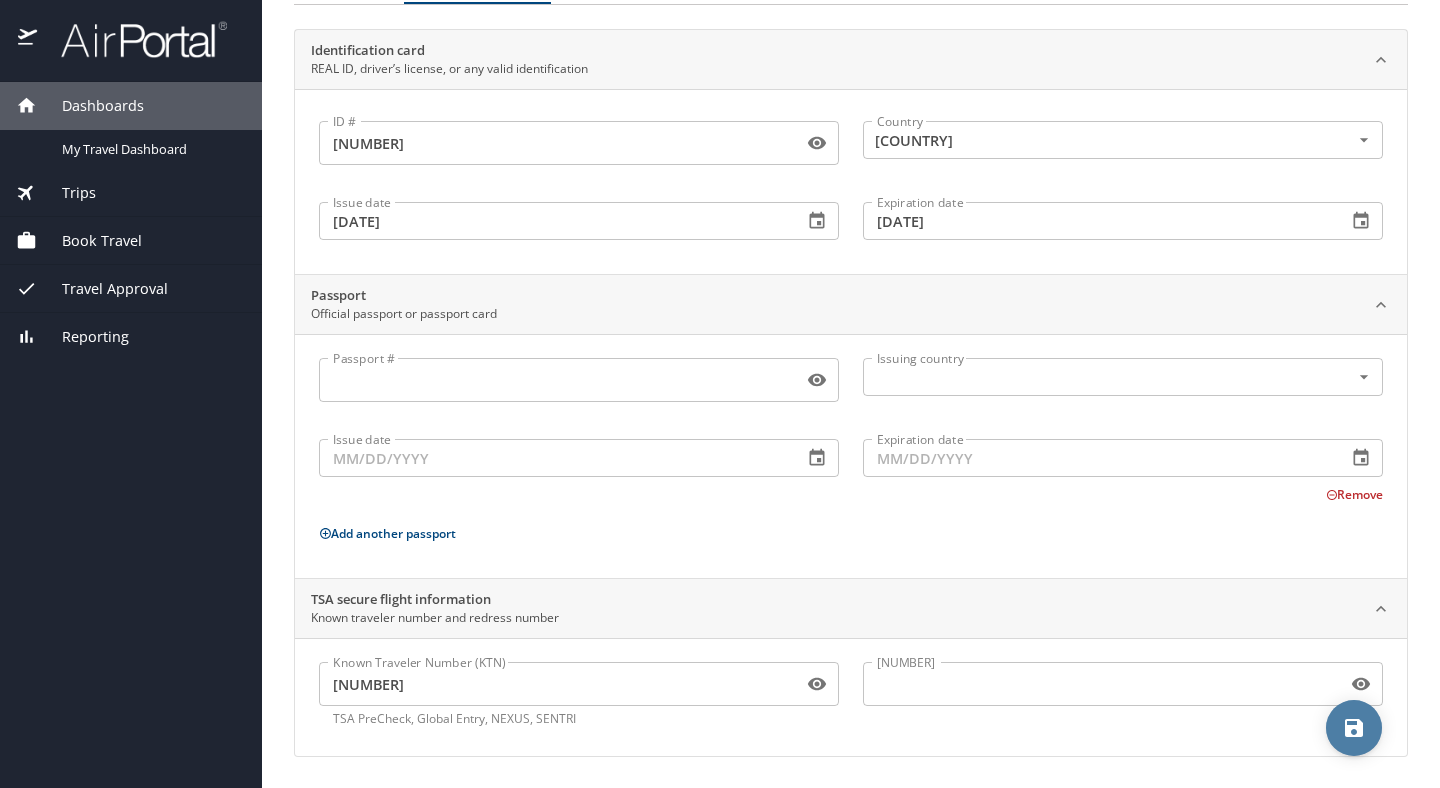 click at bounding box center [1354, 728] 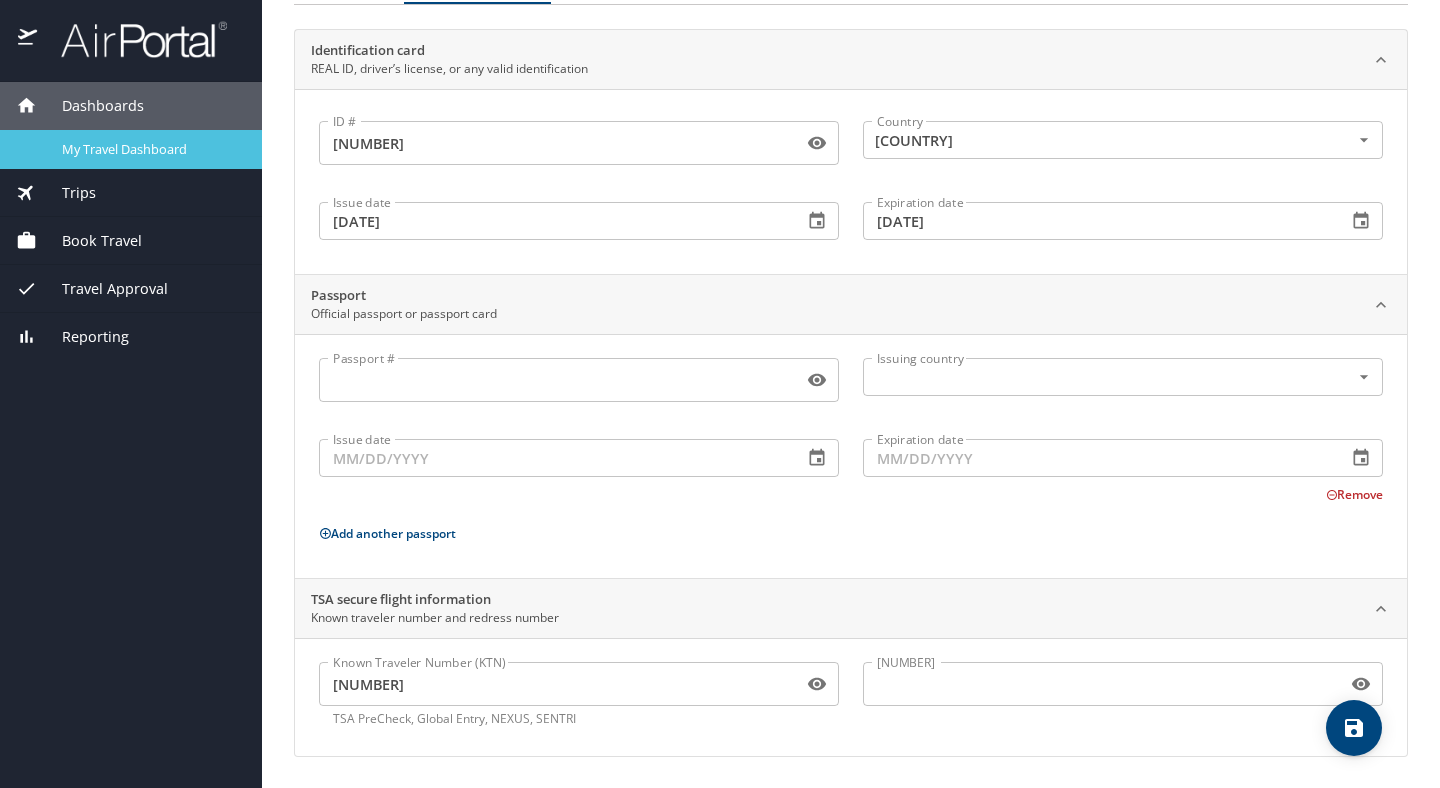 click on "My Travel Dashboard" at bounding box center [150, 149] 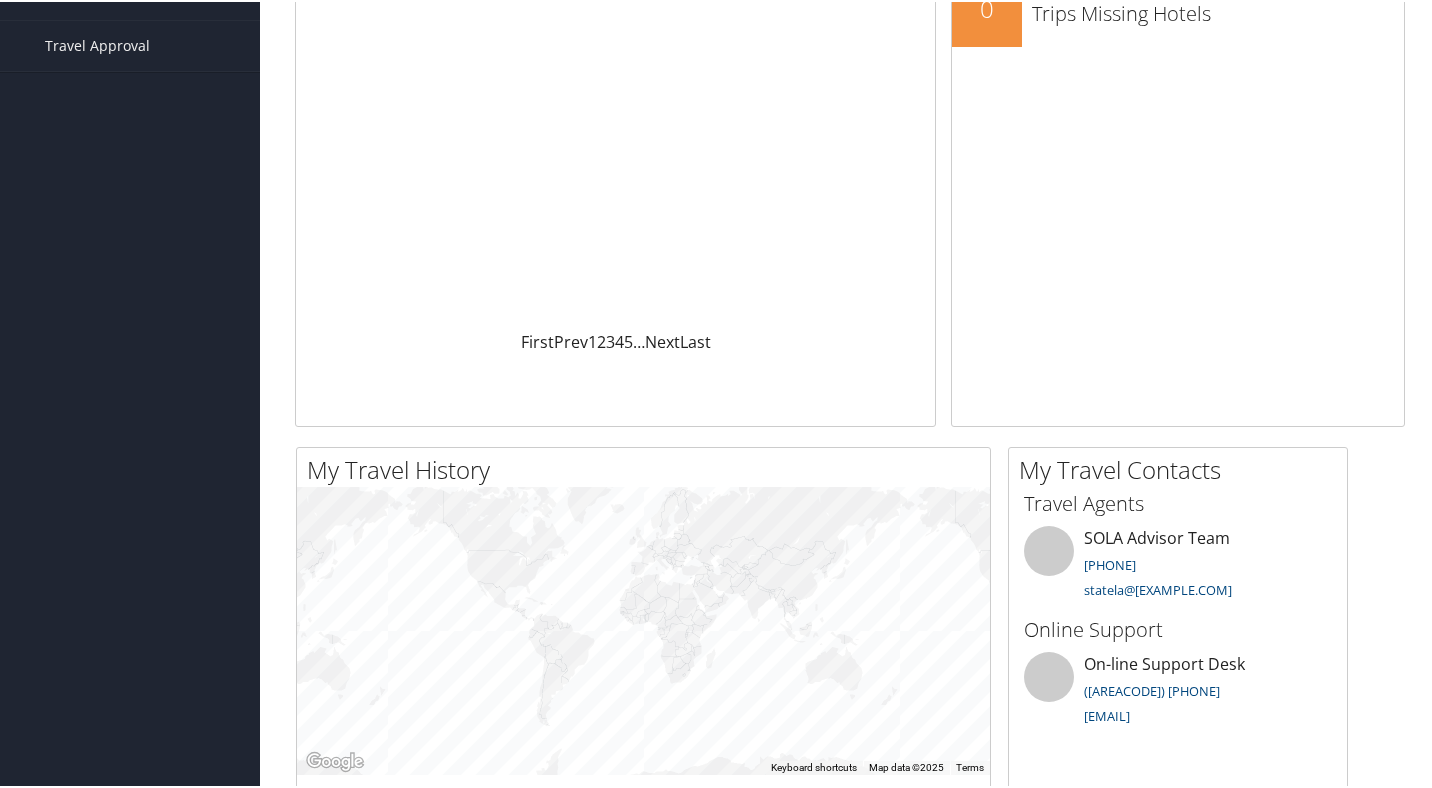 scroll, scrollTop: 0, scrollLeft: 0, axis: both 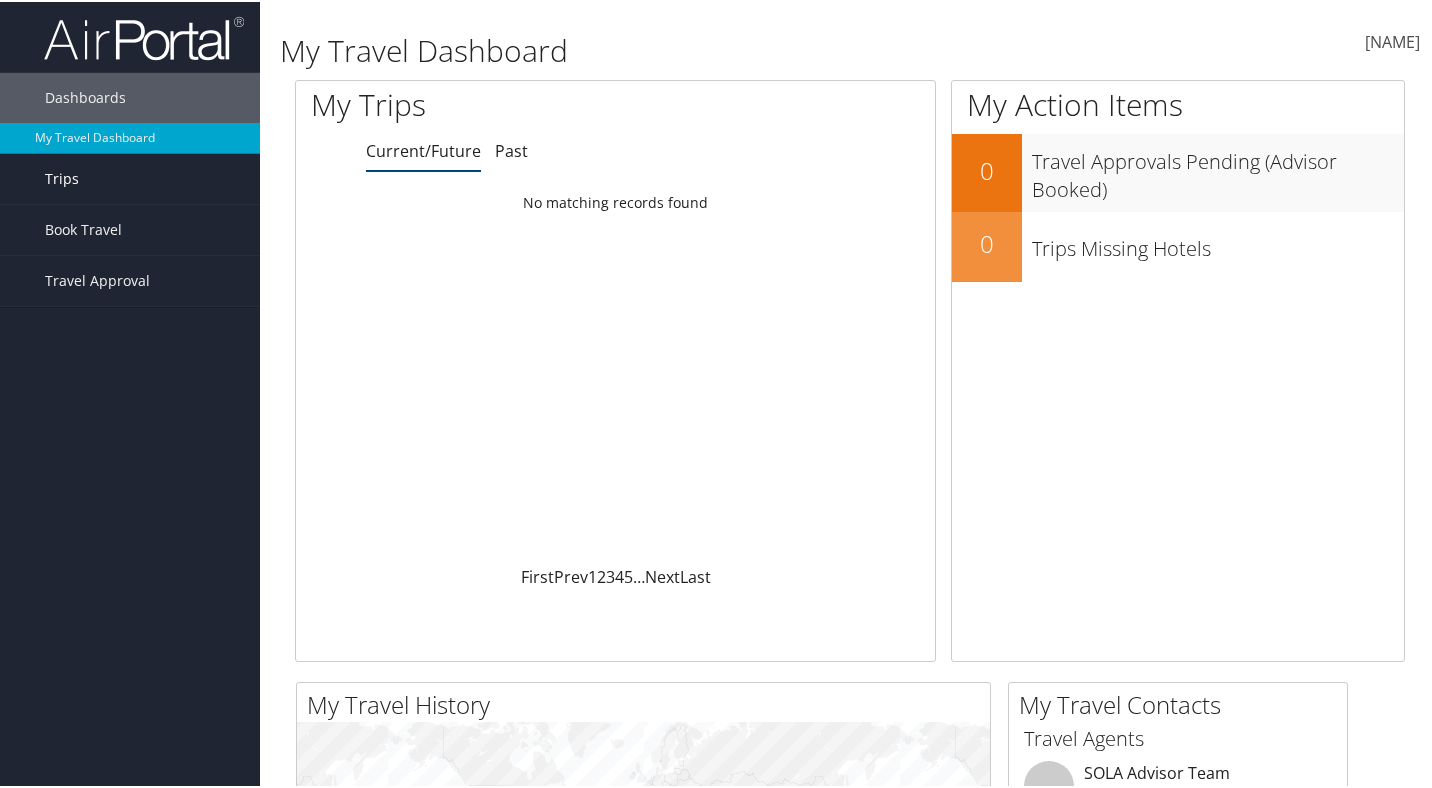 click on "Trips" at bounding box center (62, 177) 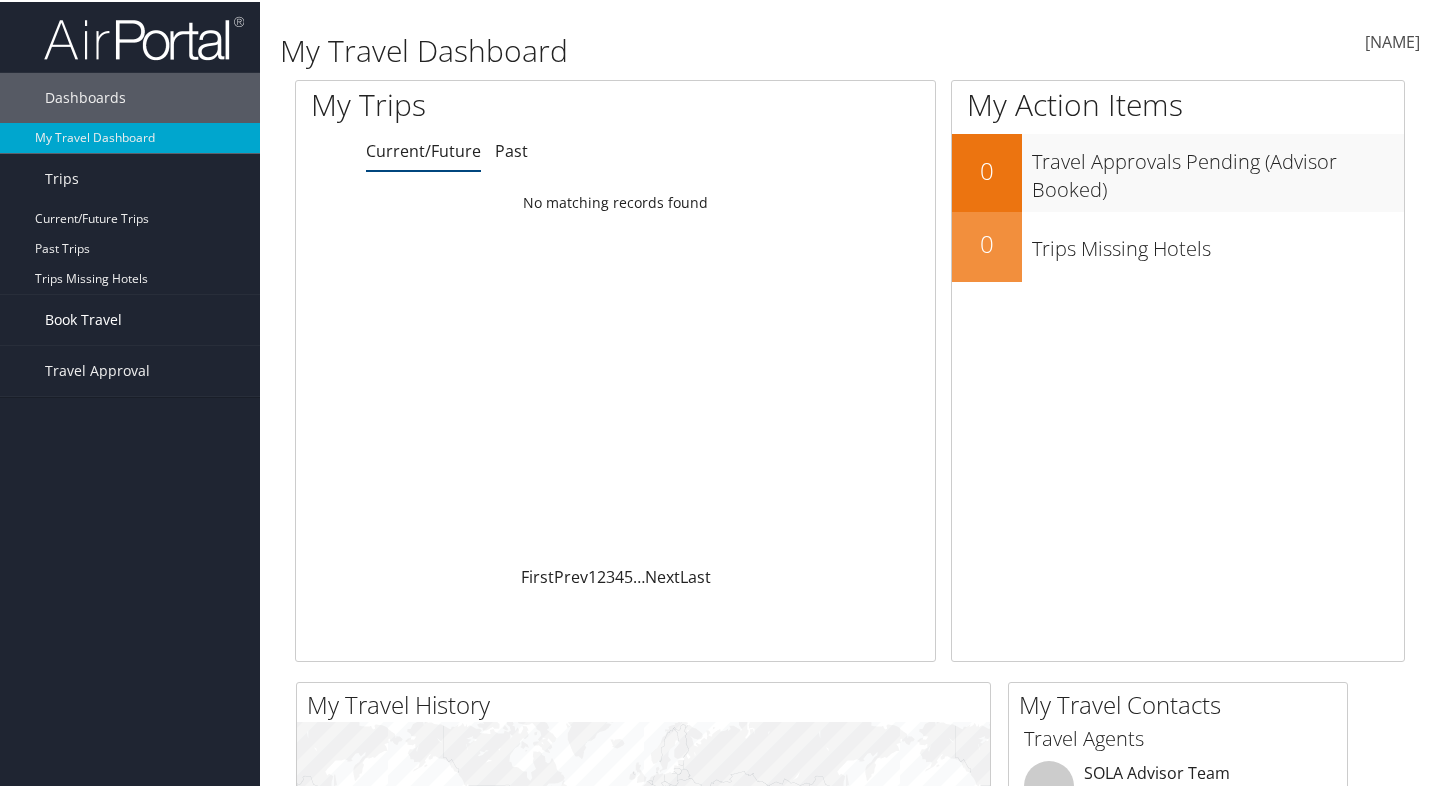 click on "Book Travel" at bounding box center [130, 318] 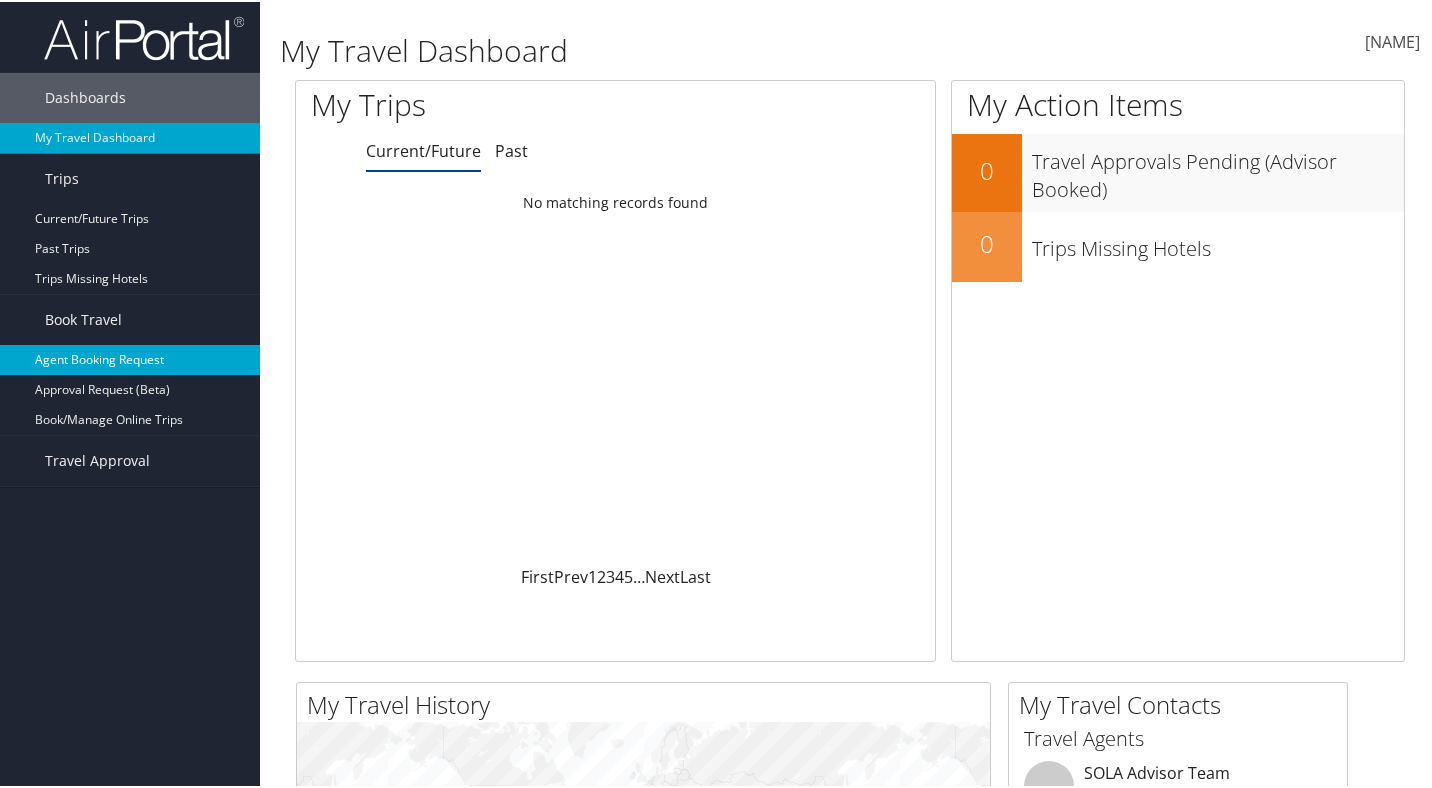 click on "Agent Booking Request" at bounding box center (130, 358) 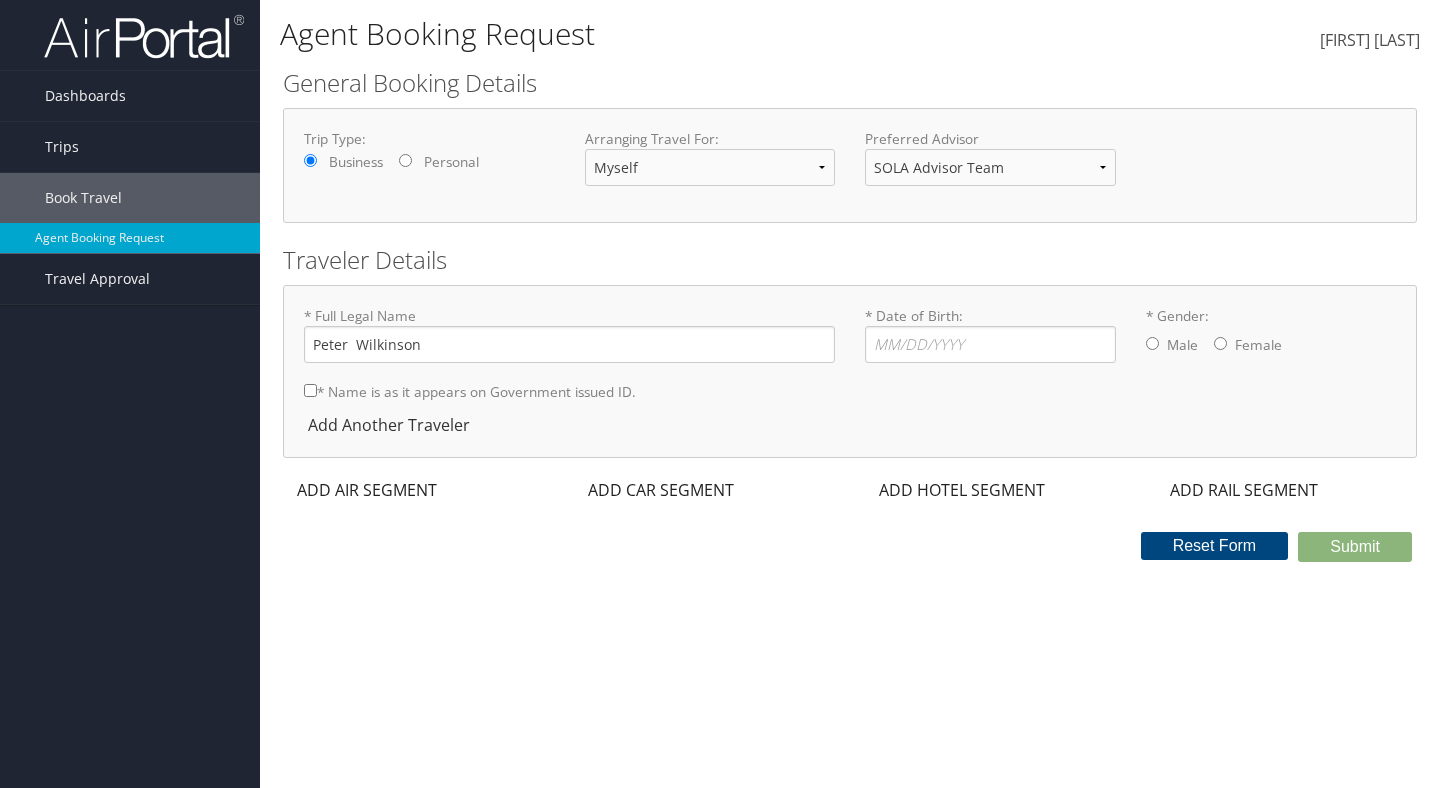 scroll, scrollTop: 0, scrollLeft: 0, axis: both 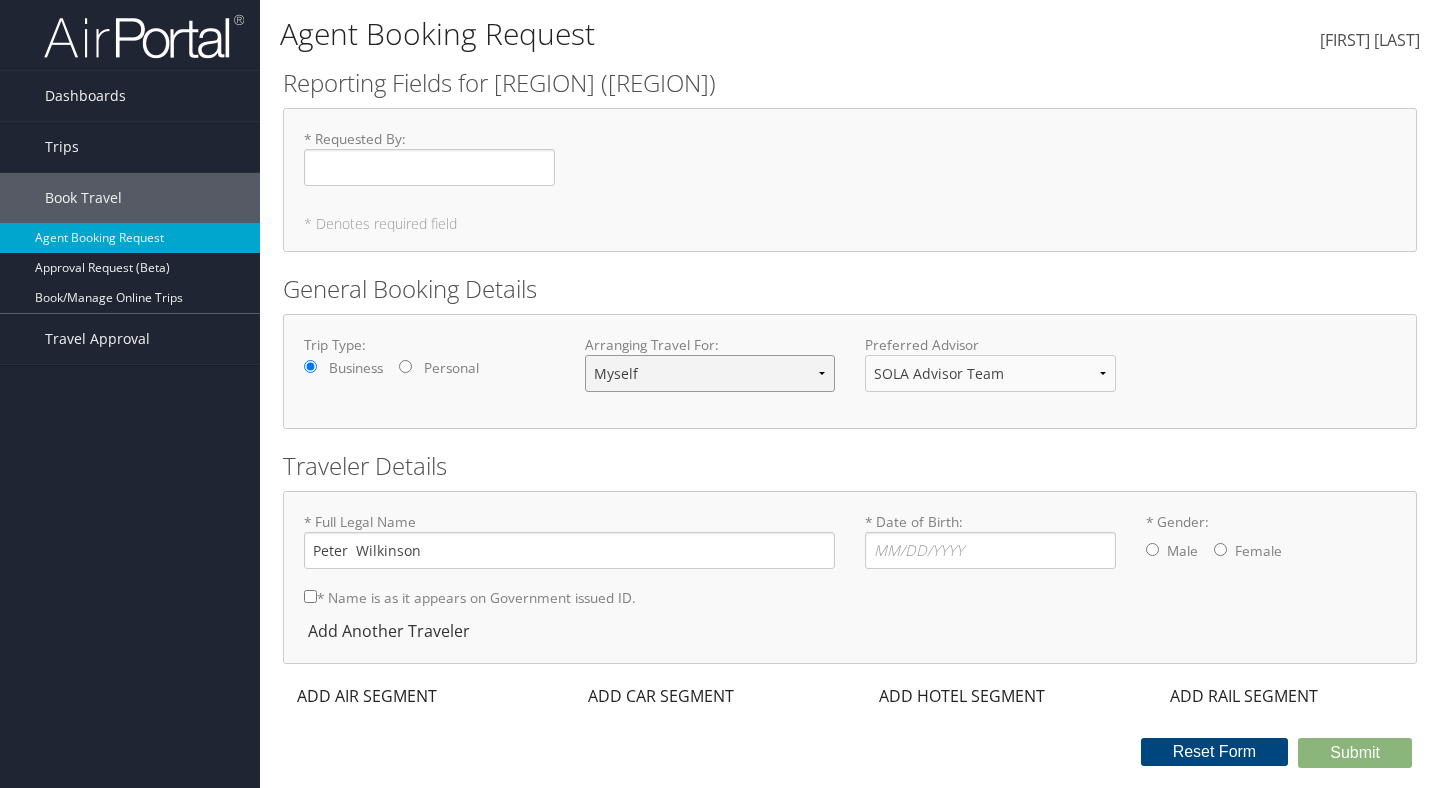 click on "Myself Another Traveler Guest Traveler" at bounding box center (710, 373) 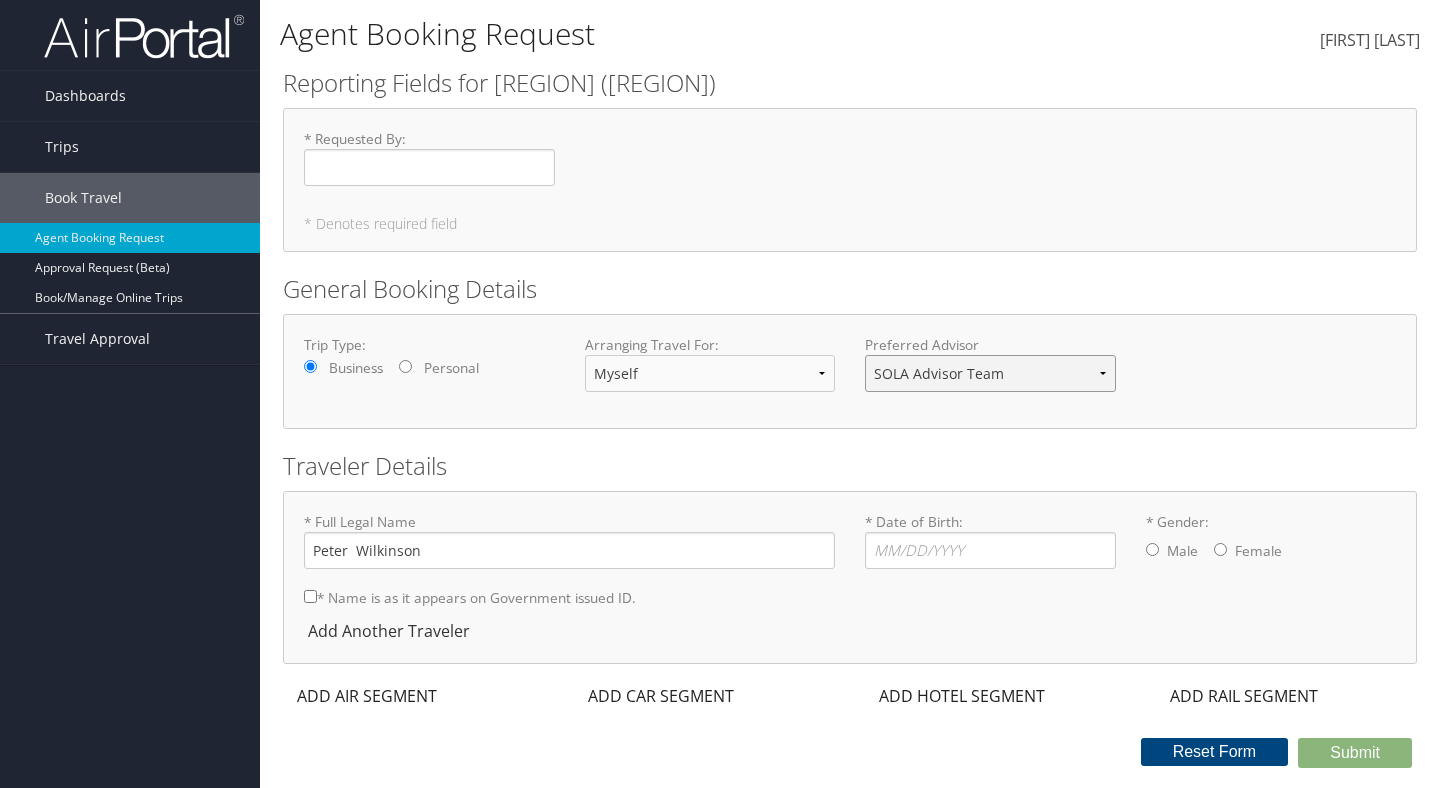 click on "SOLA Advisor Team" at bounding box center (990, 373) 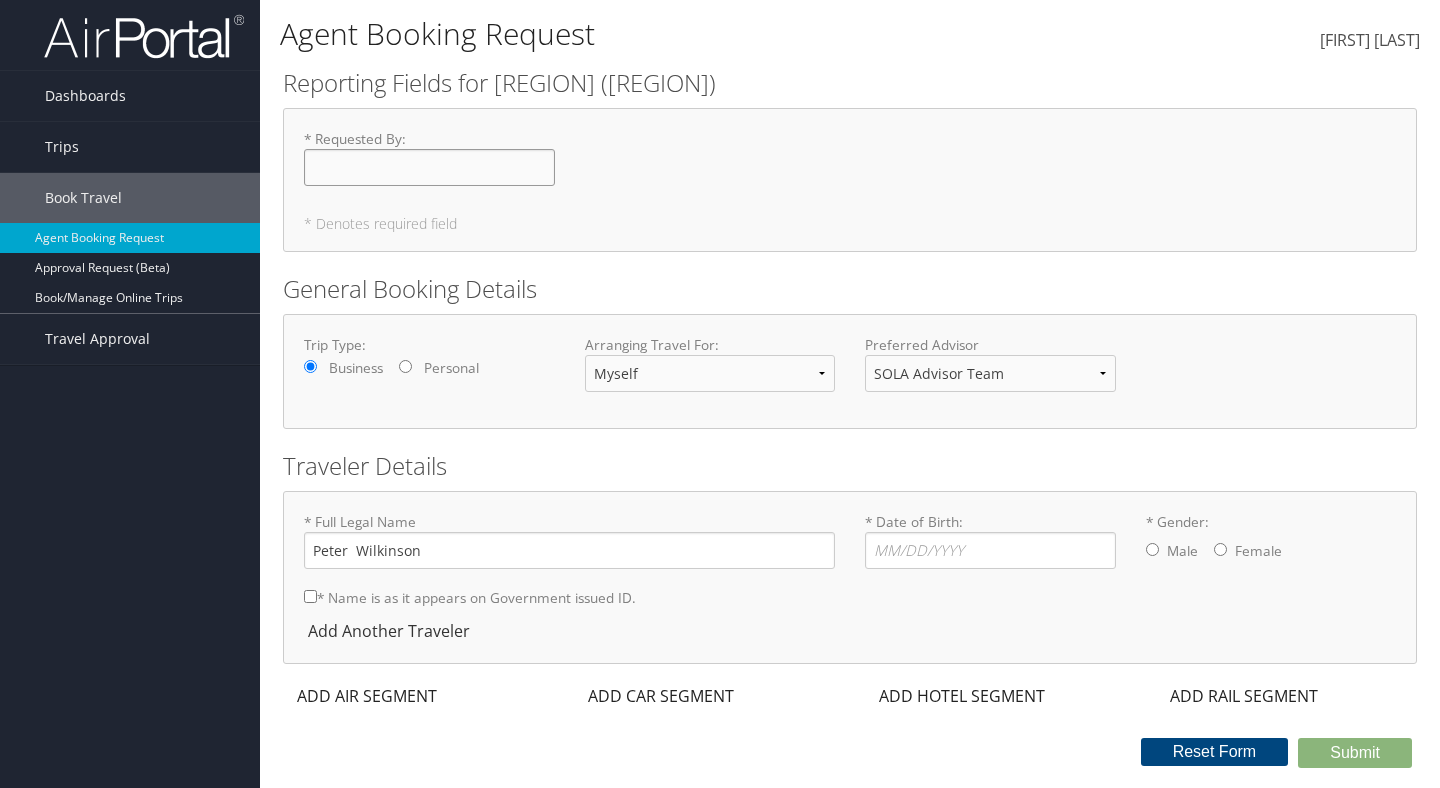 click on "*   Requested By : Required" at bounding box center [429, 167] 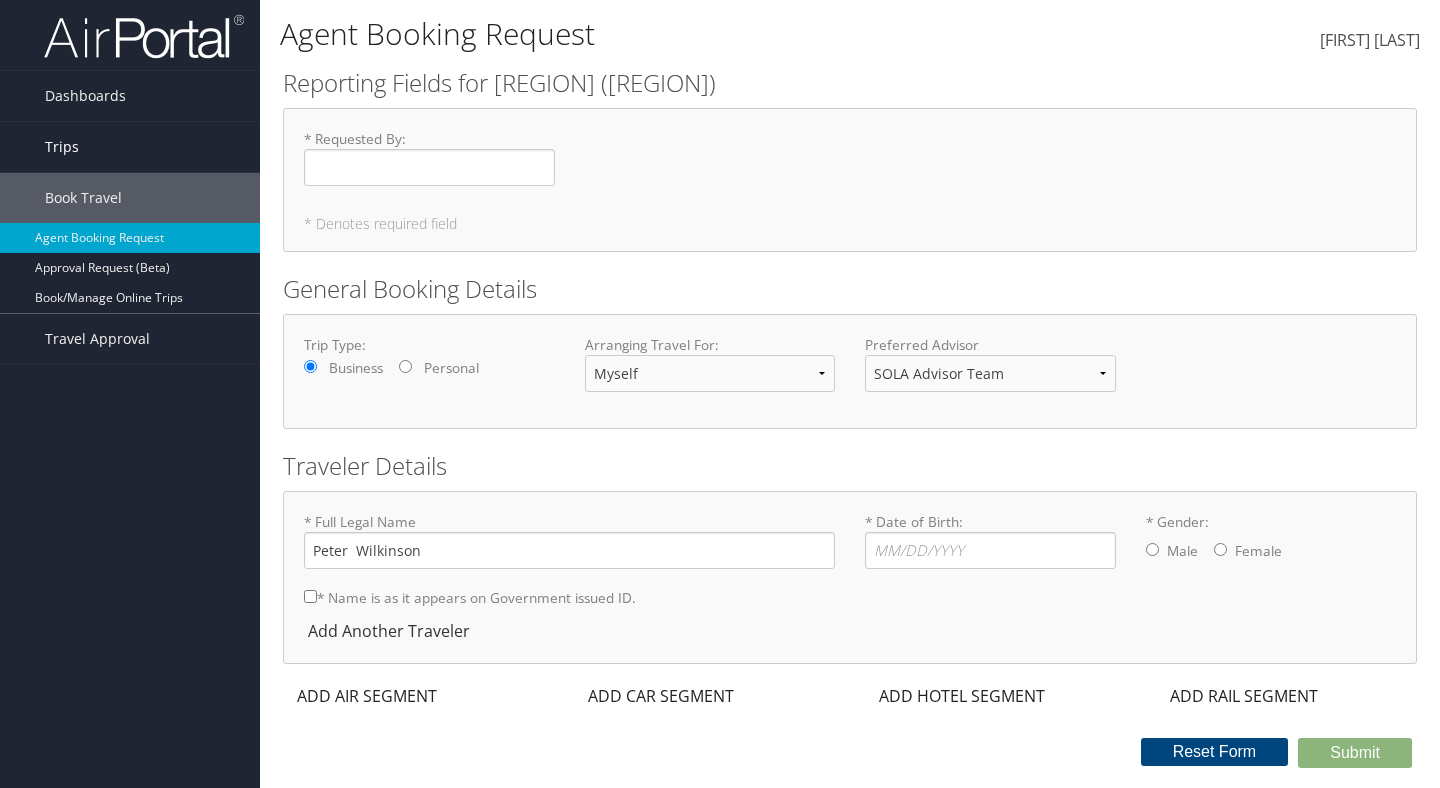 click on "Trips" at bounding box center (130, 147) 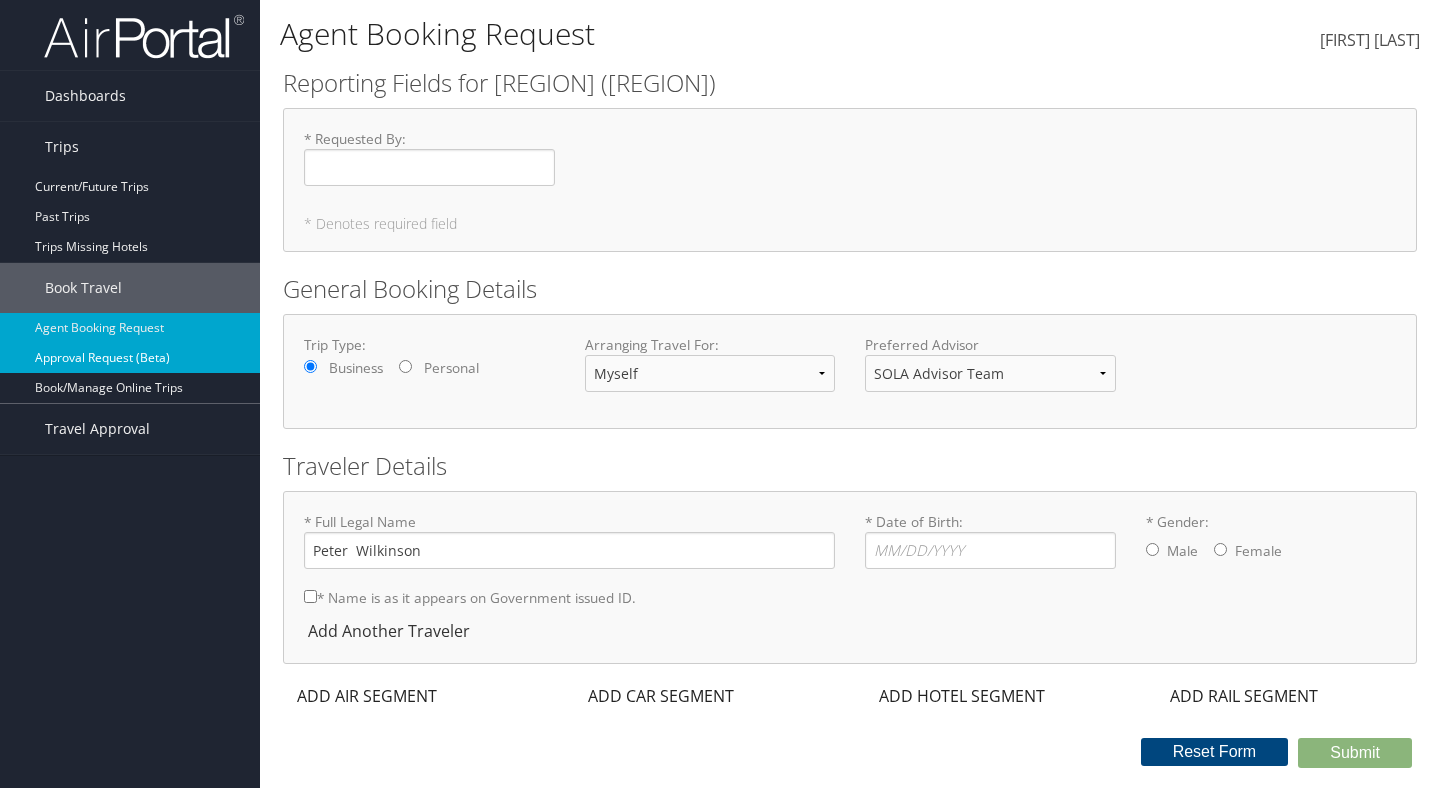 click on "Approval Request (Beta)" at bounding box center [130, 358] 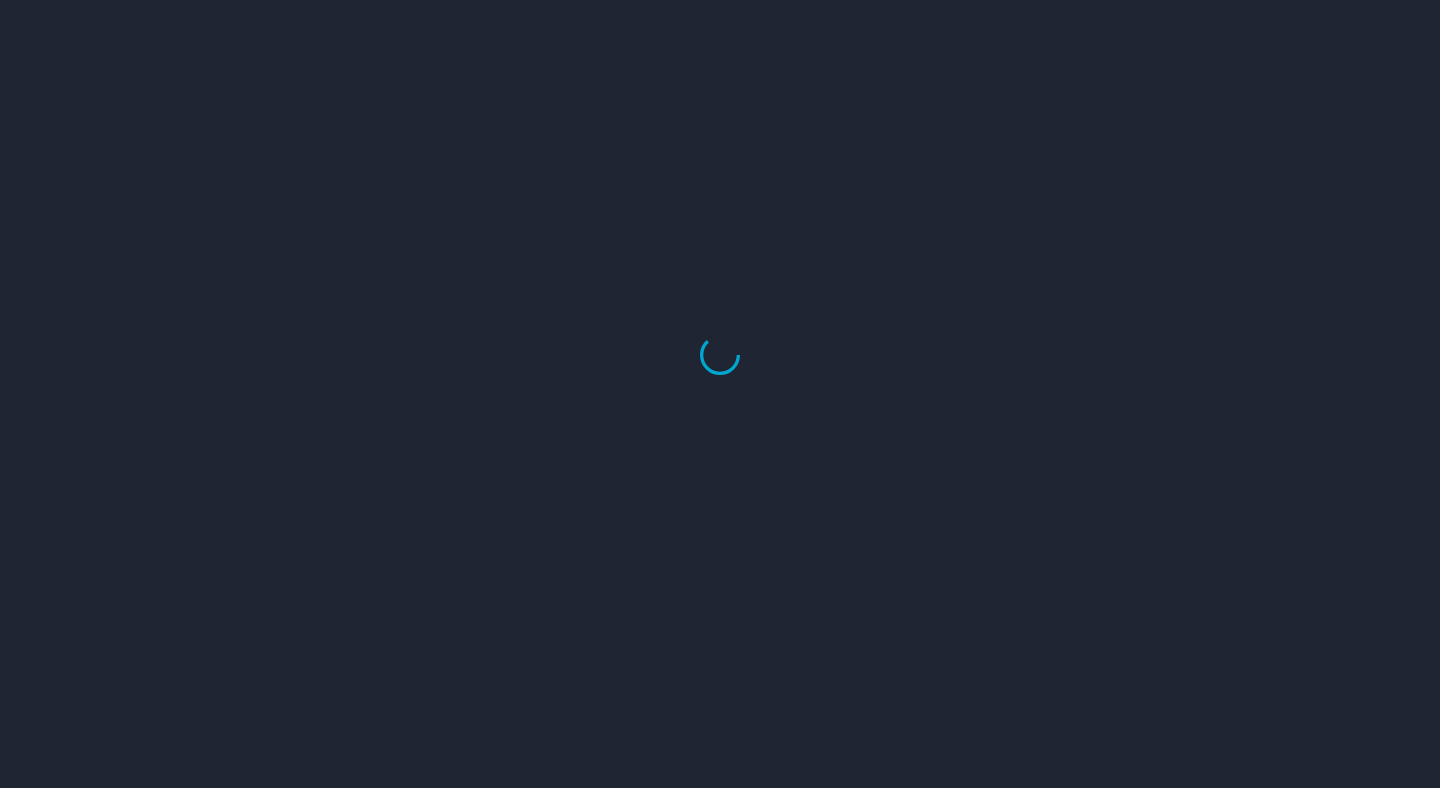 scroll, scrollTop: 0, scrollLeft: 0, axis: both 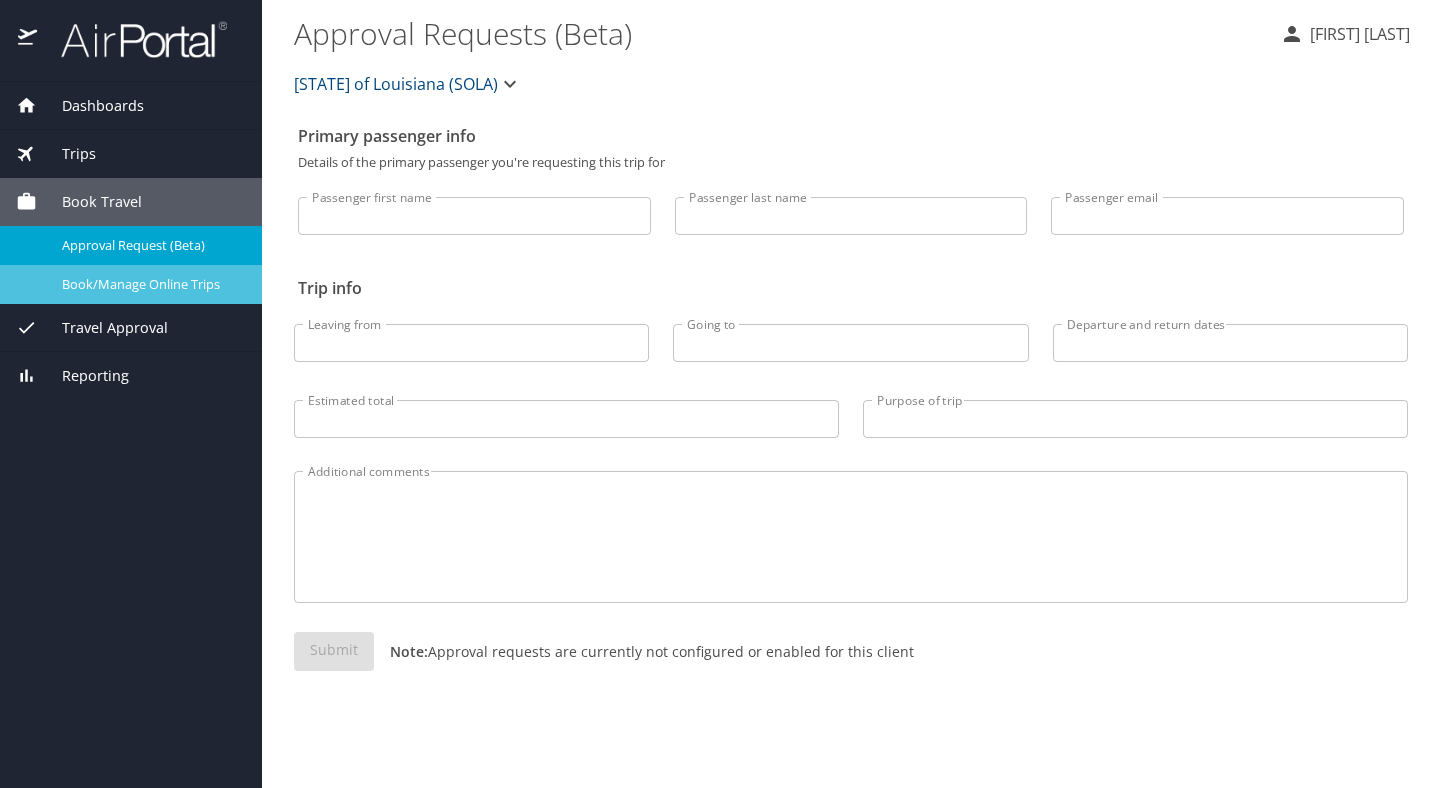 click on "Book/Manage Online Trips" at bounding box center (150, 284) 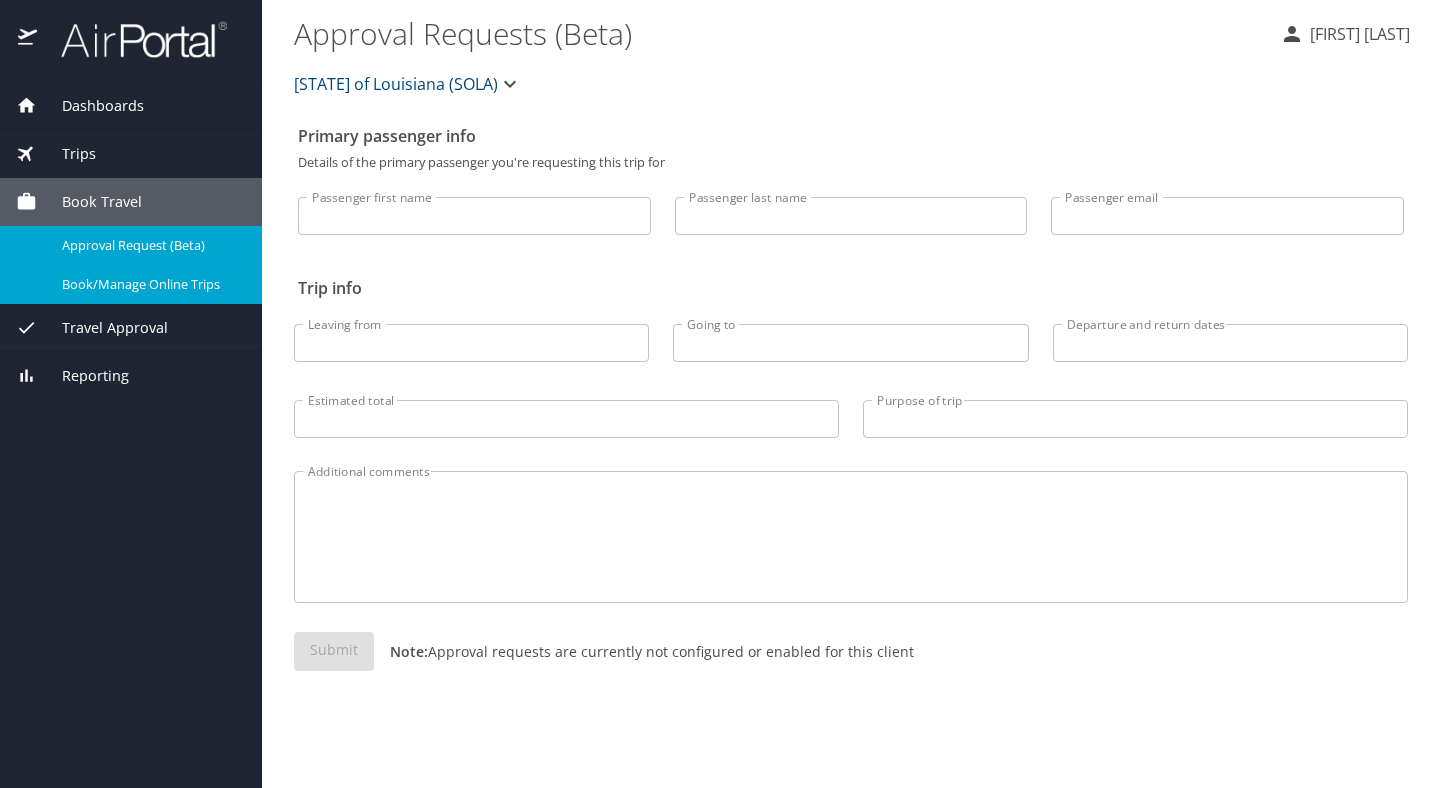 click on "Book Travel" at bounding box center [89, 202] 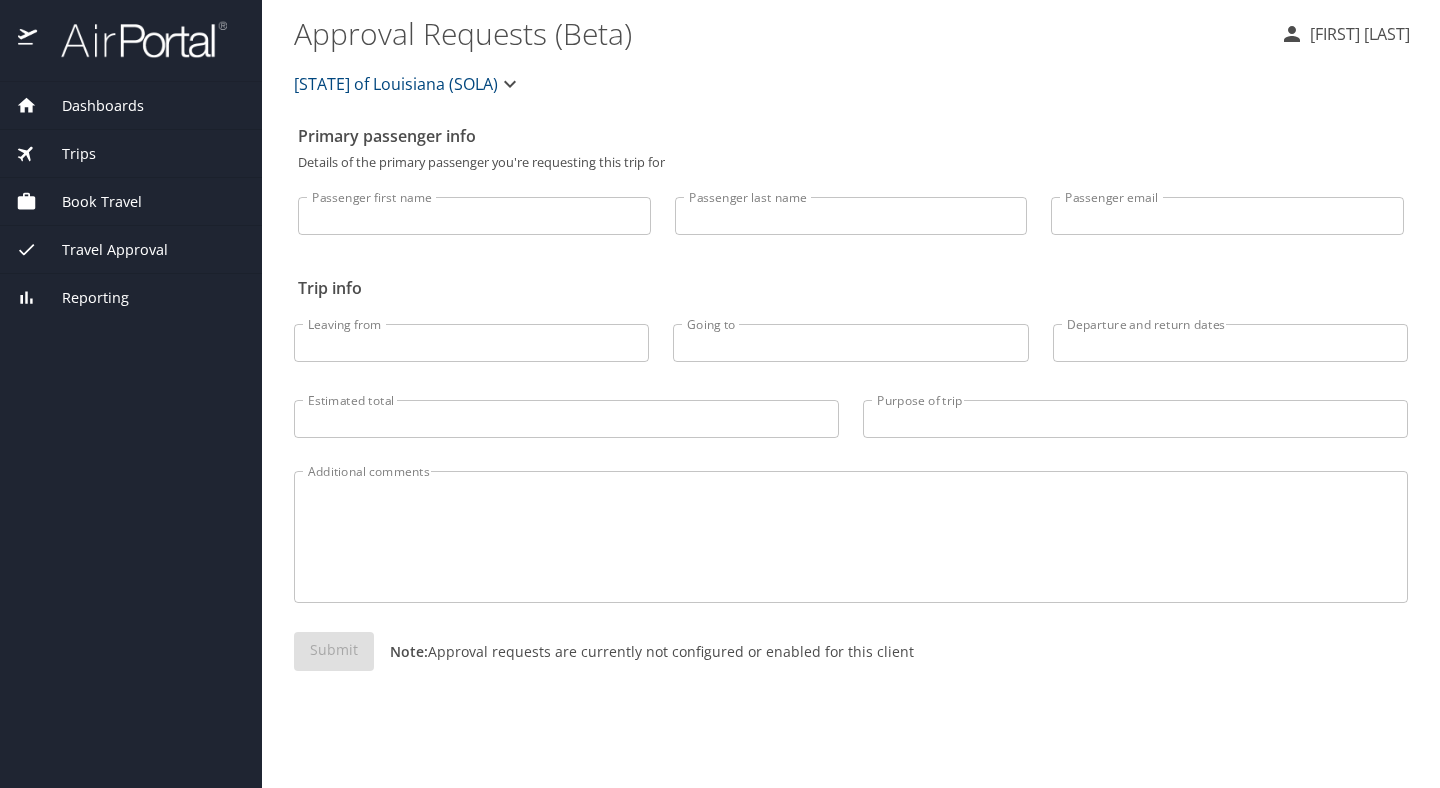 click on "Book Travel" at bounding box center (89, 202) 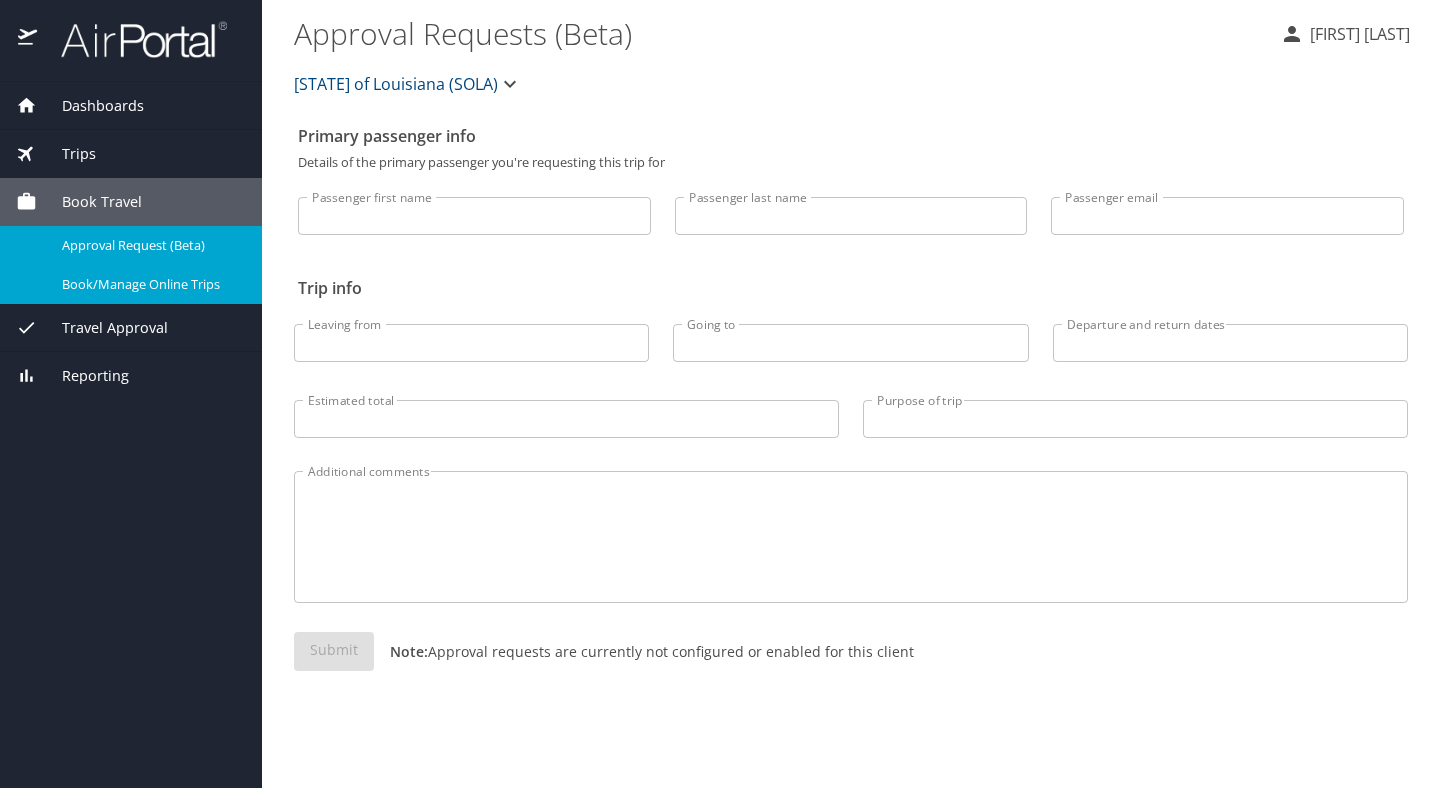 click on "Trips" at bounding box center [66, 154] 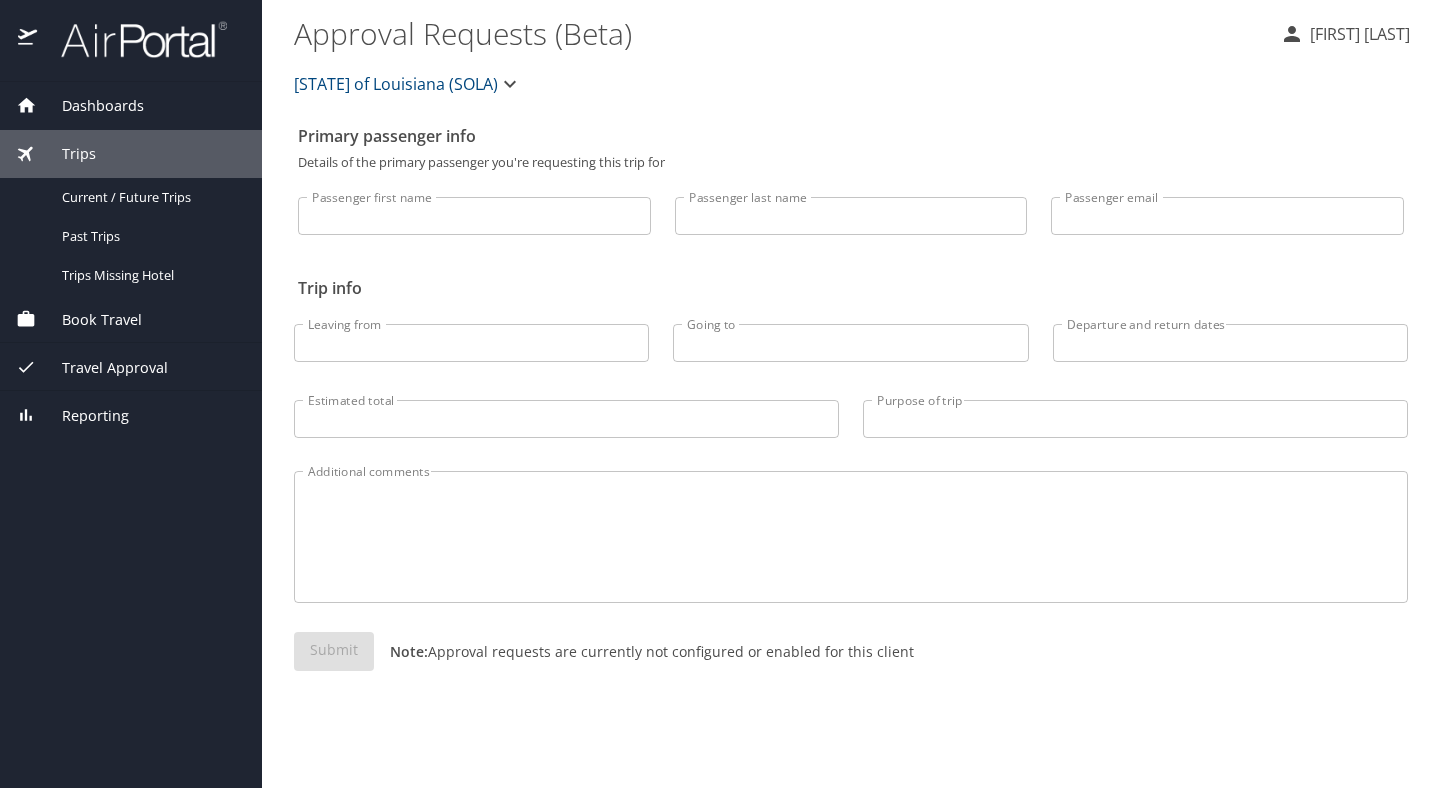 click on "Book Travel" at bounding box center [89, 320] 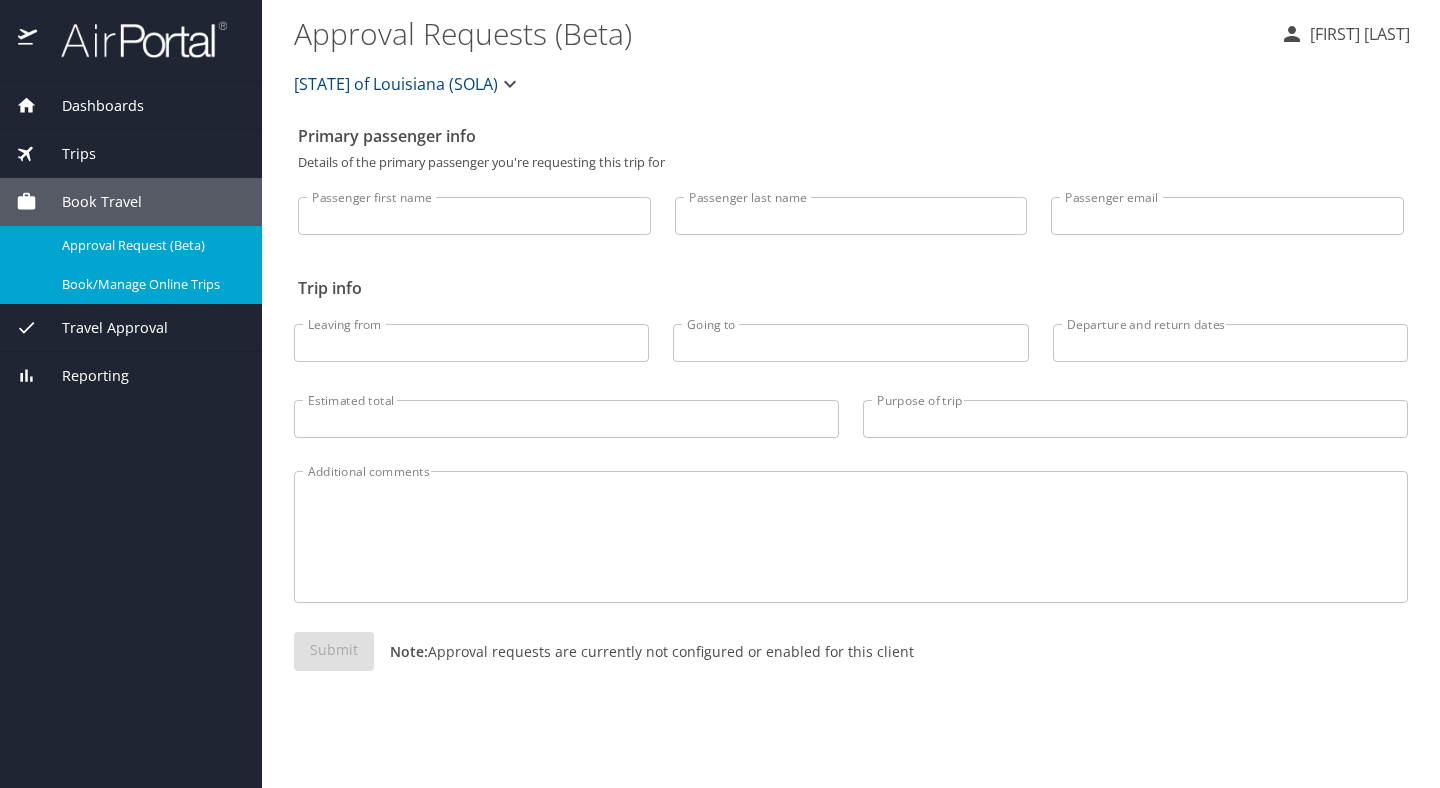 click on "Book/Manage Online Trips" at bounding box center (150, 284) 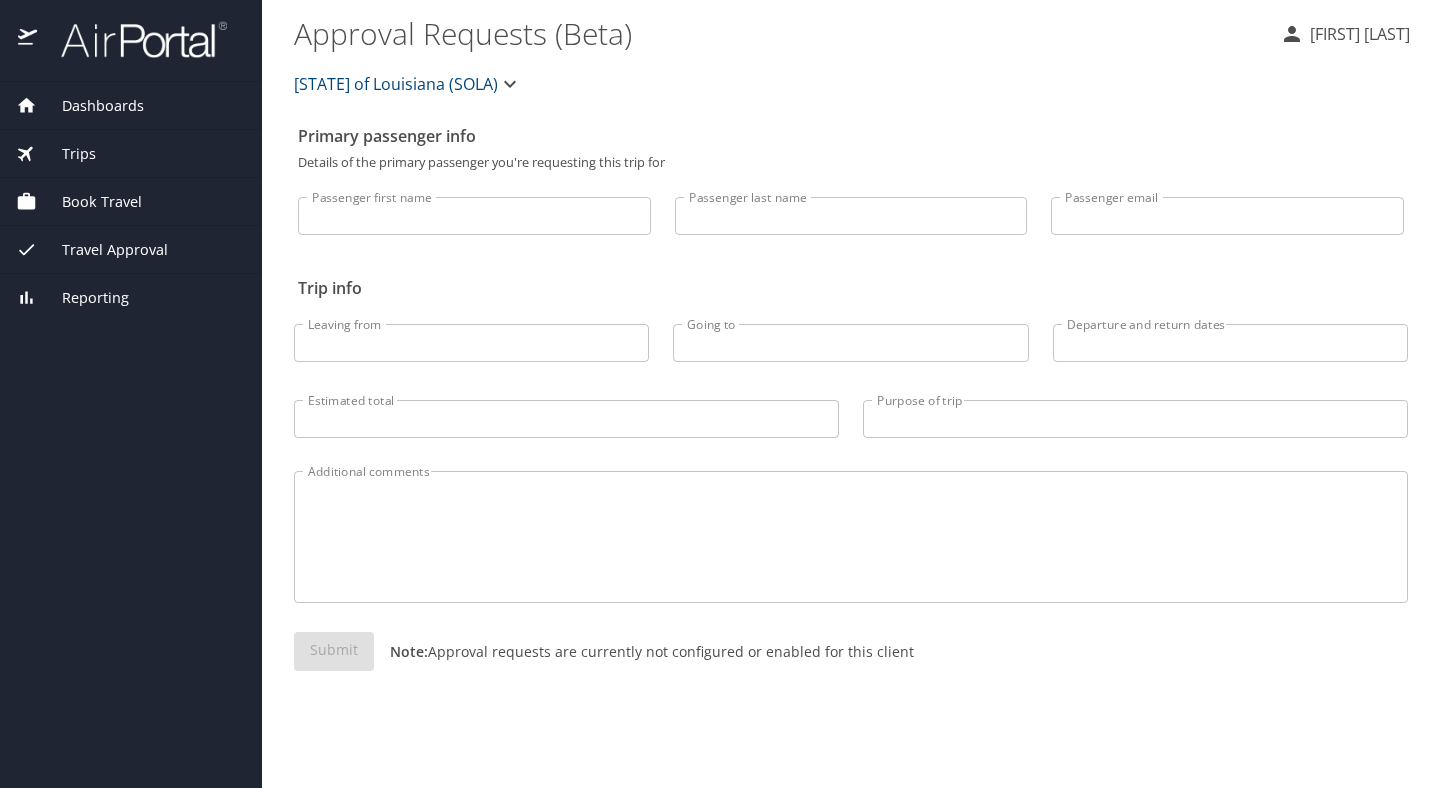 click on "Dashboards" at bounding box center (90, 106) 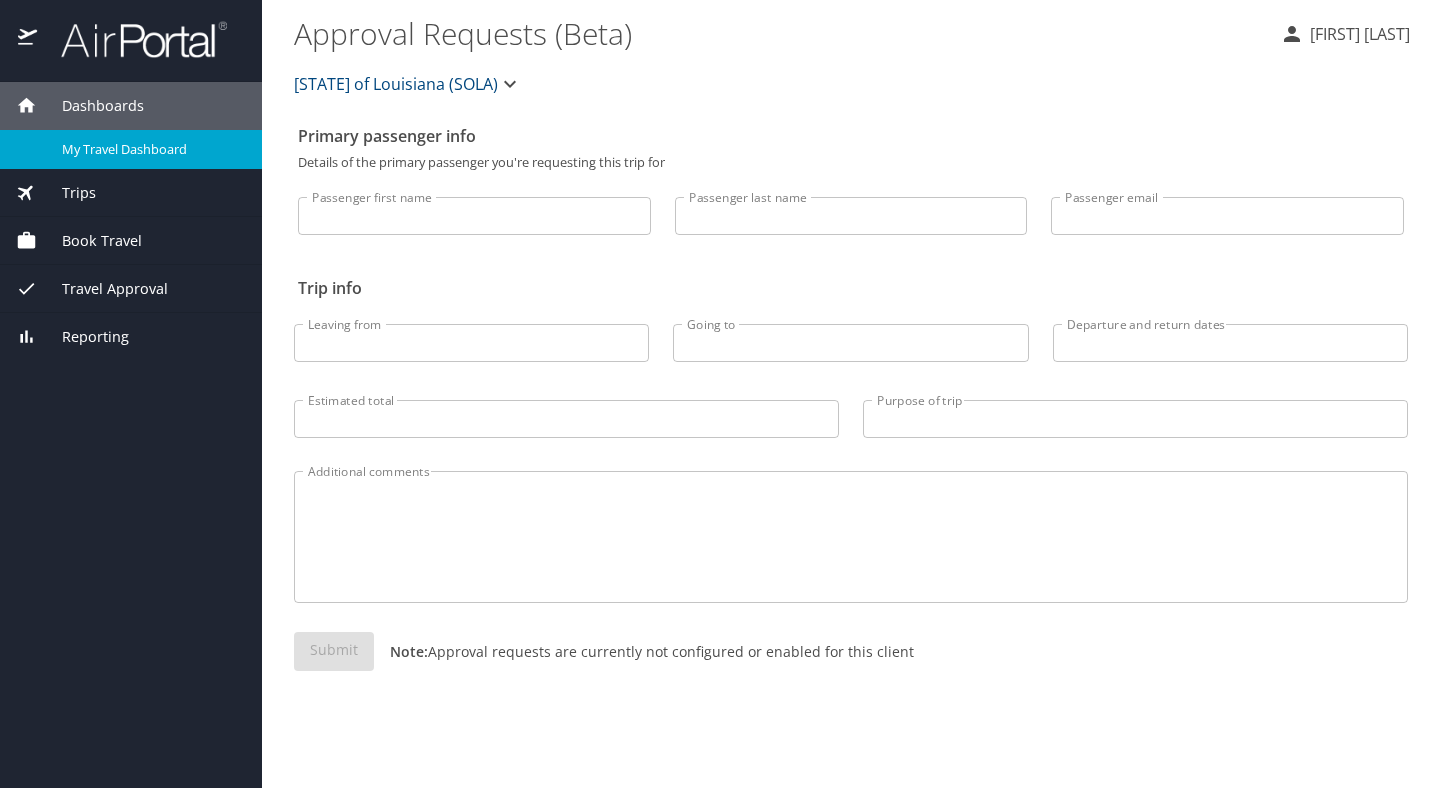 click on "My Travel Dashboard" at bounding box center (150, 149) 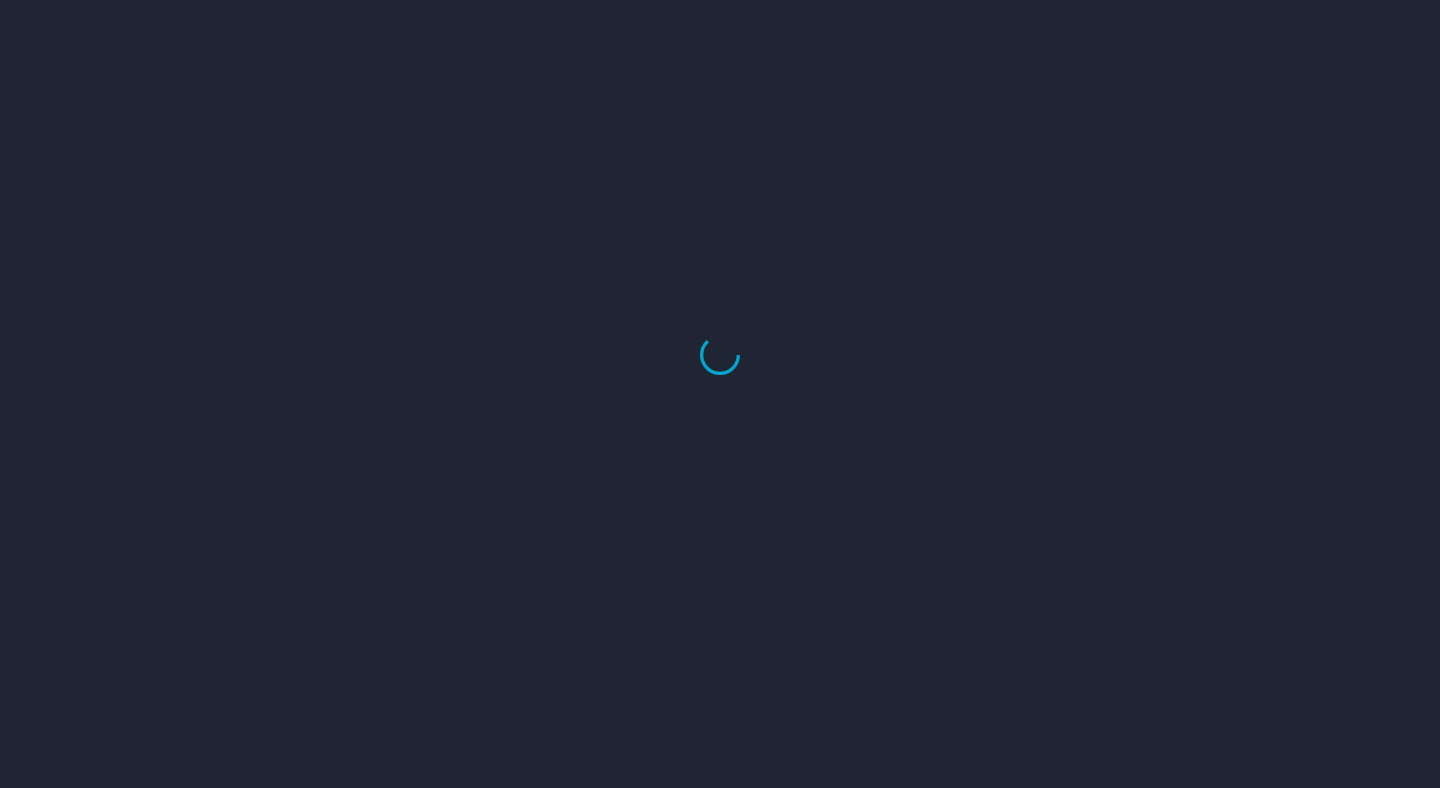 scroll, scrollTop: 0, scrollLeft: 0, axis: both 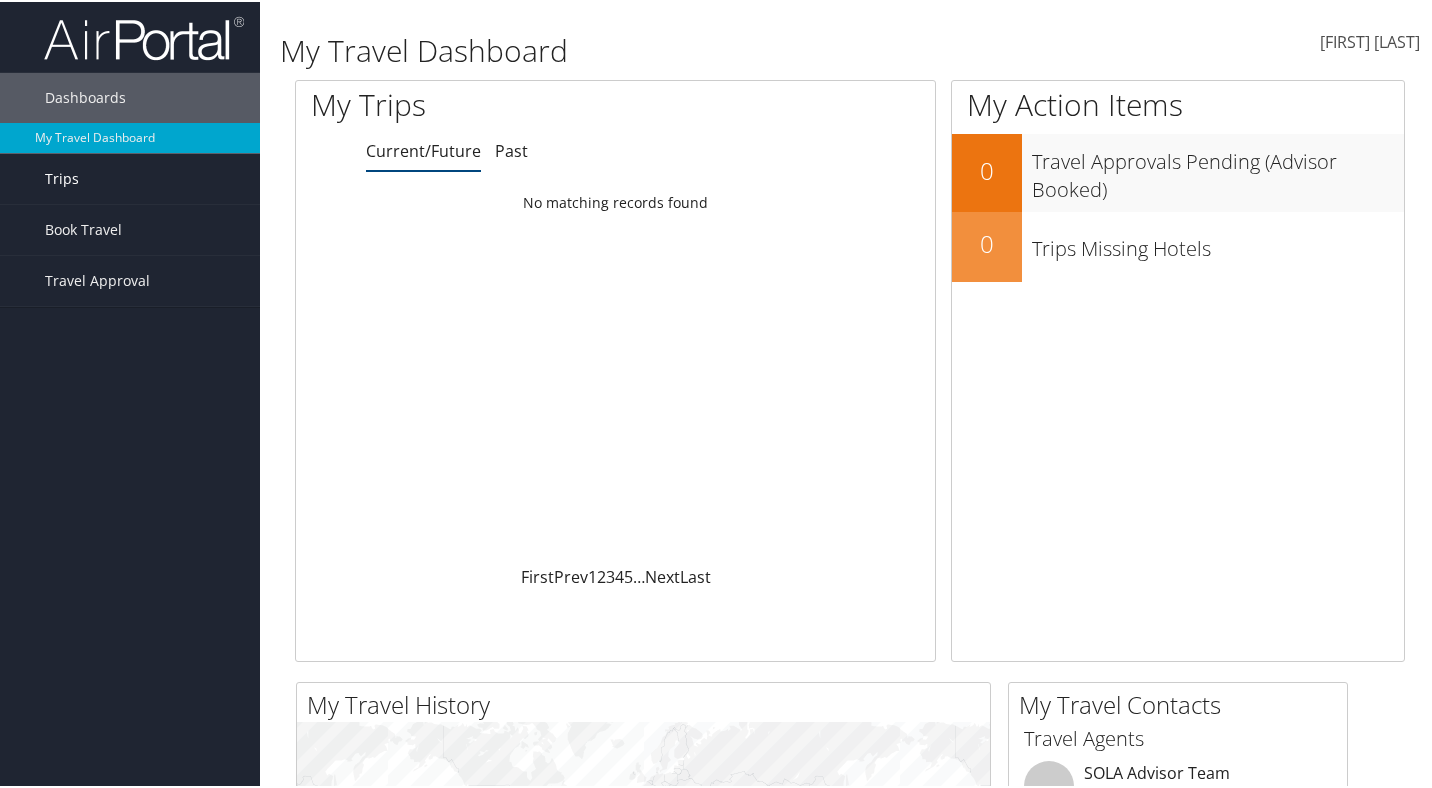 click on "Trips" at bounding box center [130, 177] 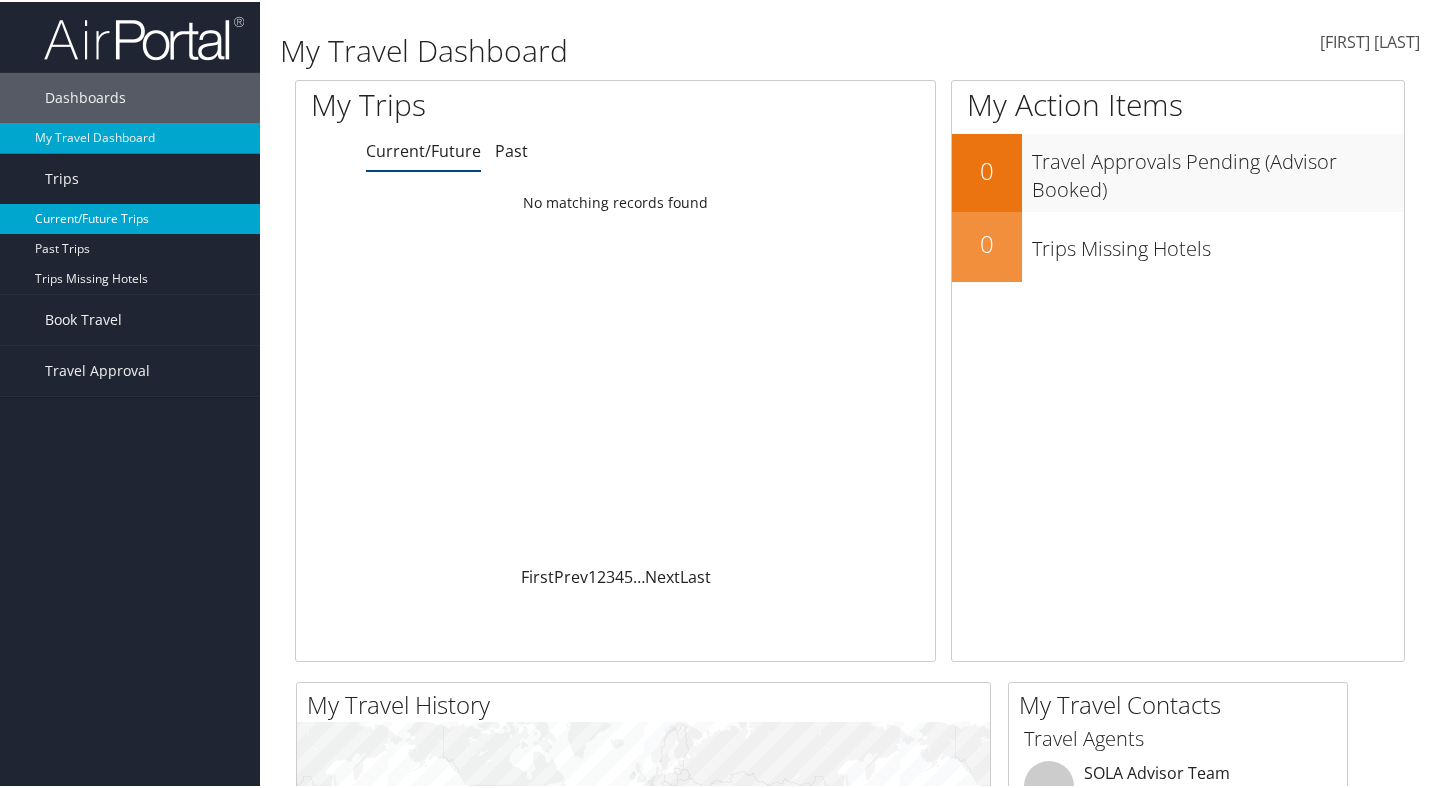 click on "Current/Future Trips" at bounding box center (130, 217) 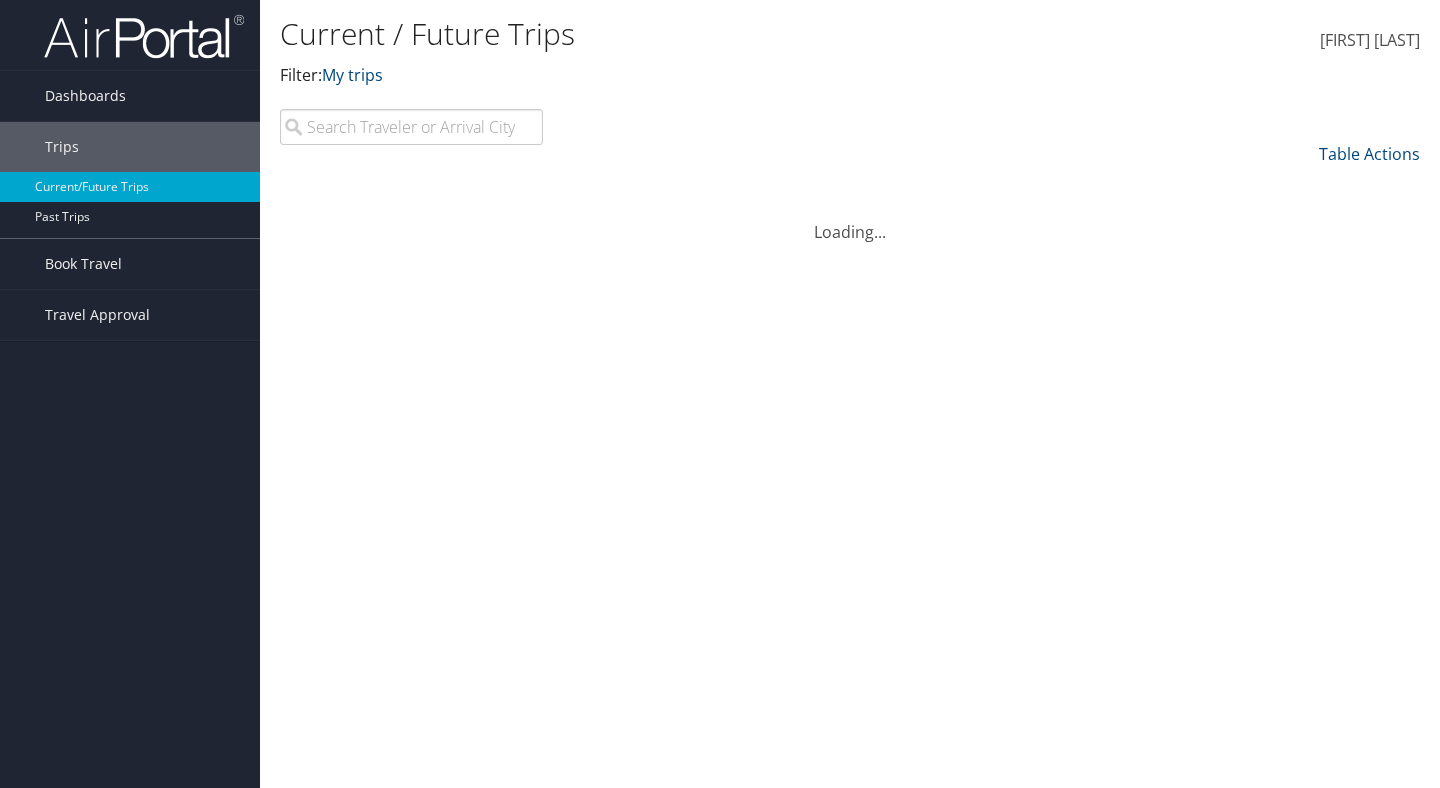 scroll, scrollTop: 0, scrollLeft: 0, axis: both 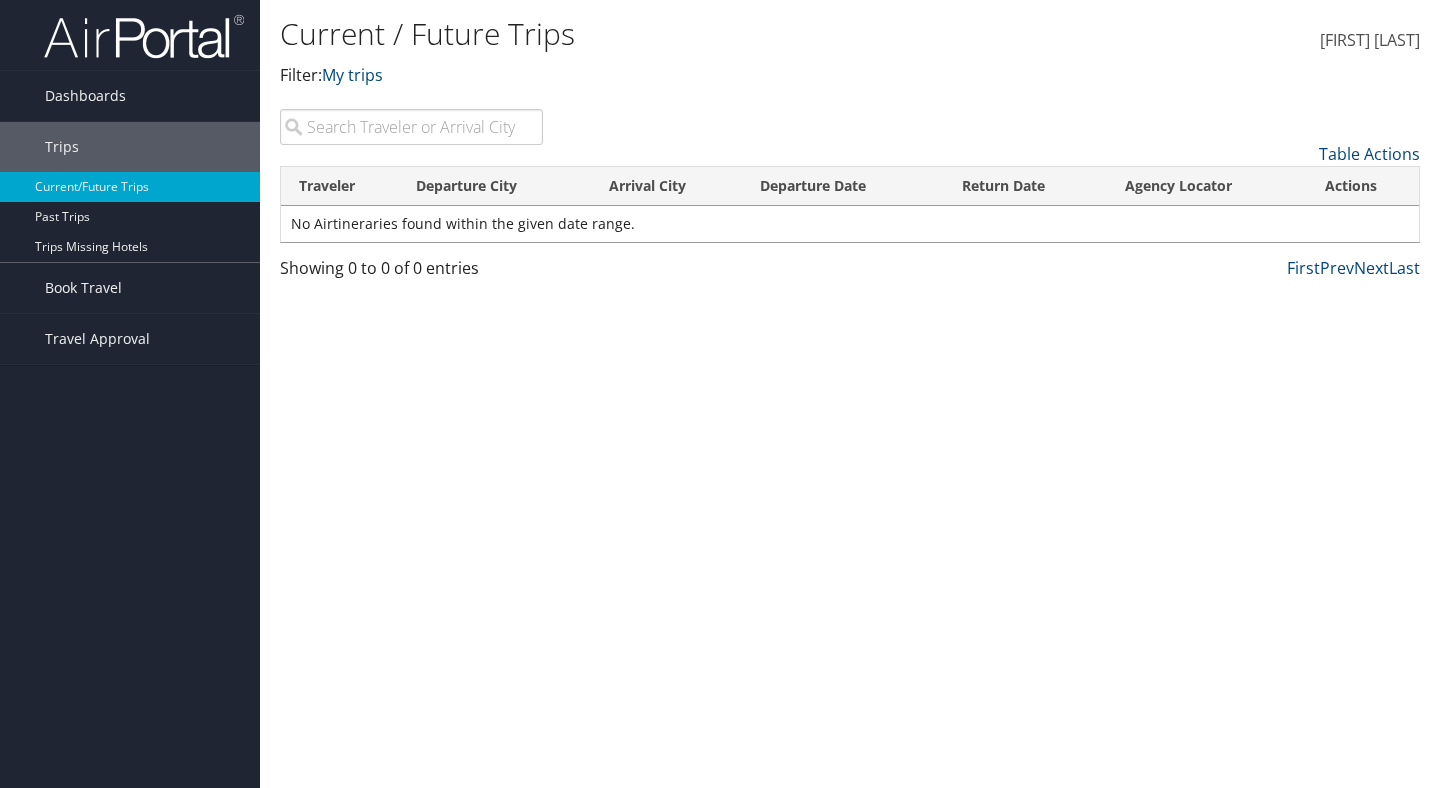 click at bounding box center (411, 127) 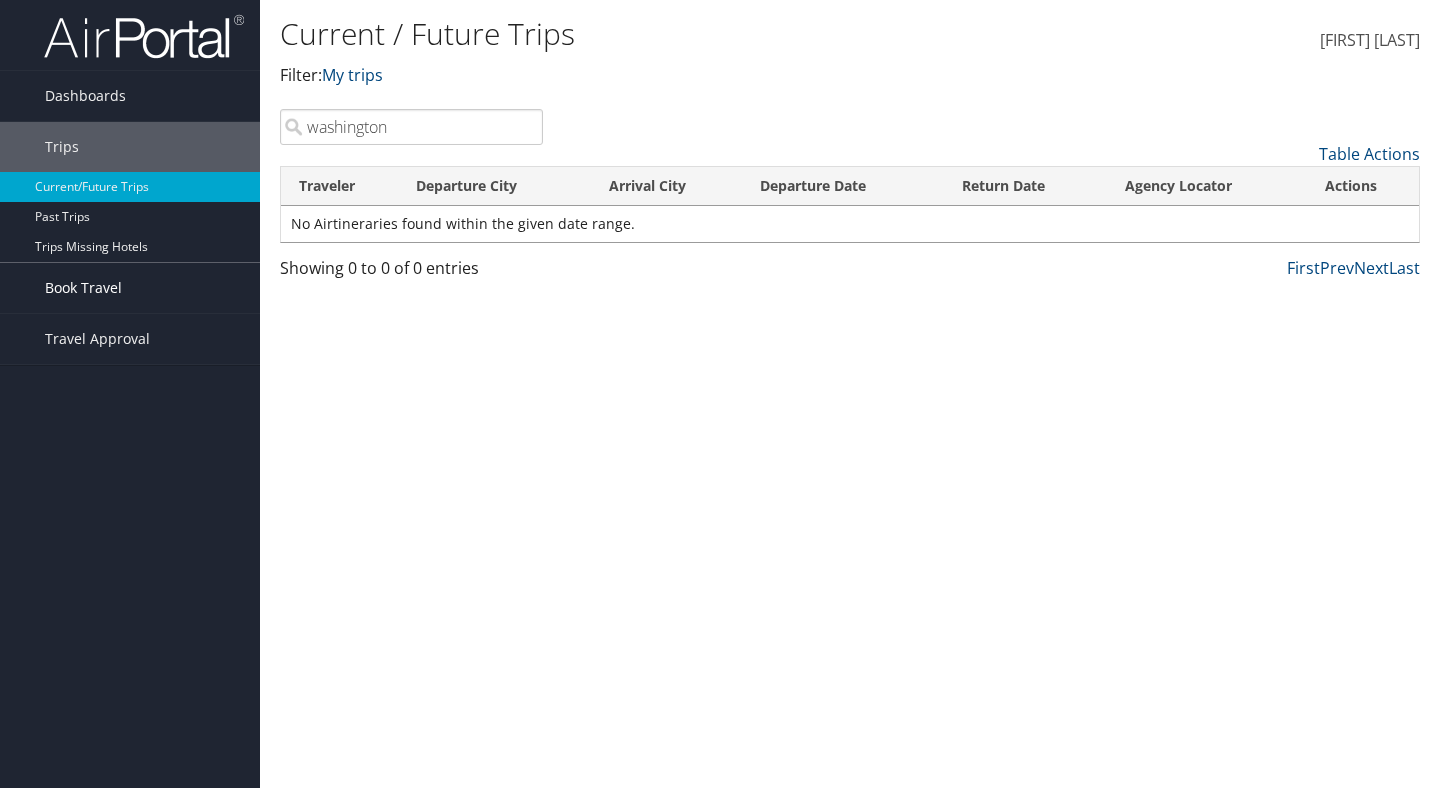 type on "washington" 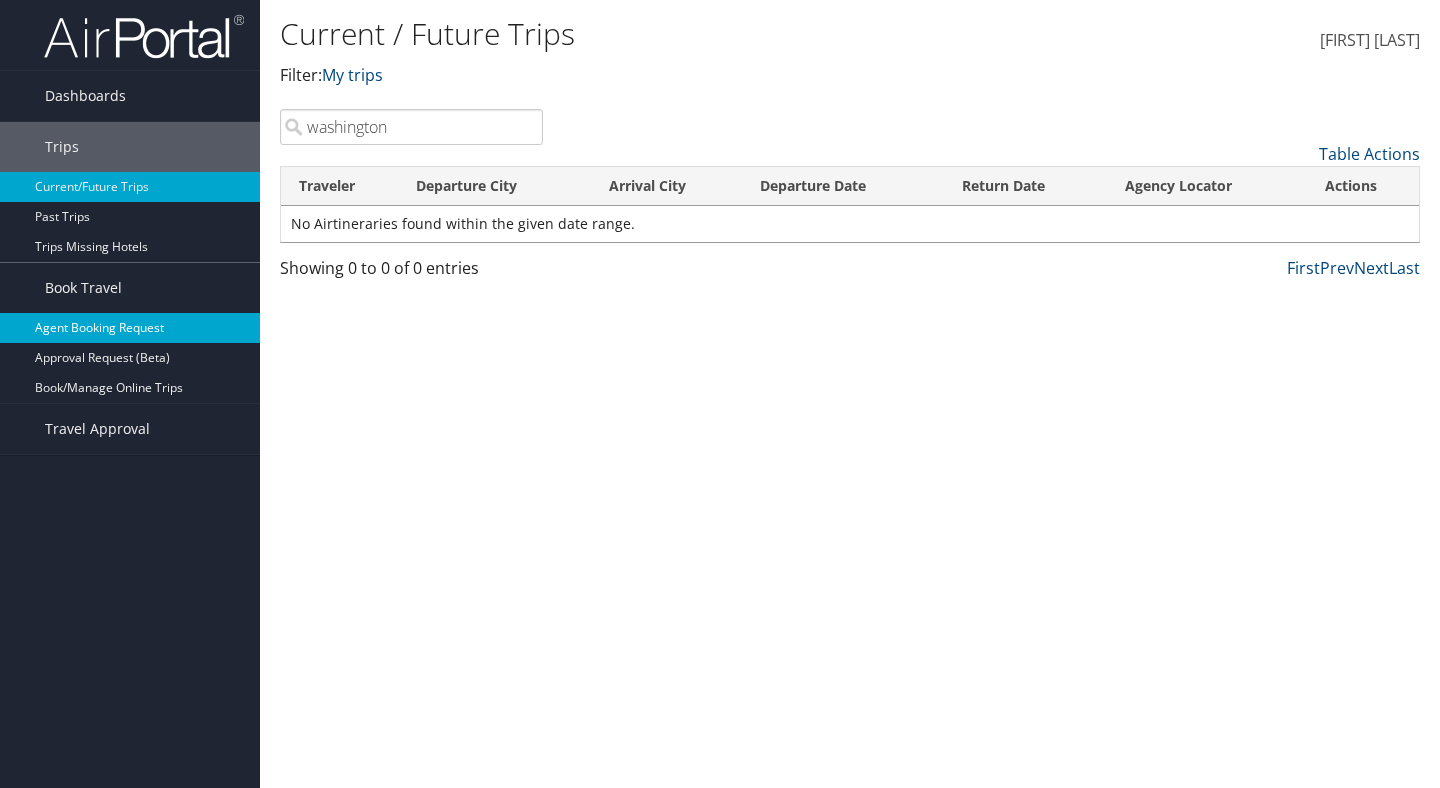 click on "Agent Booking Request" at bounding box center [130, 328] 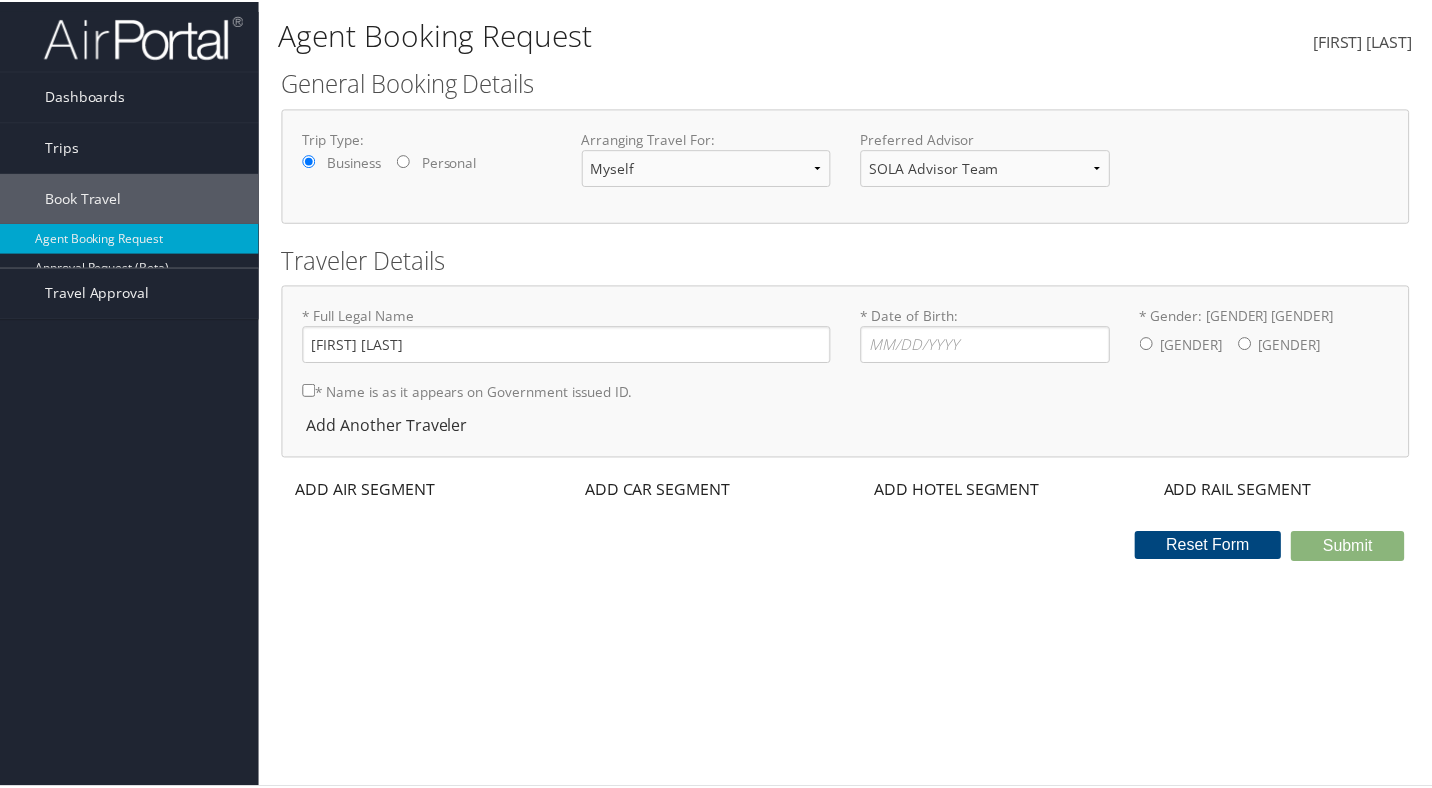 scroll, scrollTop: 0, scrollLeft: 0, axis: both 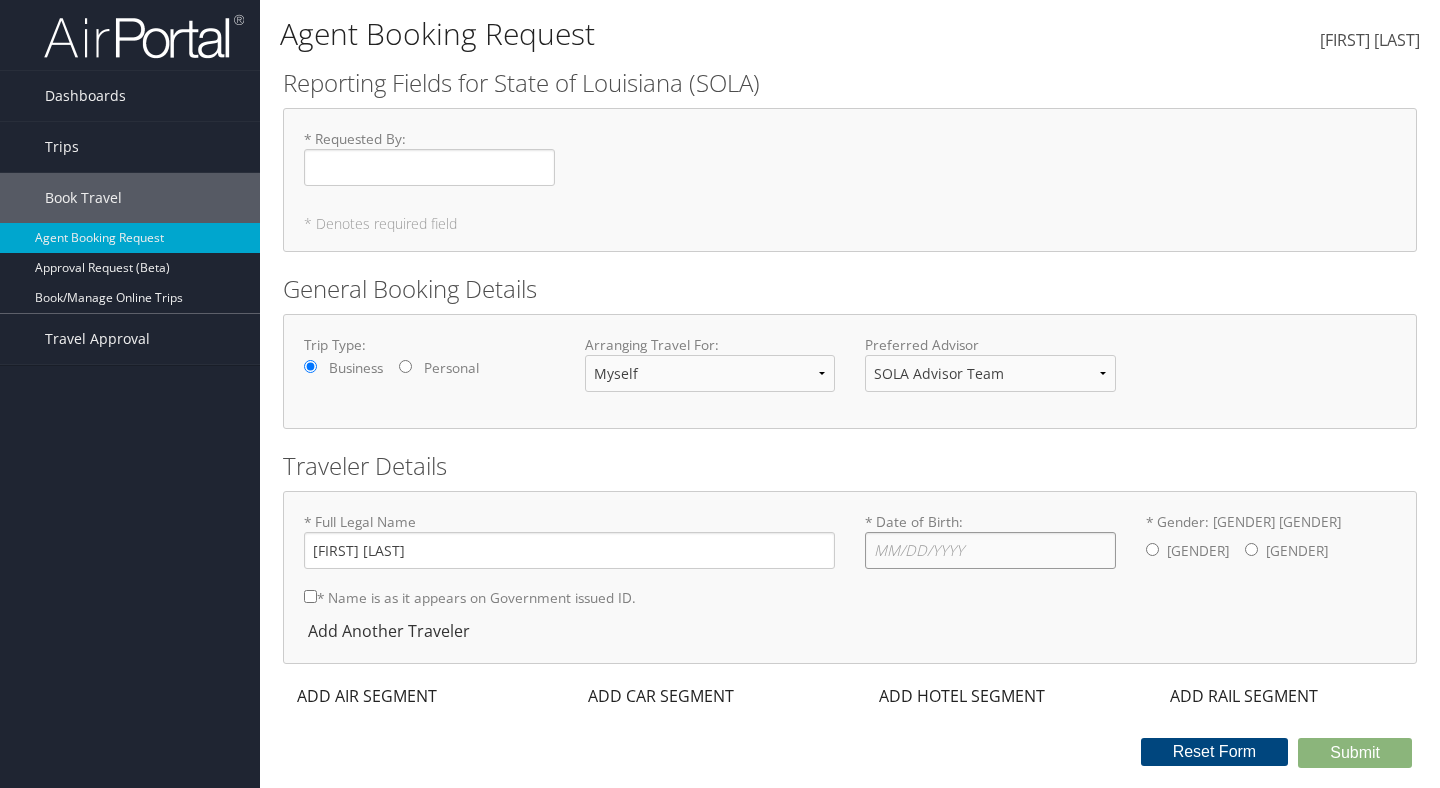 click on "* Date of Birth: Invalid Date" at bounding box center (990, 550) 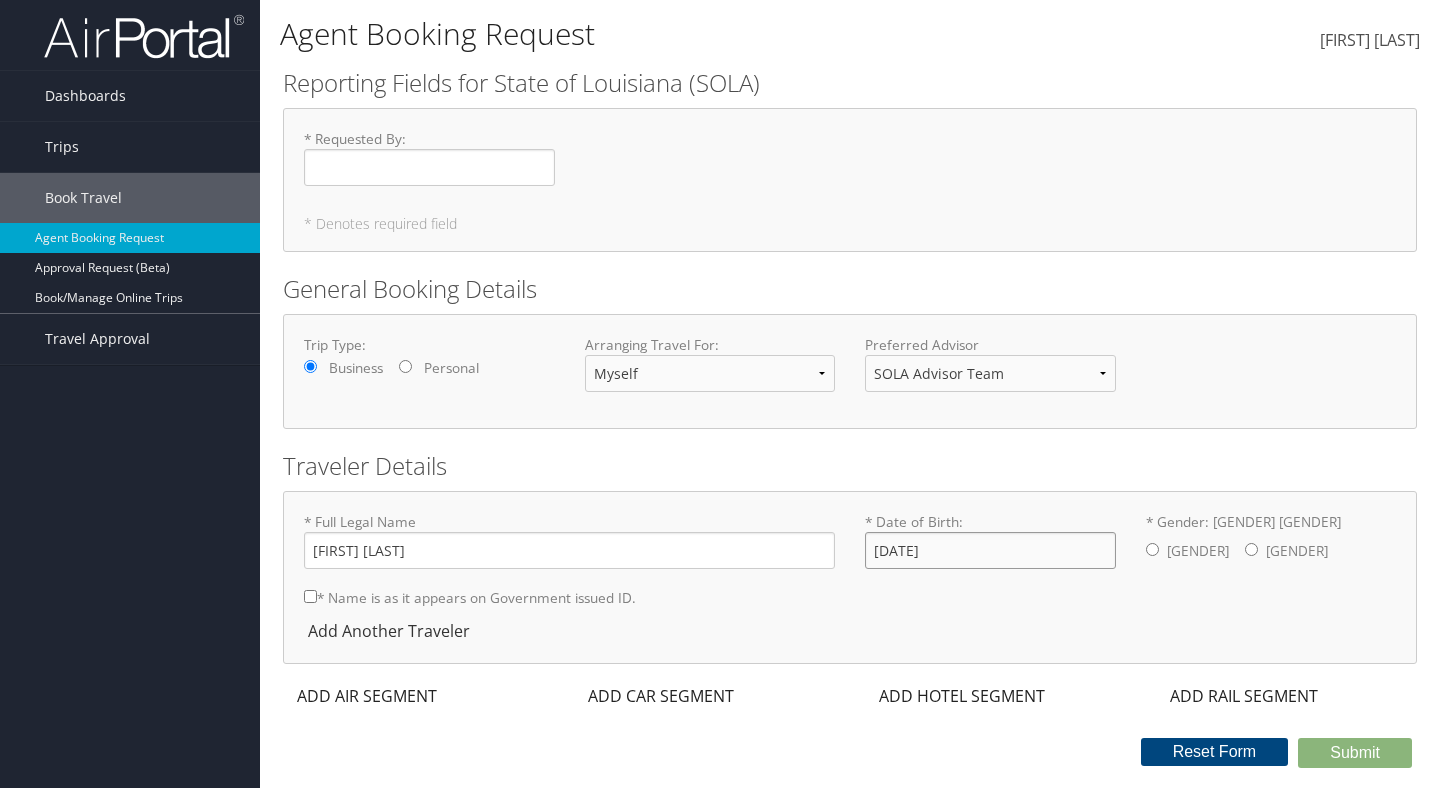 type on "[DATE]" 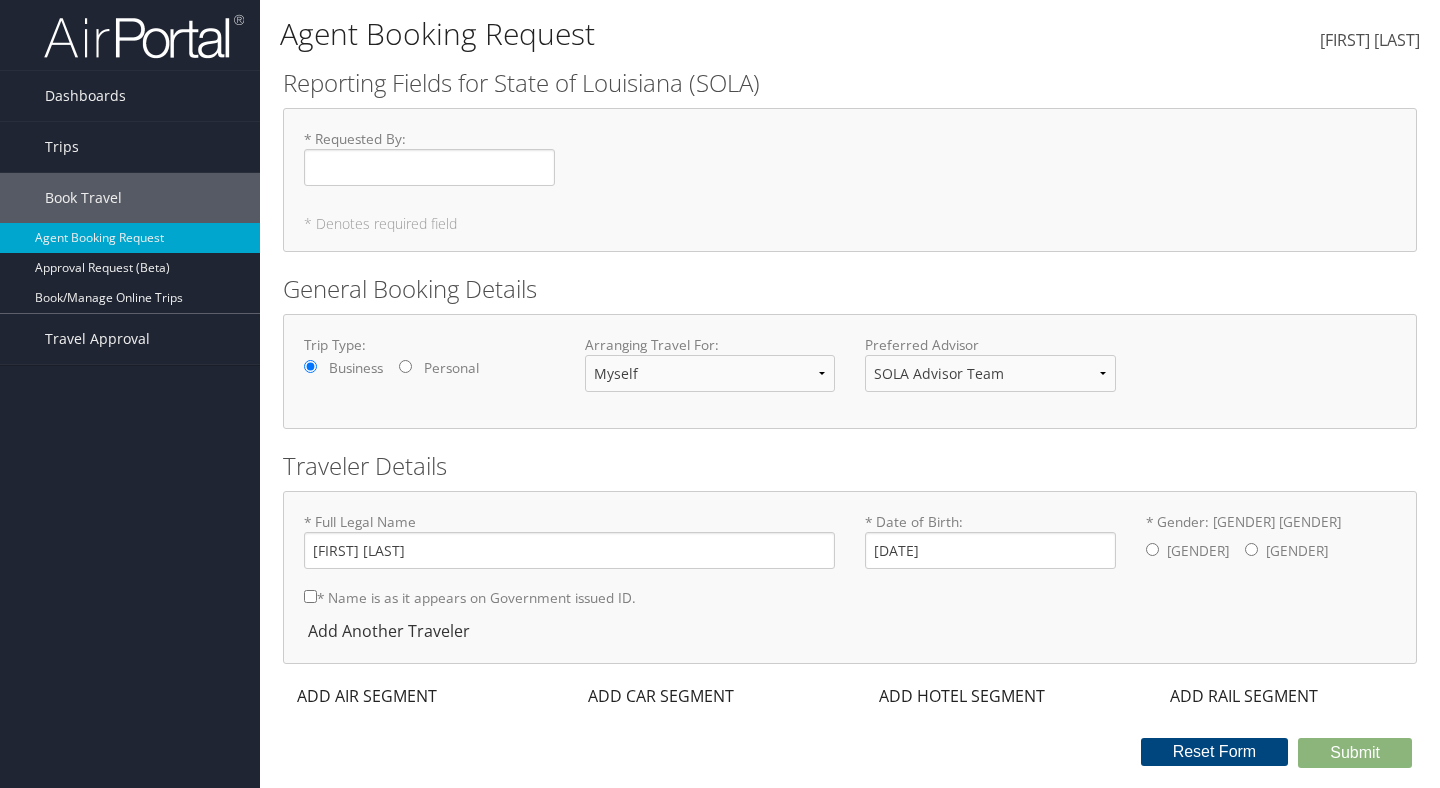 click on "* Gender:  [GENDER] [GENDER]" at bounding box center [1271, 542] 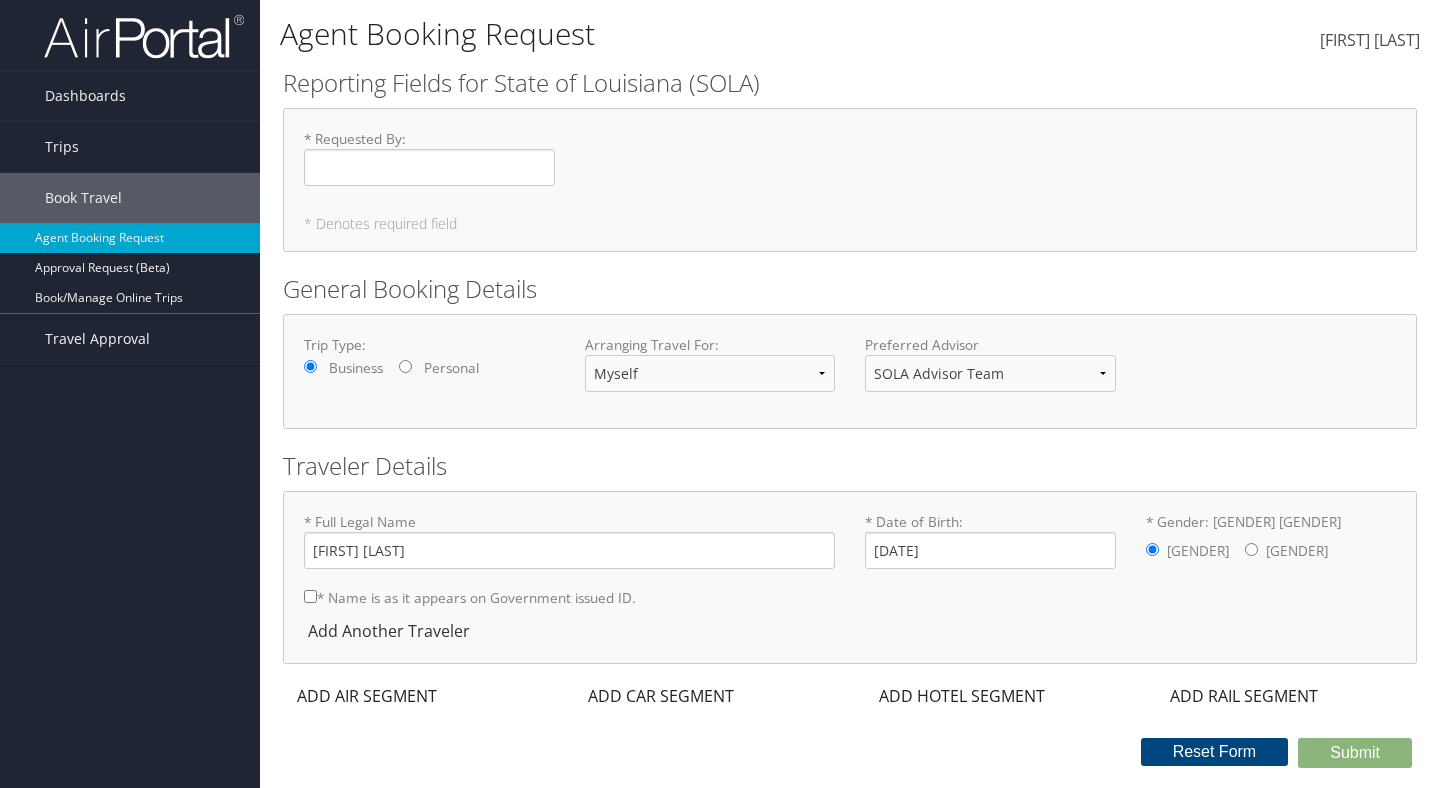 click on "ADD AIR SEGMENT" at bounding box center (365, 696) 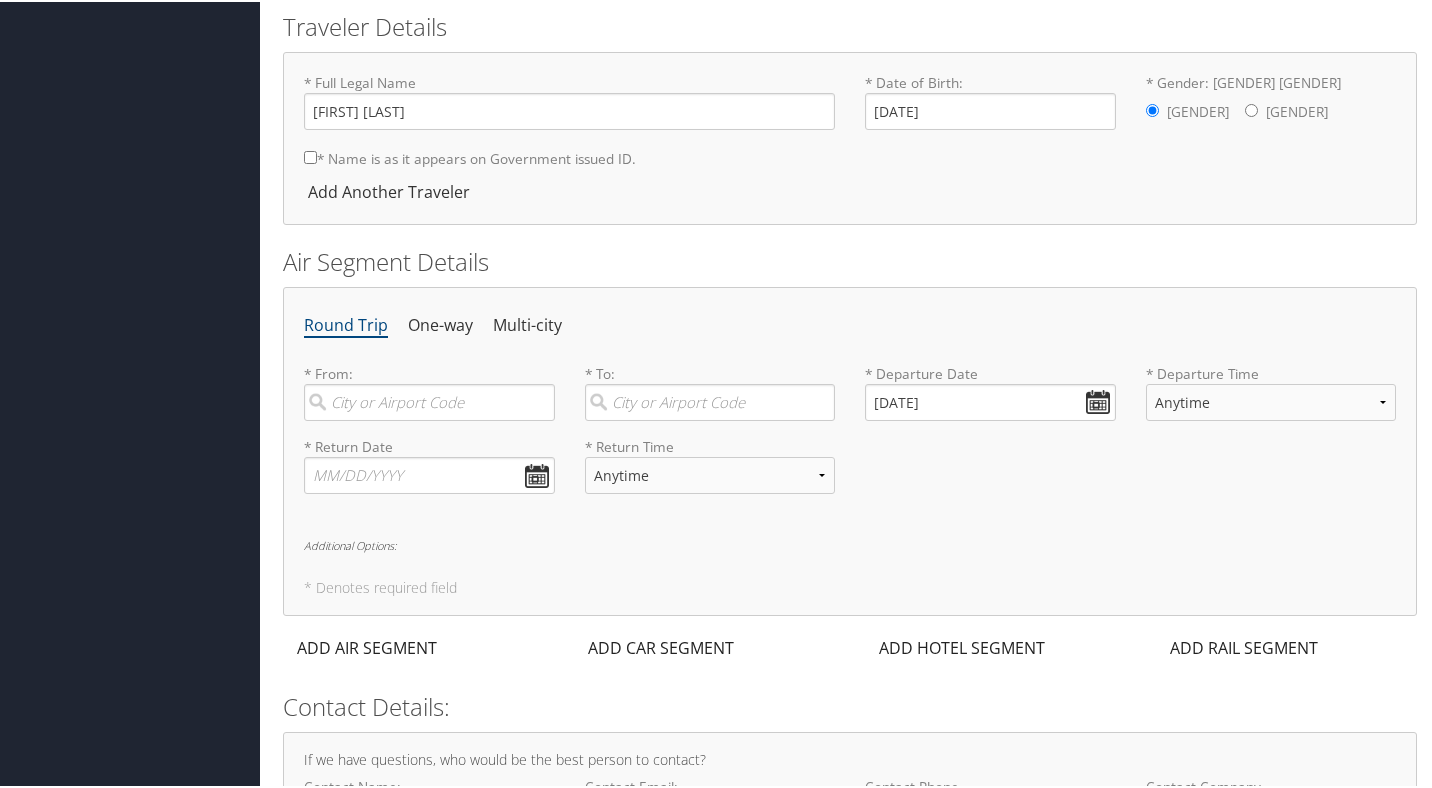scroll, scrollTop: 597, scrollLeft: 0, axis: vertical 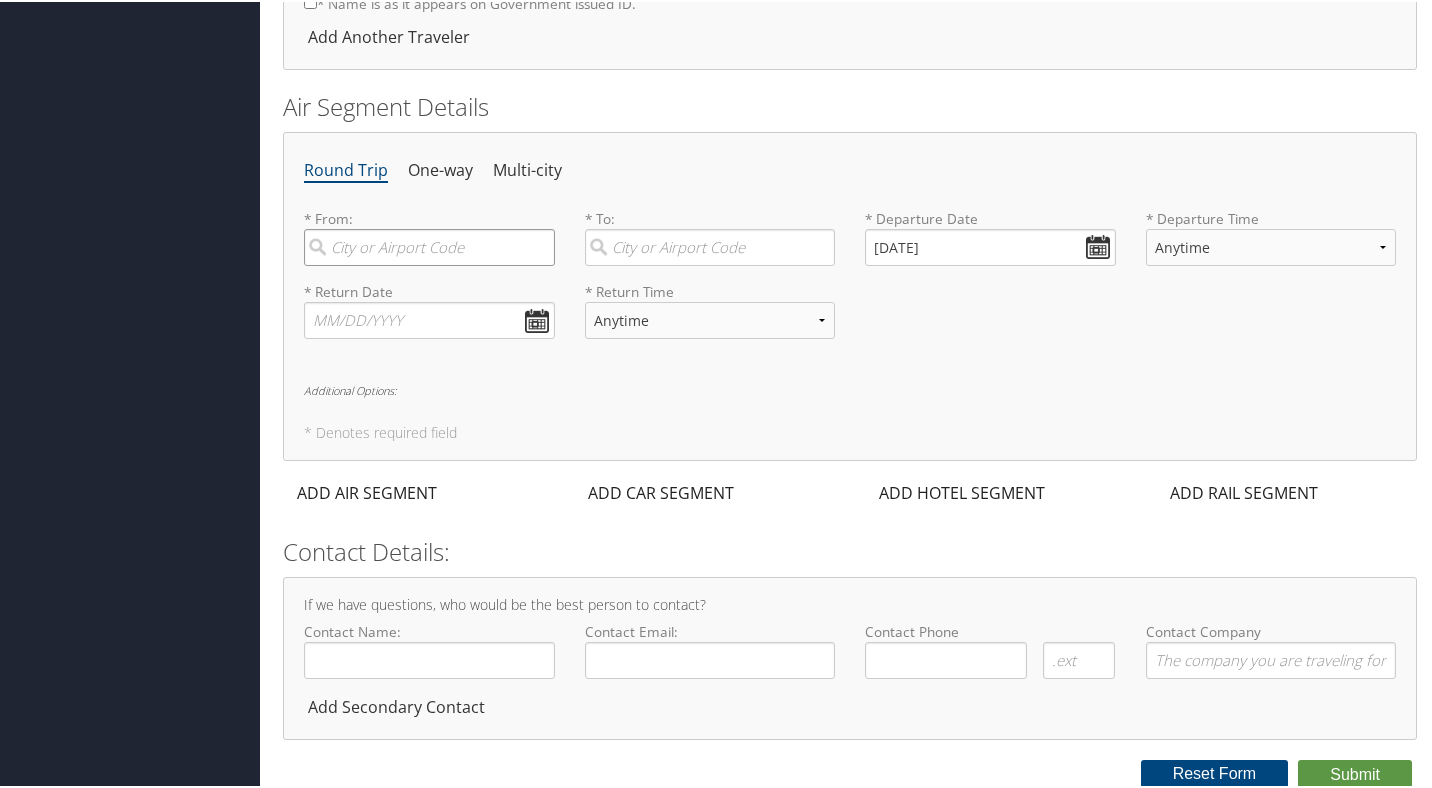 click at bounding box center [429, 245] 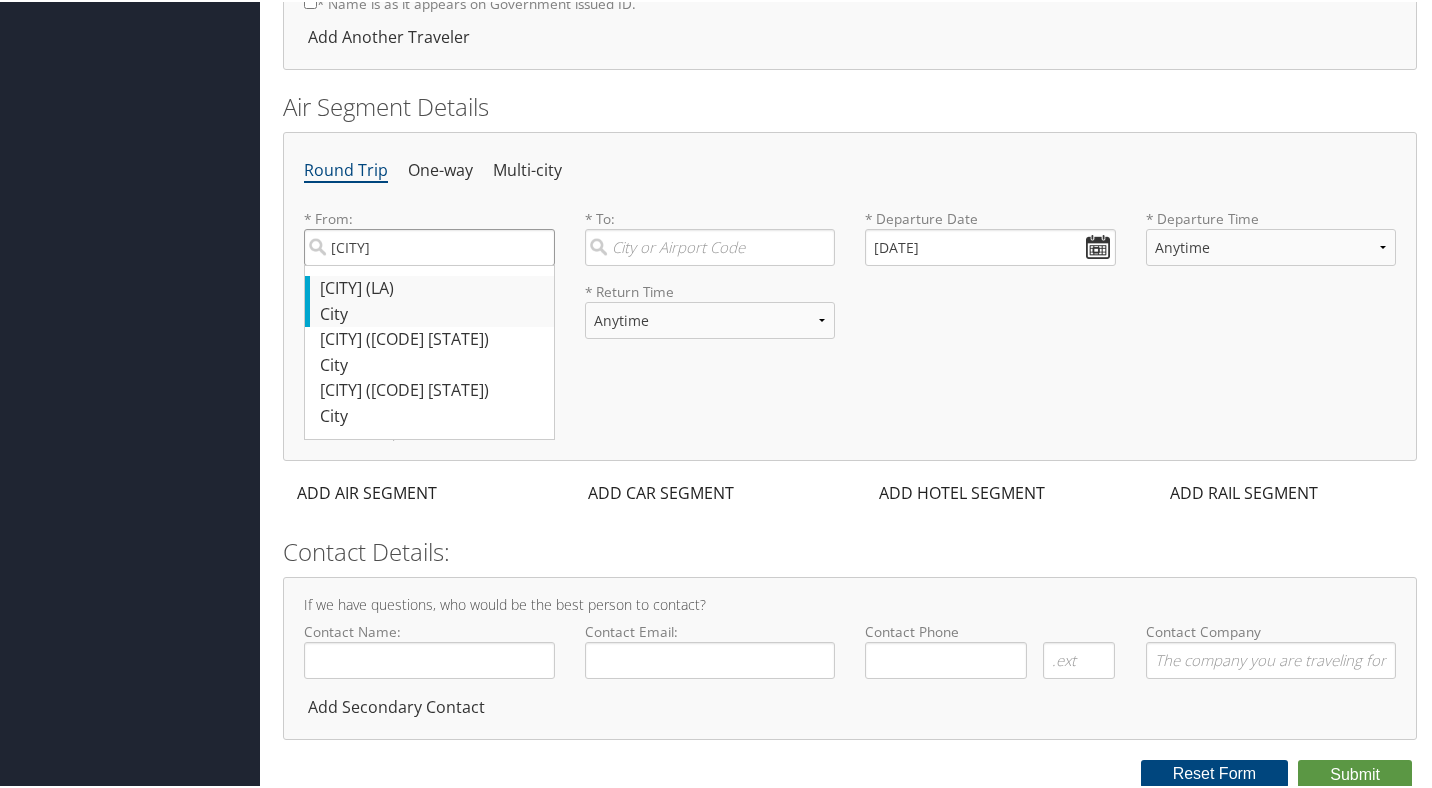 type on "[CITY]" 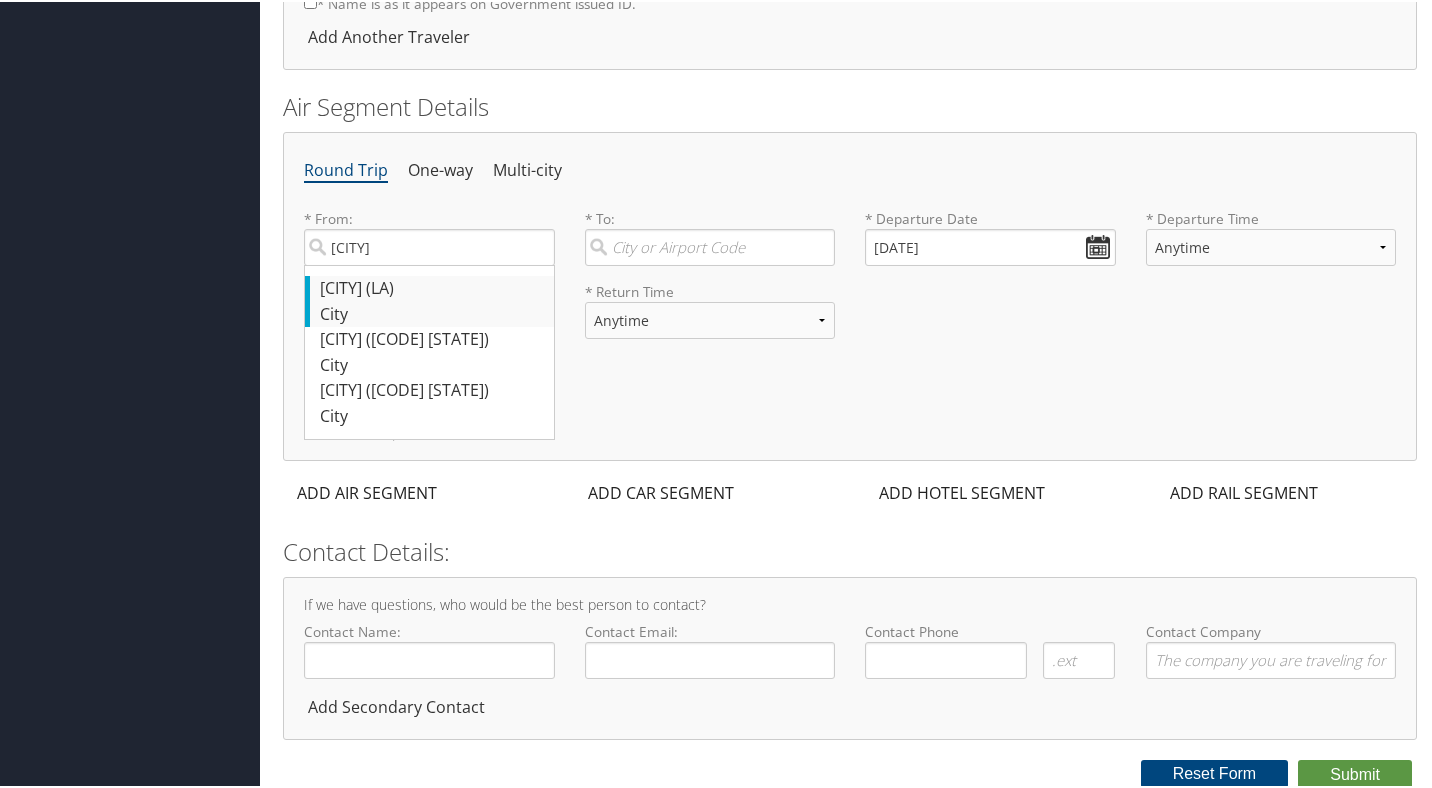 click on "[CITY]   ([CODE] [STATE])" at bounding box center (432, 287) 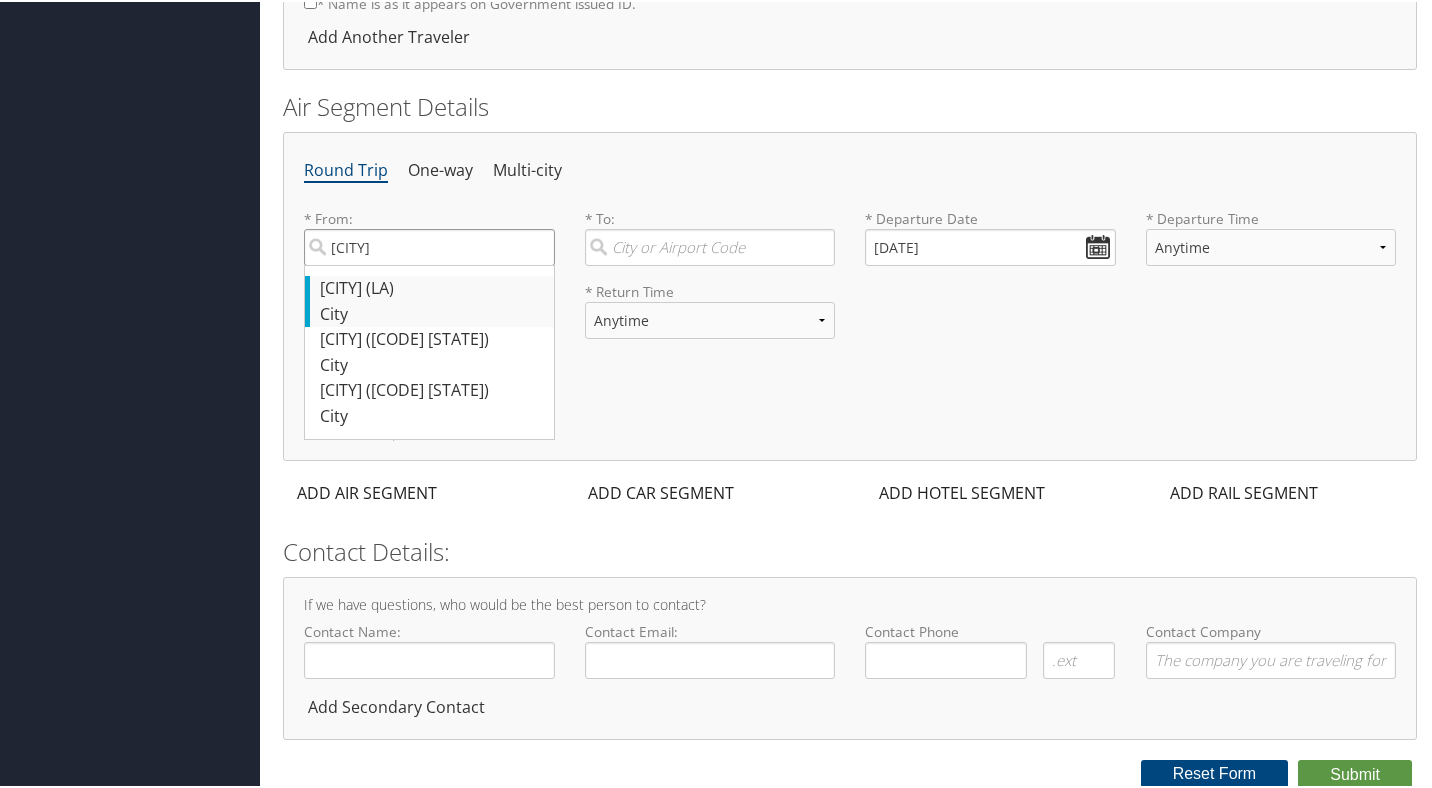 click on "[CITY]" at bounding box center (429, 245) 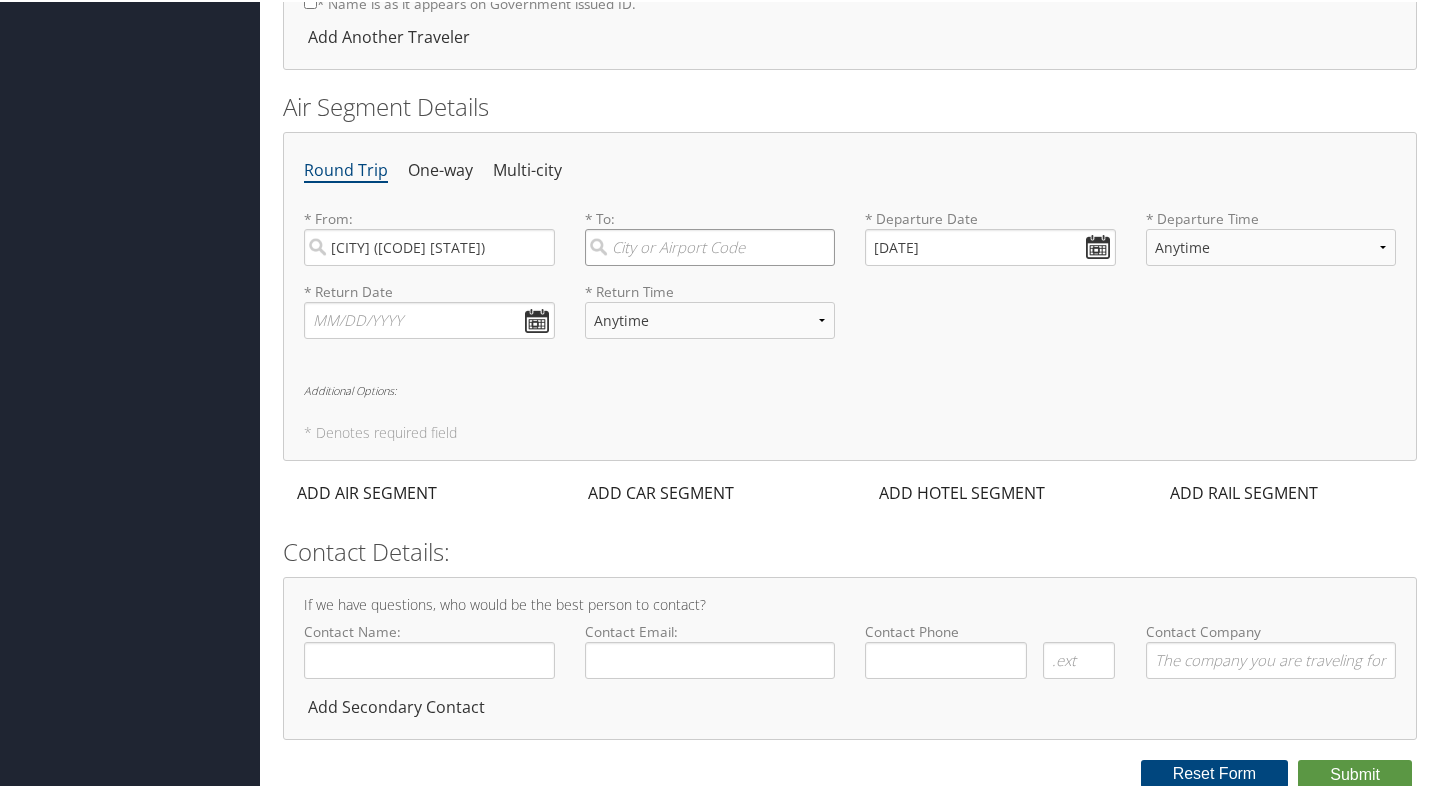 click at bounding box center [710, 245] 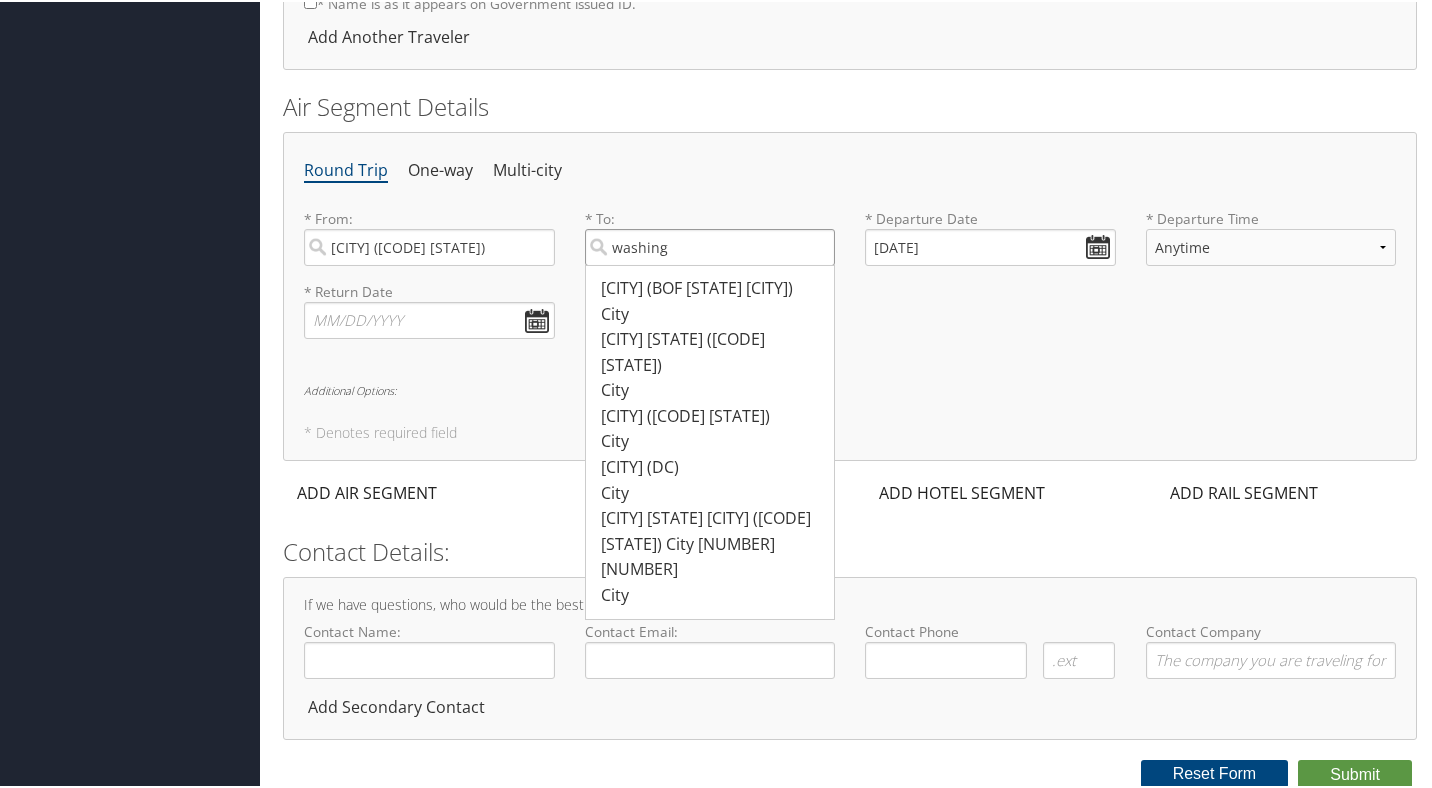 type on "washing" 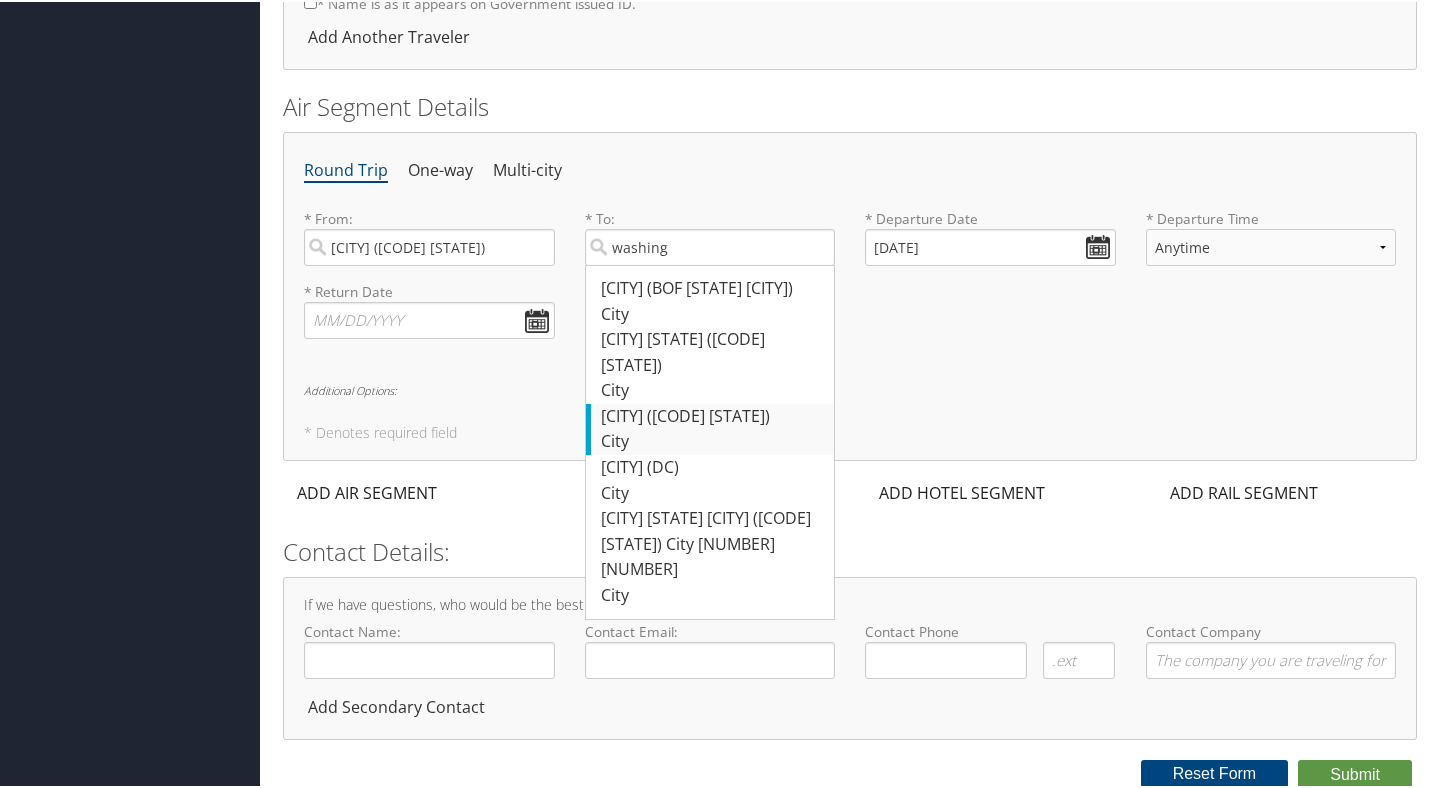 click on "[CITY] ([AIRPORT] [STATE])" at bounding box center [713, 287] 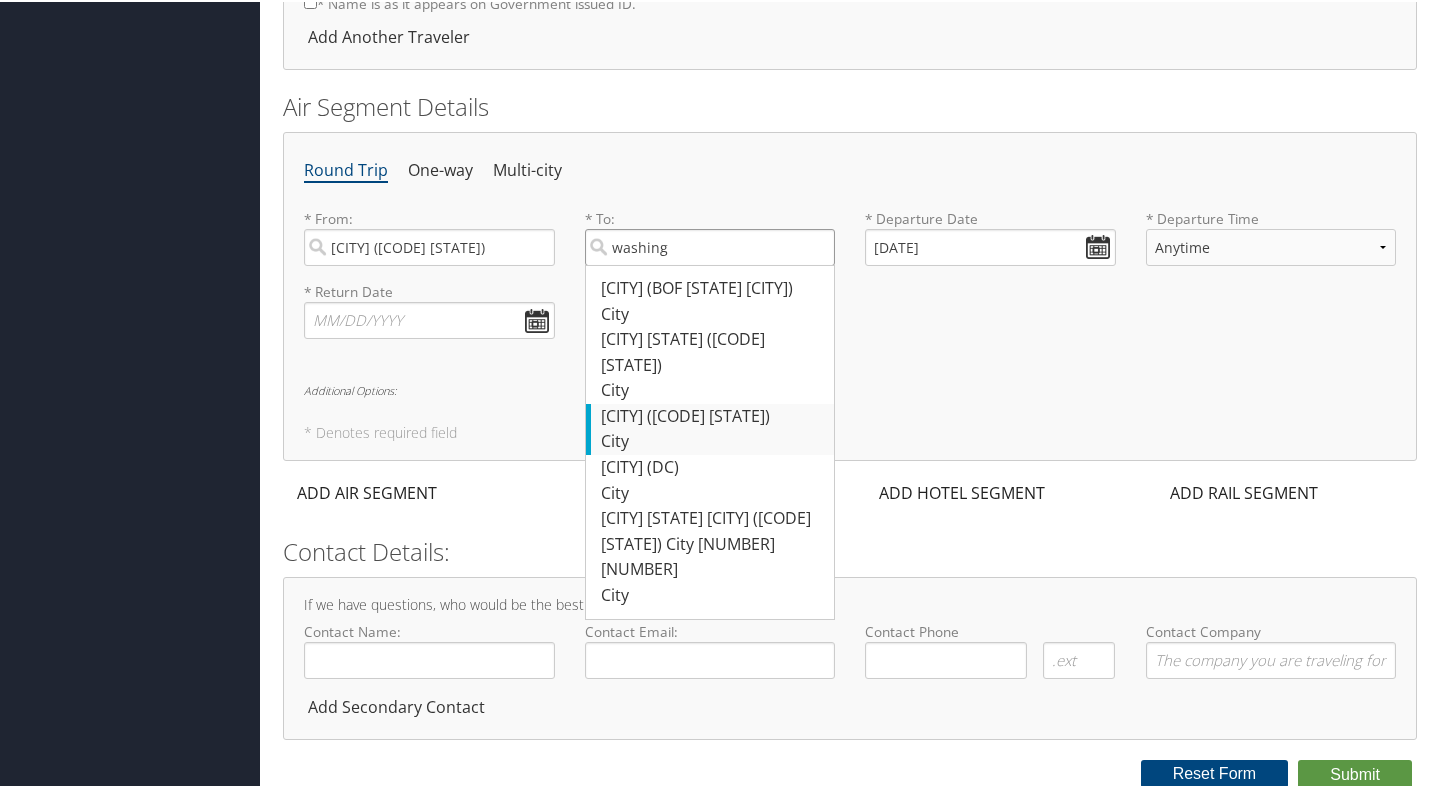 click on "washing" at bounding box center (710, 245) 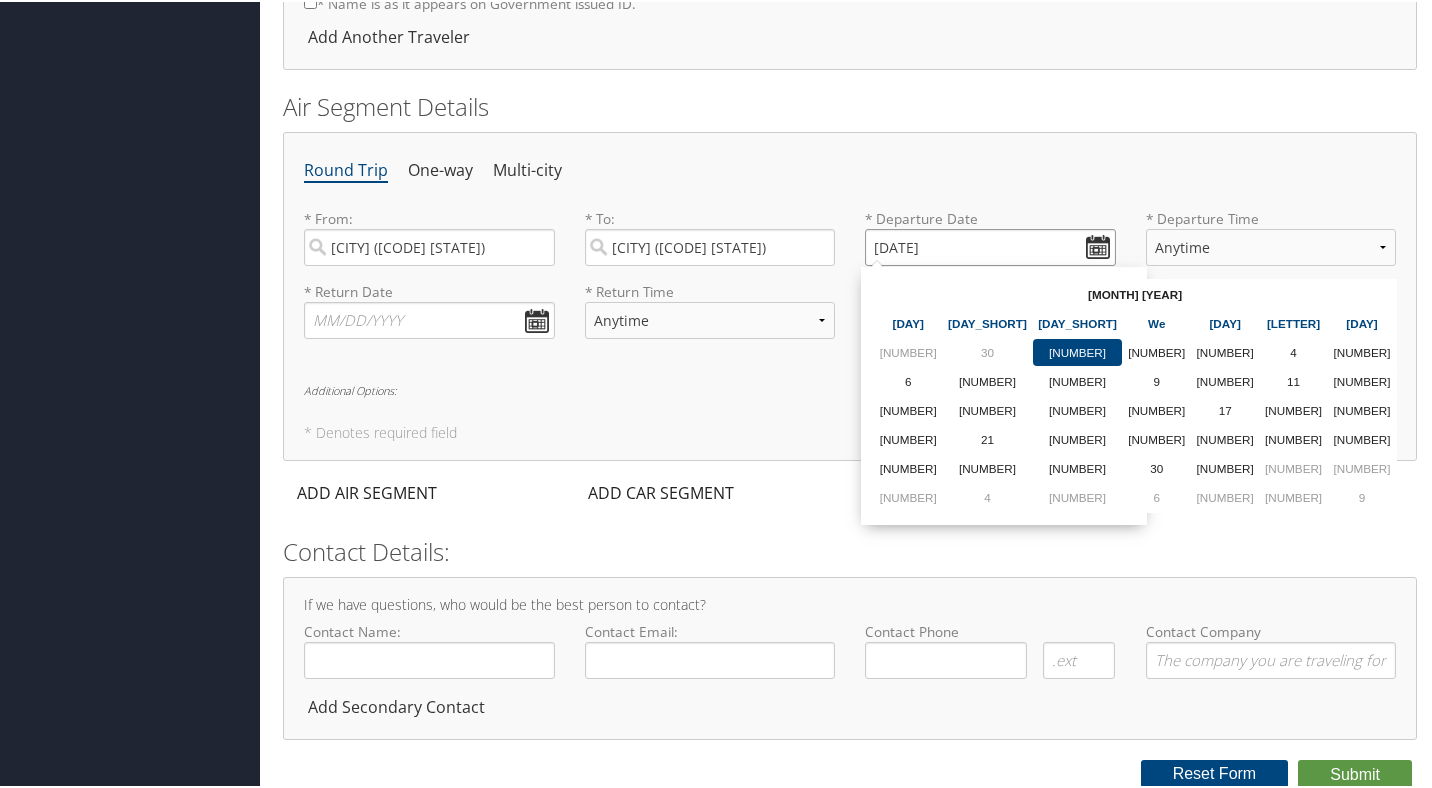 click on "[DATE]" at bounding box center [990, 245] 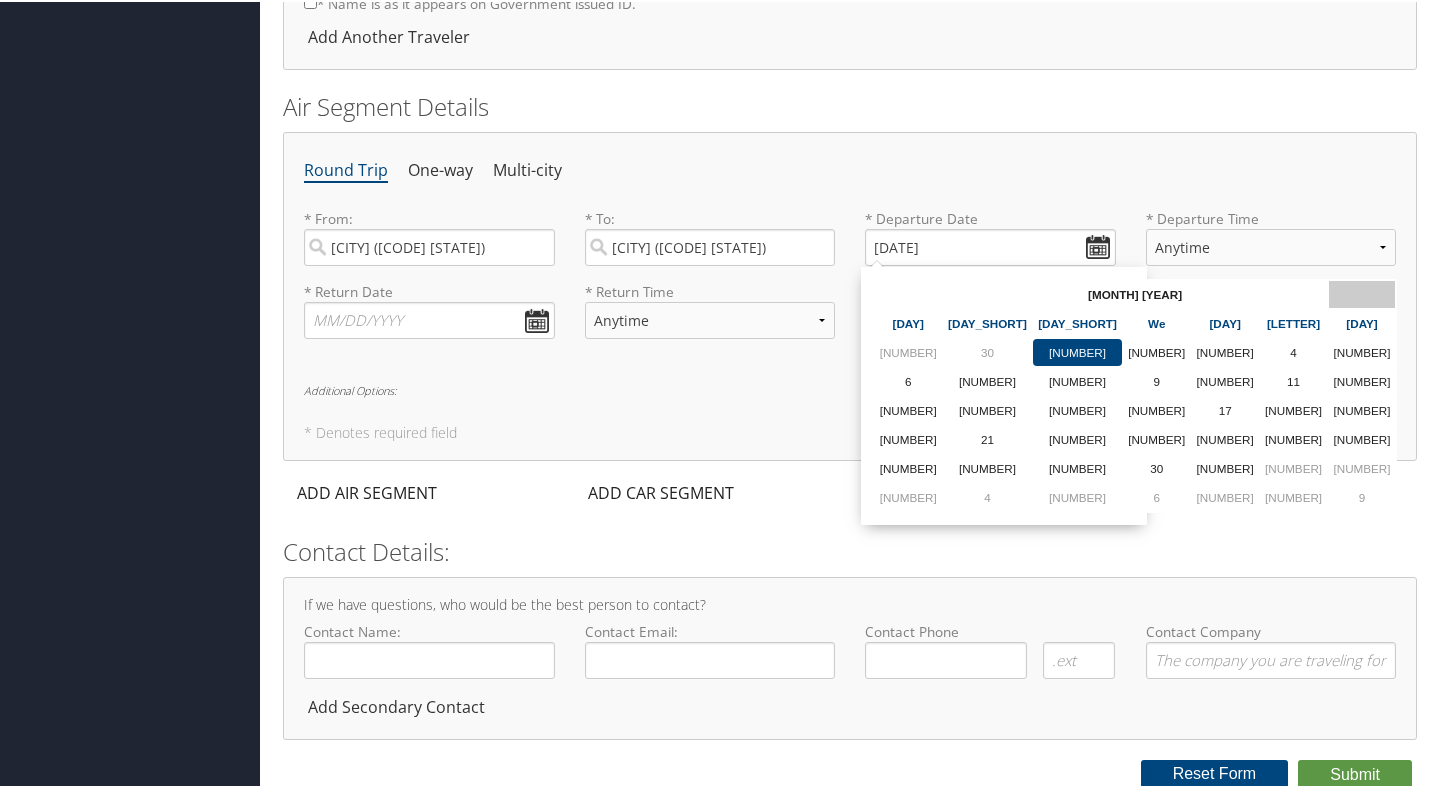 click at bounding box center (1362, 292) 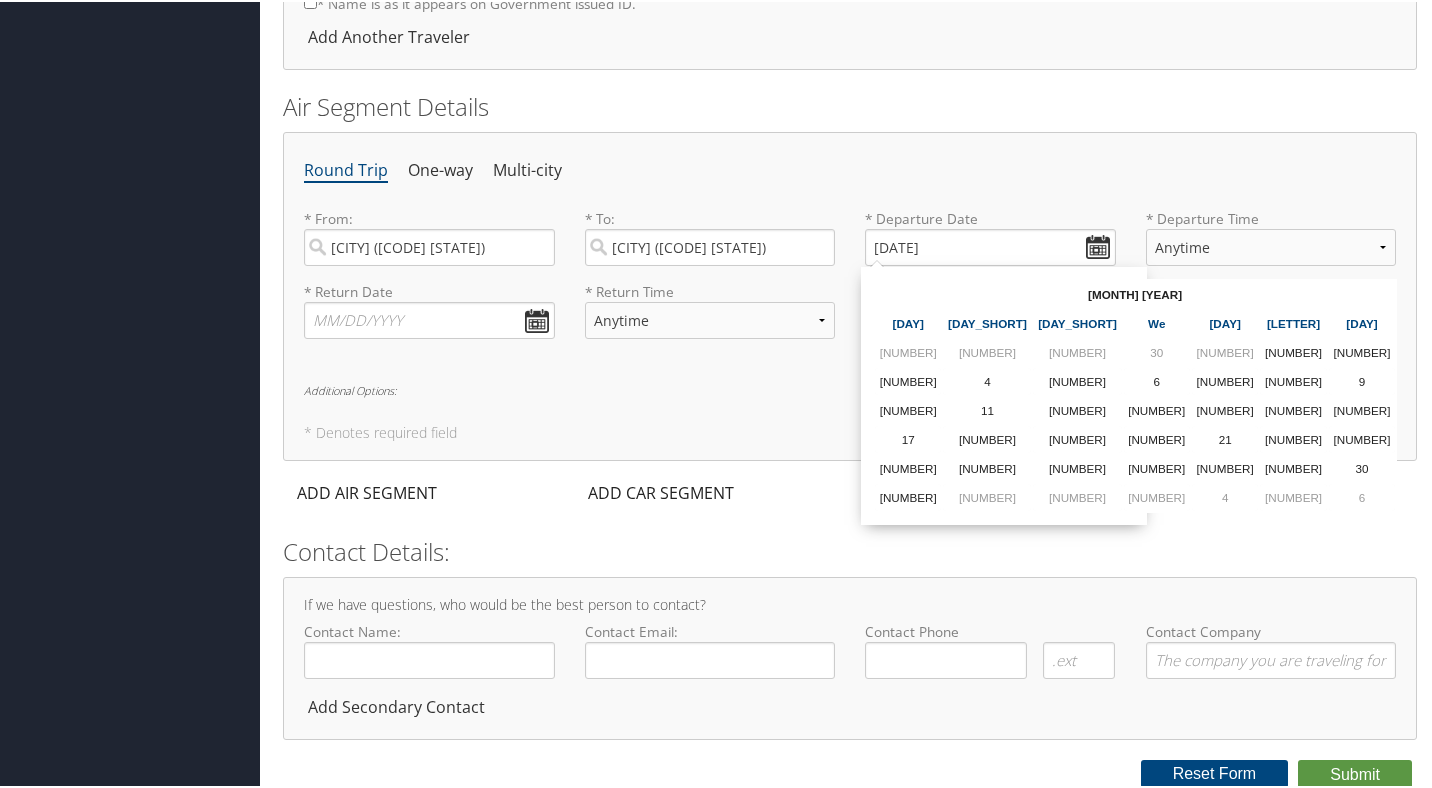 click at bounding box center [1362, 292] 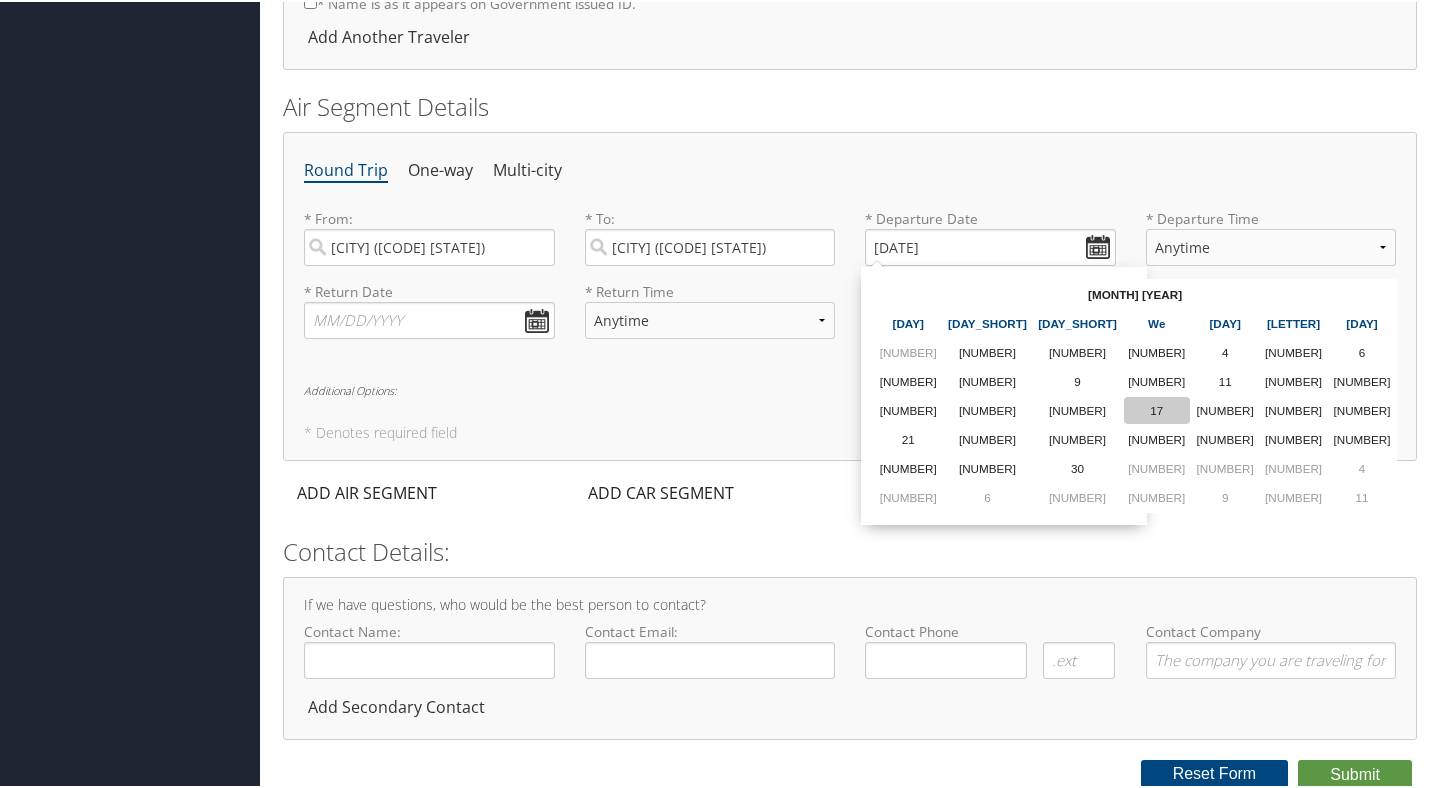 click on "17" at bounding box center (1157, 350) 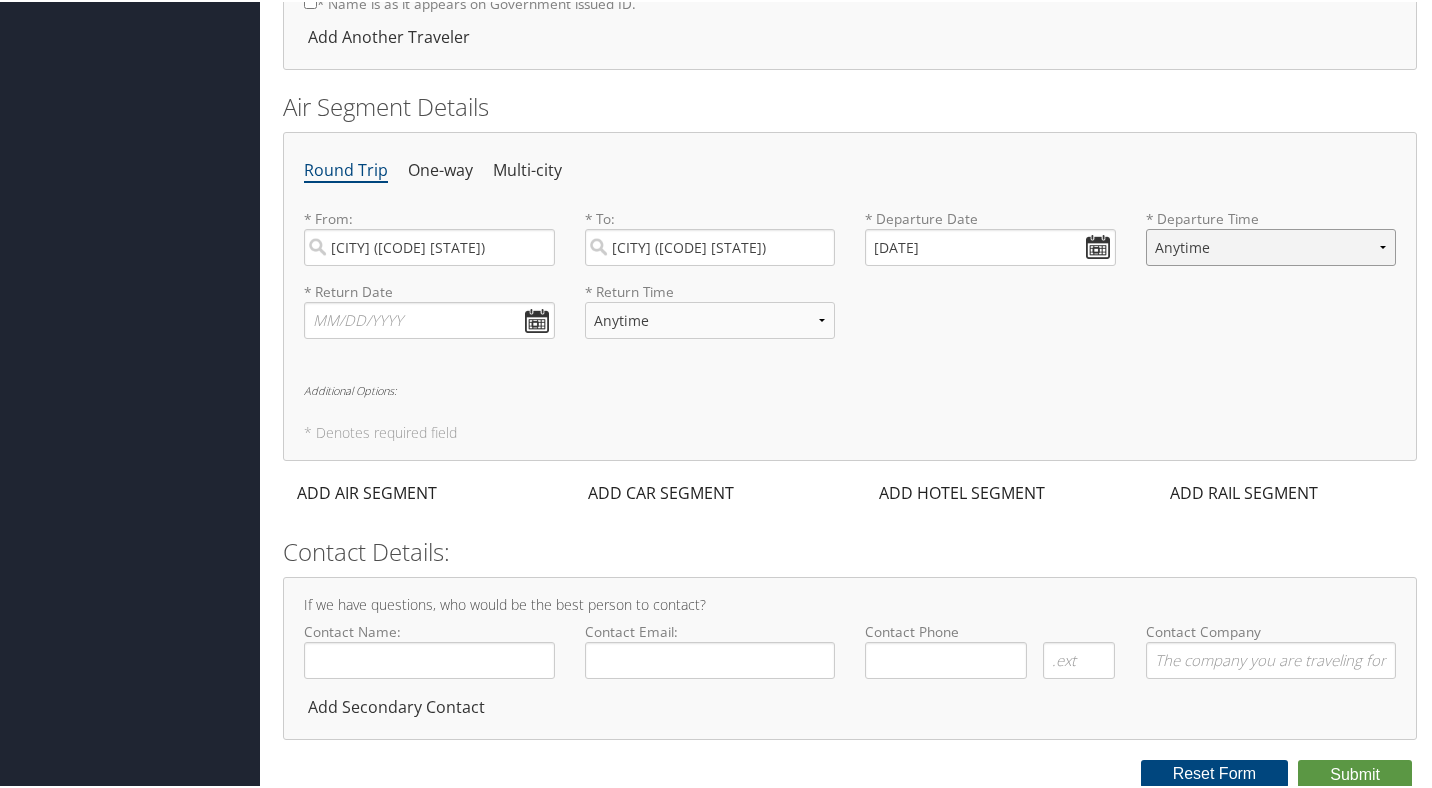 click on "Anytime Early Morning (5AM-7AM) Morning (7AM-12PM) Afternoon (12PM-5PM) Evening (5PM-10PM) Red Eye (10PM-5AM)  12:00 AM   1:00 AM   2:00 AM   3:00 AM   4:00 AM   5:00 AM   6:00 AM   7:00 AM   8:00 AM   9:00 AM   10:00 AM   11:00 AM   12:00 PM (Noon)   1:00 PM   2:00 PM   3:00 PM   4:00 PM   5:00 PM   6:00 PM   7:00 PM   8:00 PM   9:00 PM   10:00 PM   11:00 PM" at bounding box center (1271, 245) 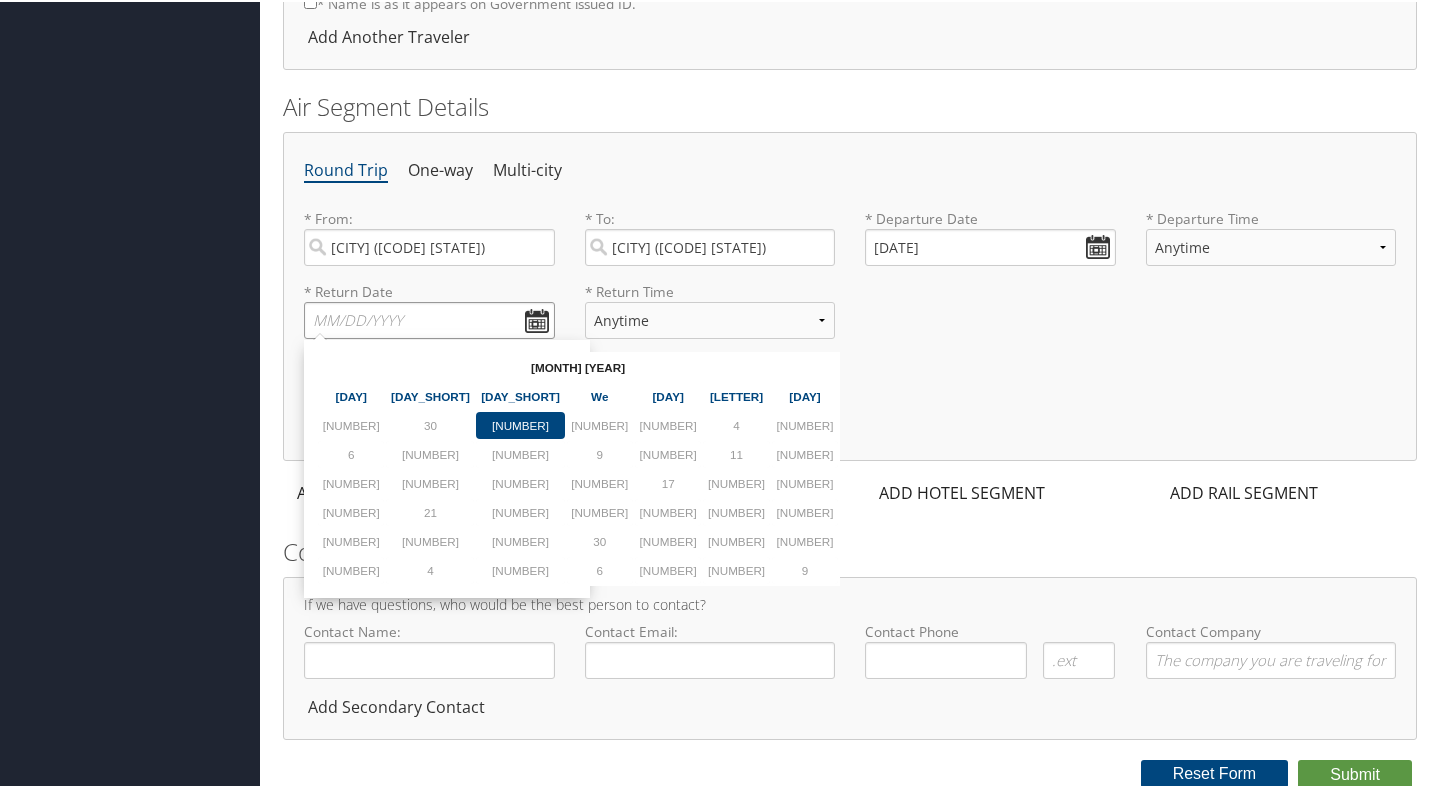 click at bounding box center (429, 318) 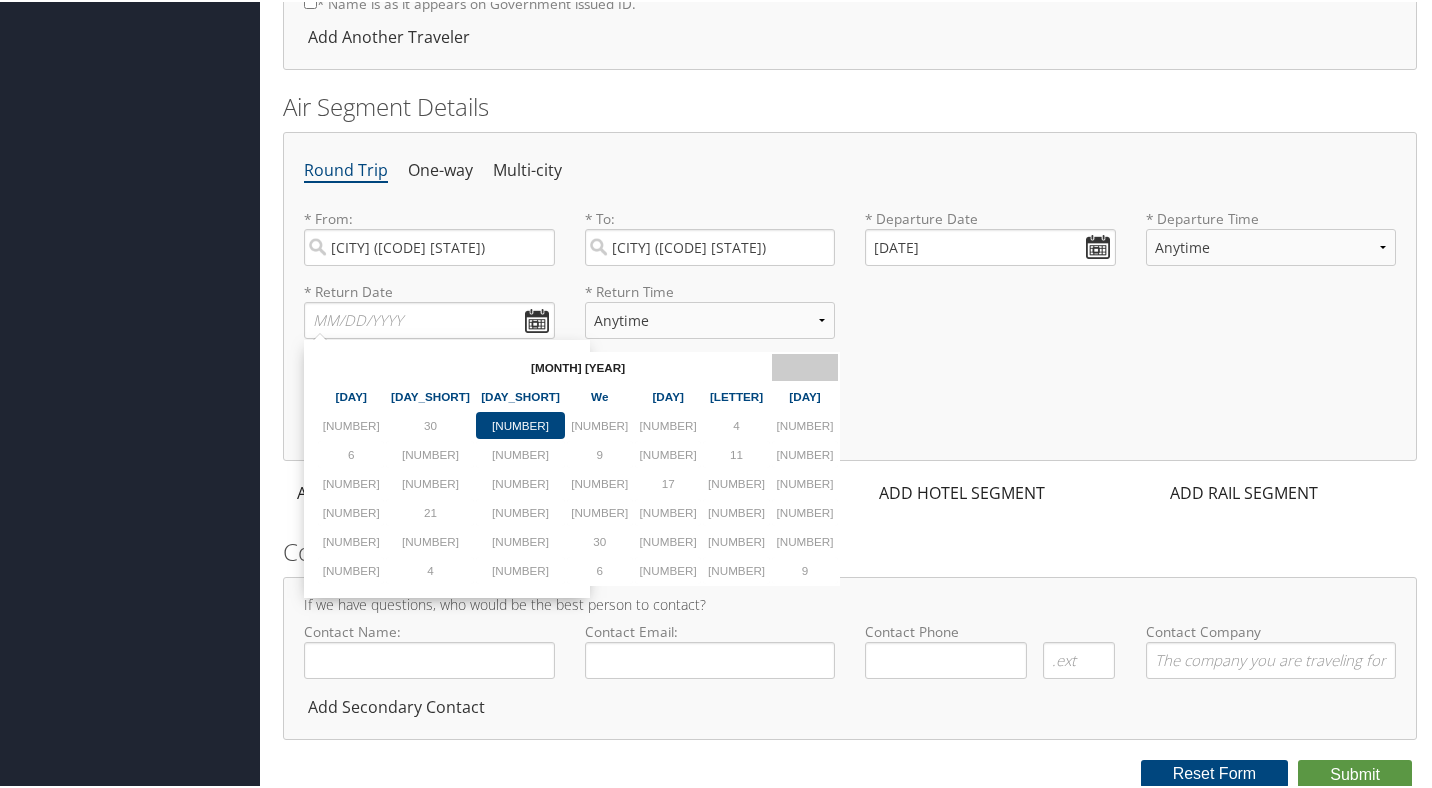 click at bounding box center (0, 0) 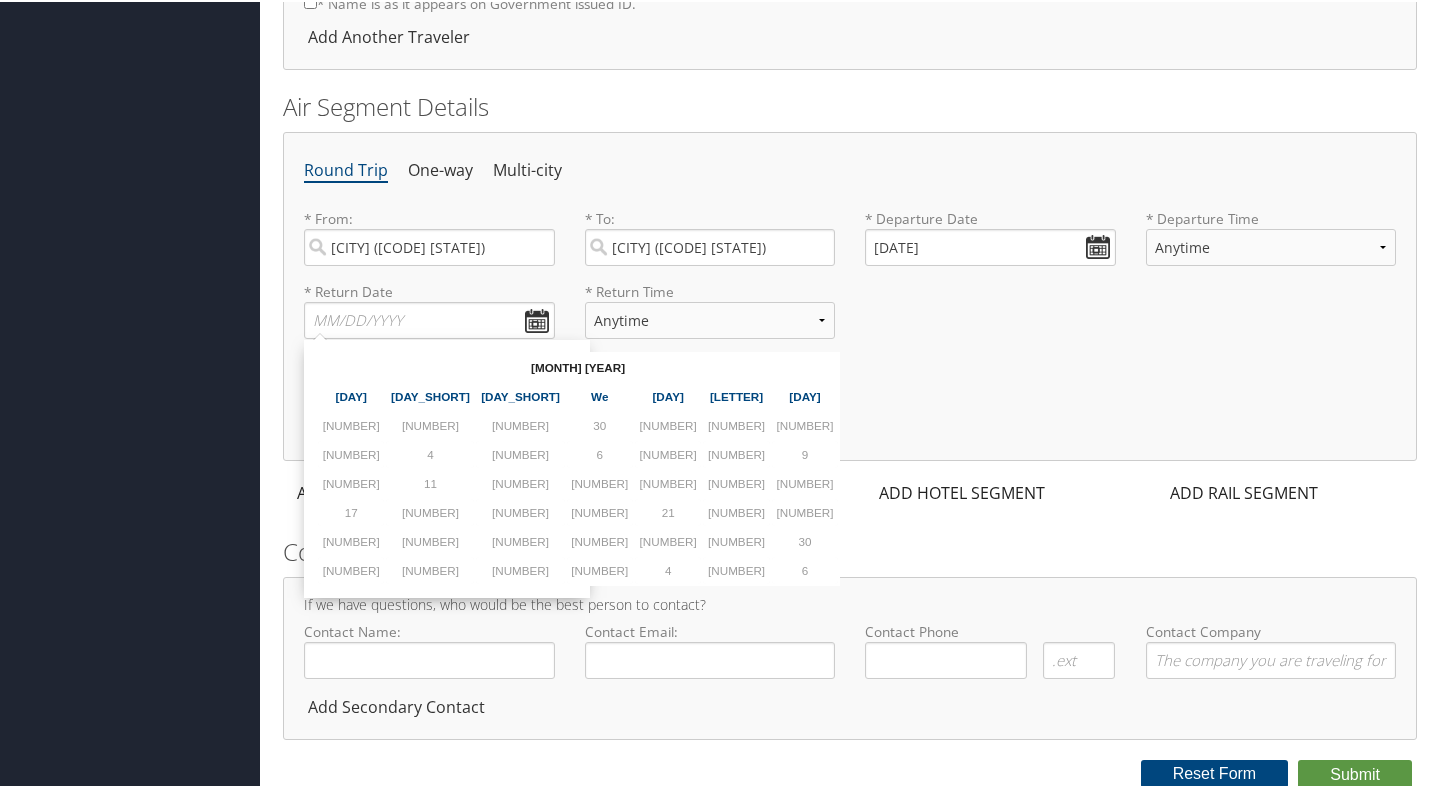 click at bounding box center (0, 0) 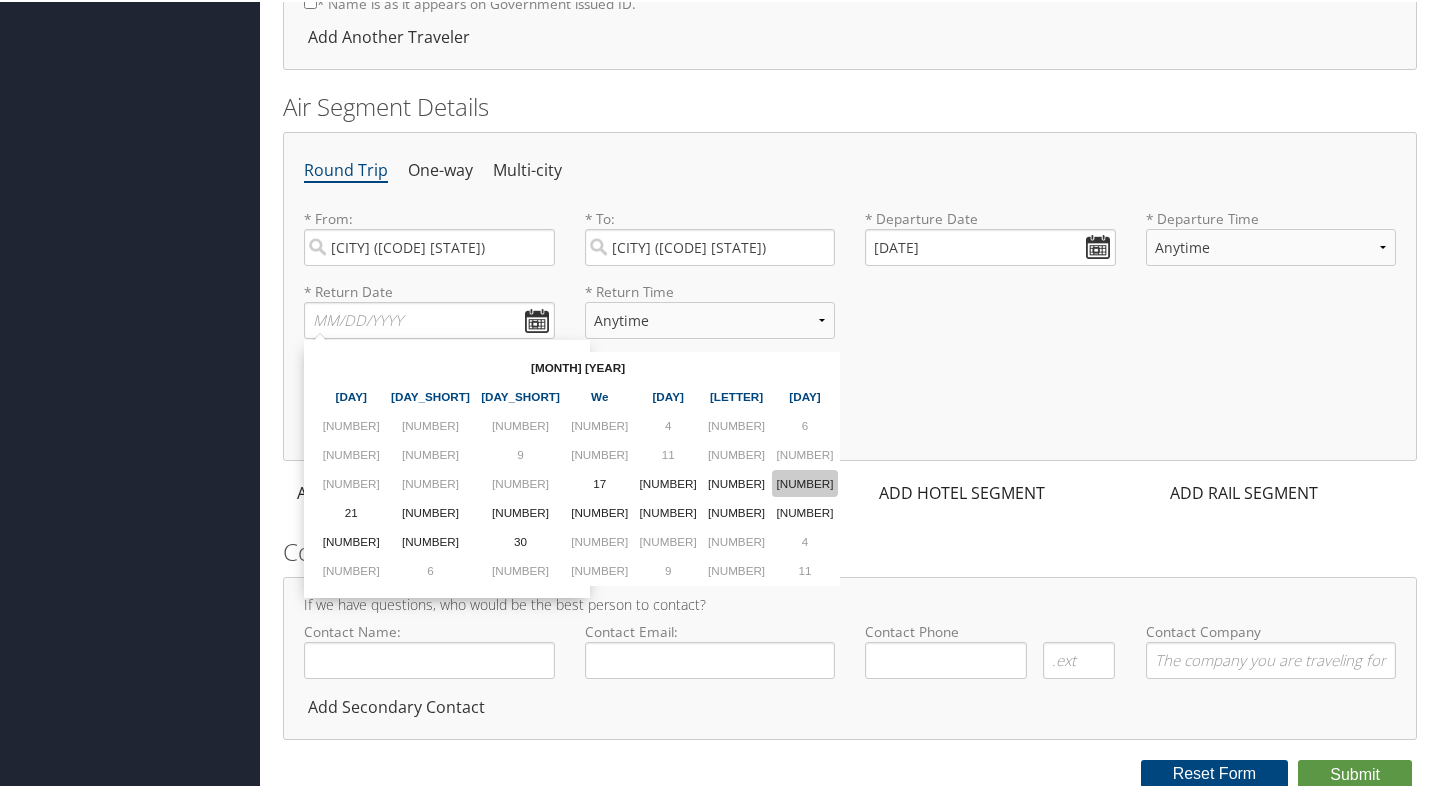 click on "[NUMBER]" at bounding box center [0, 0] 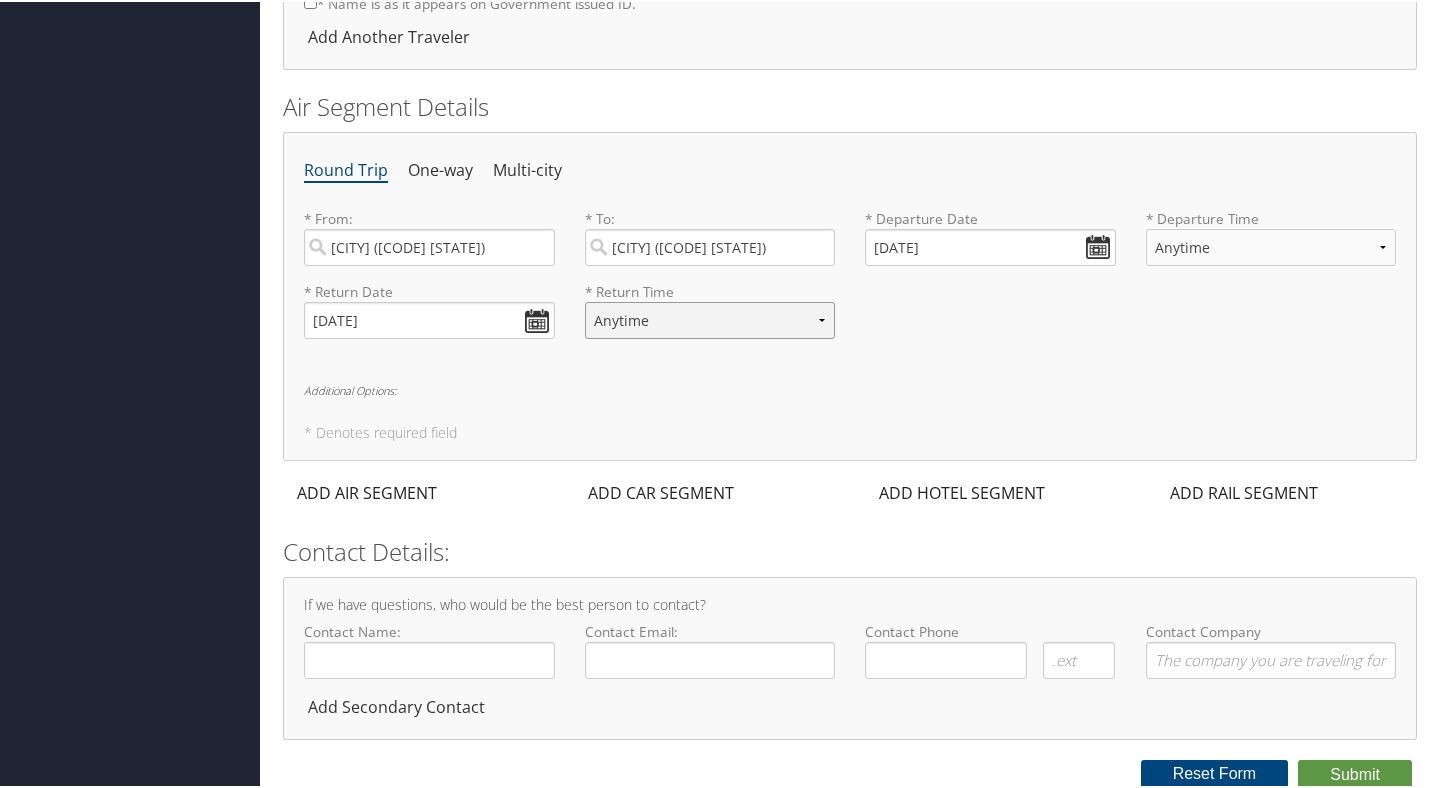 click on "Anytime Early Morning (5AM-7AM) Morning (7AM-12PM) Afternoon (12PM-5PM) Evening (5PM-10PM) Red Eye (10PM-5AM)  12:00 AM   1:00 AM   2:00 AM   3:00 AM   4:00 AM   5:00 AM   6:00 AM   7:00 AM   8:00 AM   9:00 AM   10:00 AM   11:00 AM   12:00 PM (Noon)   1:00 PM   2:00 PM   3:00 PM   4:00 PM   5:00 PM   6:00 PM   7:00 PM   8:00 PM   9:00 PM   10:00 PM   11:00 PM" at bounding box center [710, 318] 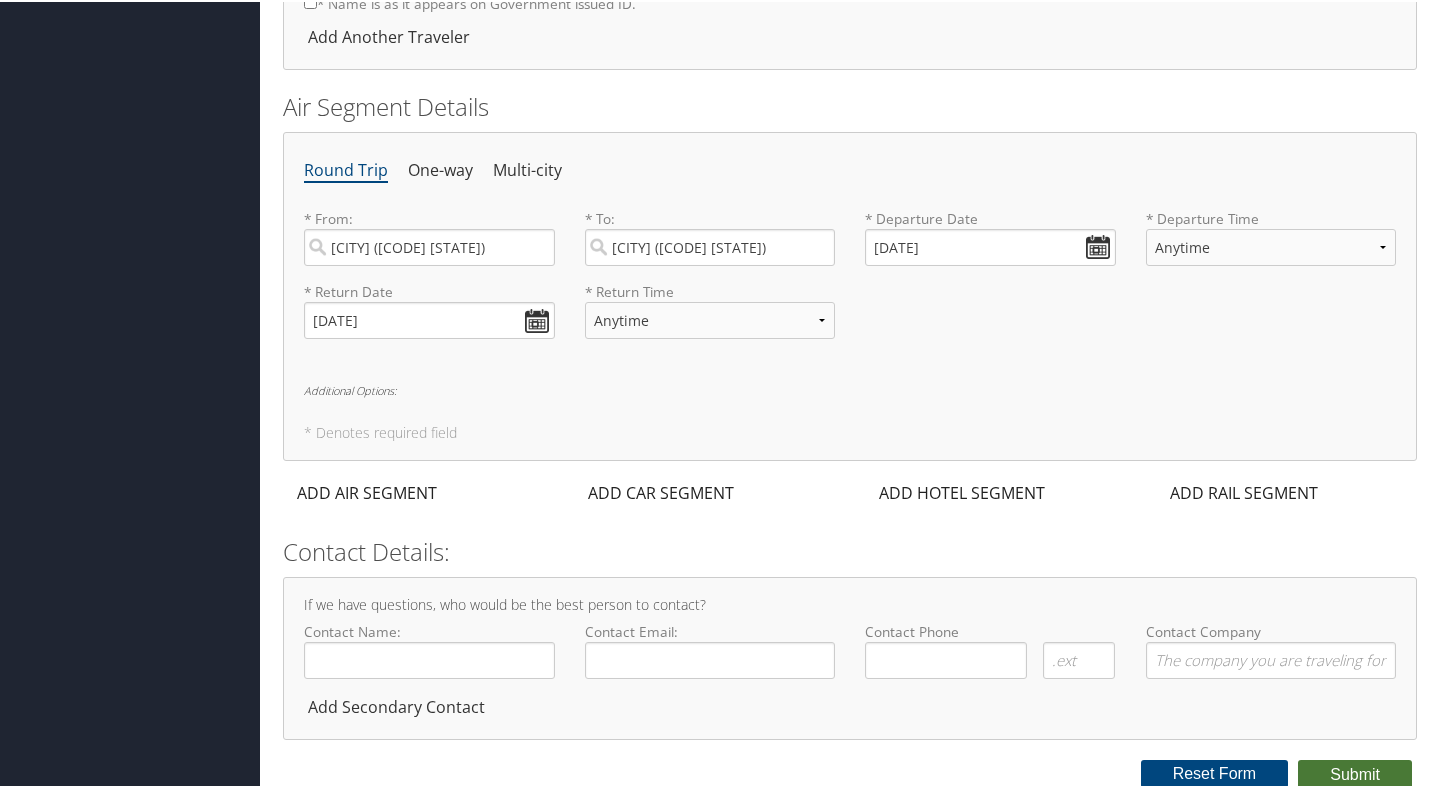 click on "Submit" at bounding box center [1355, 773] 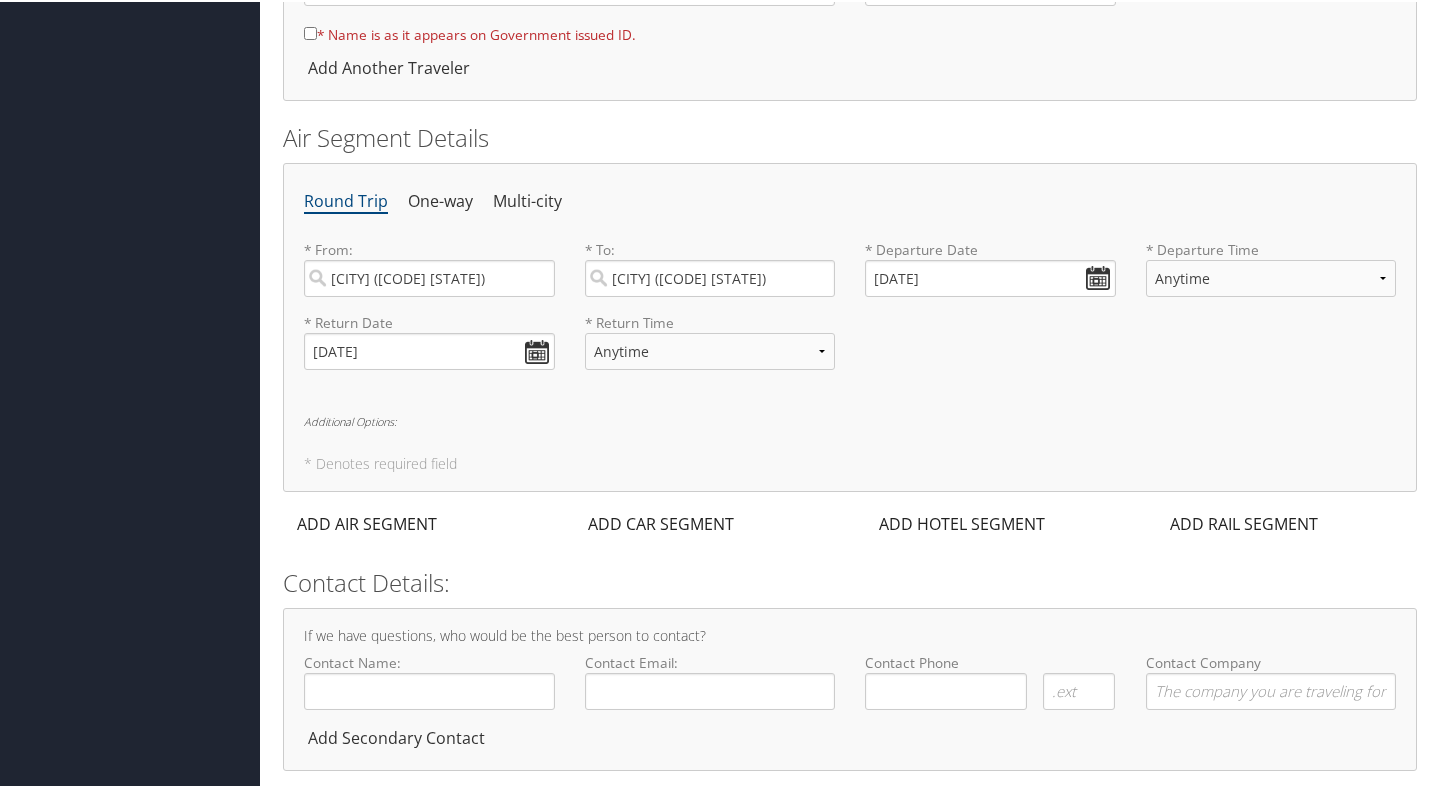 scroll, scrollTop: 0, scrollLeft: 0, axis: both 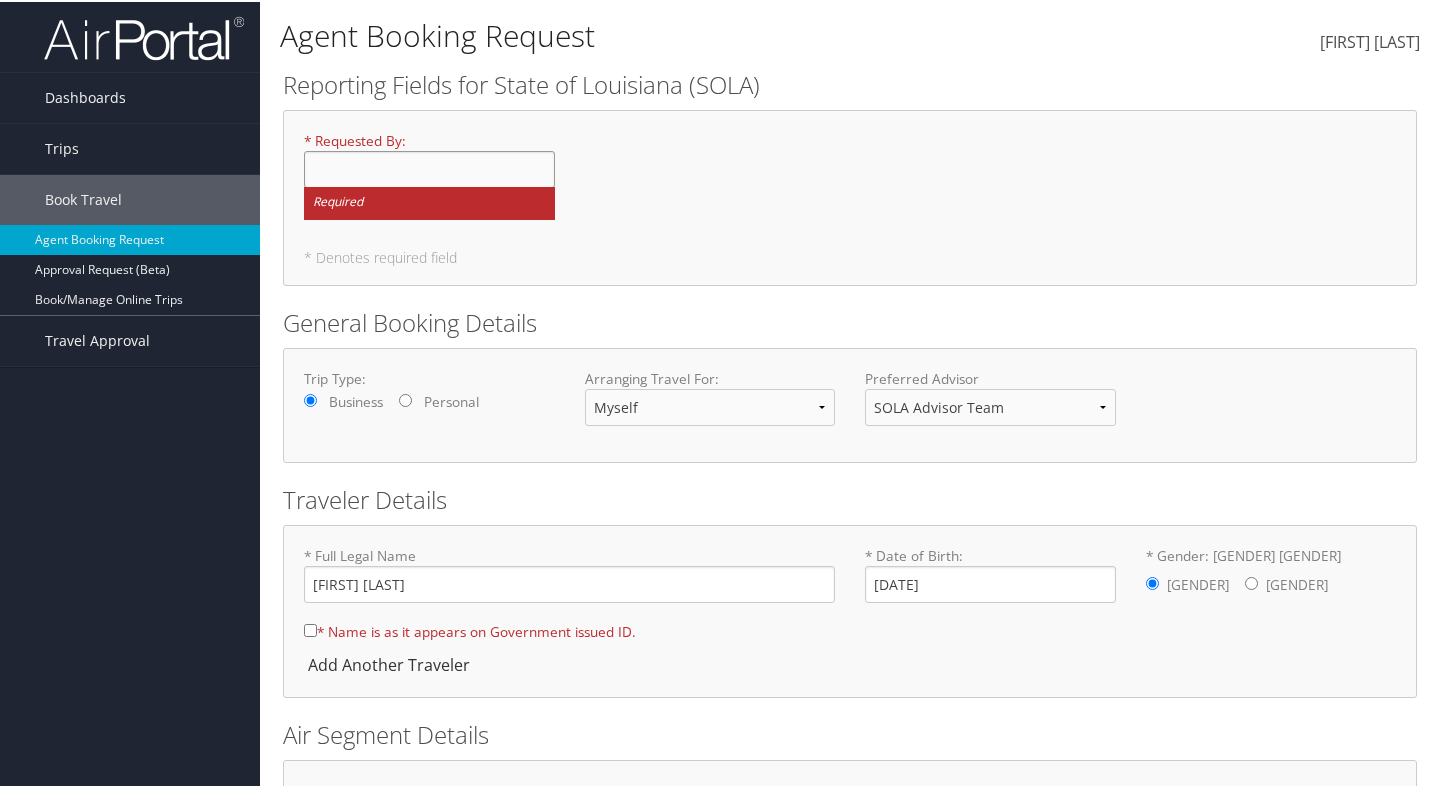 click on "* Requested By : Required" at bounding box center (429, 167) 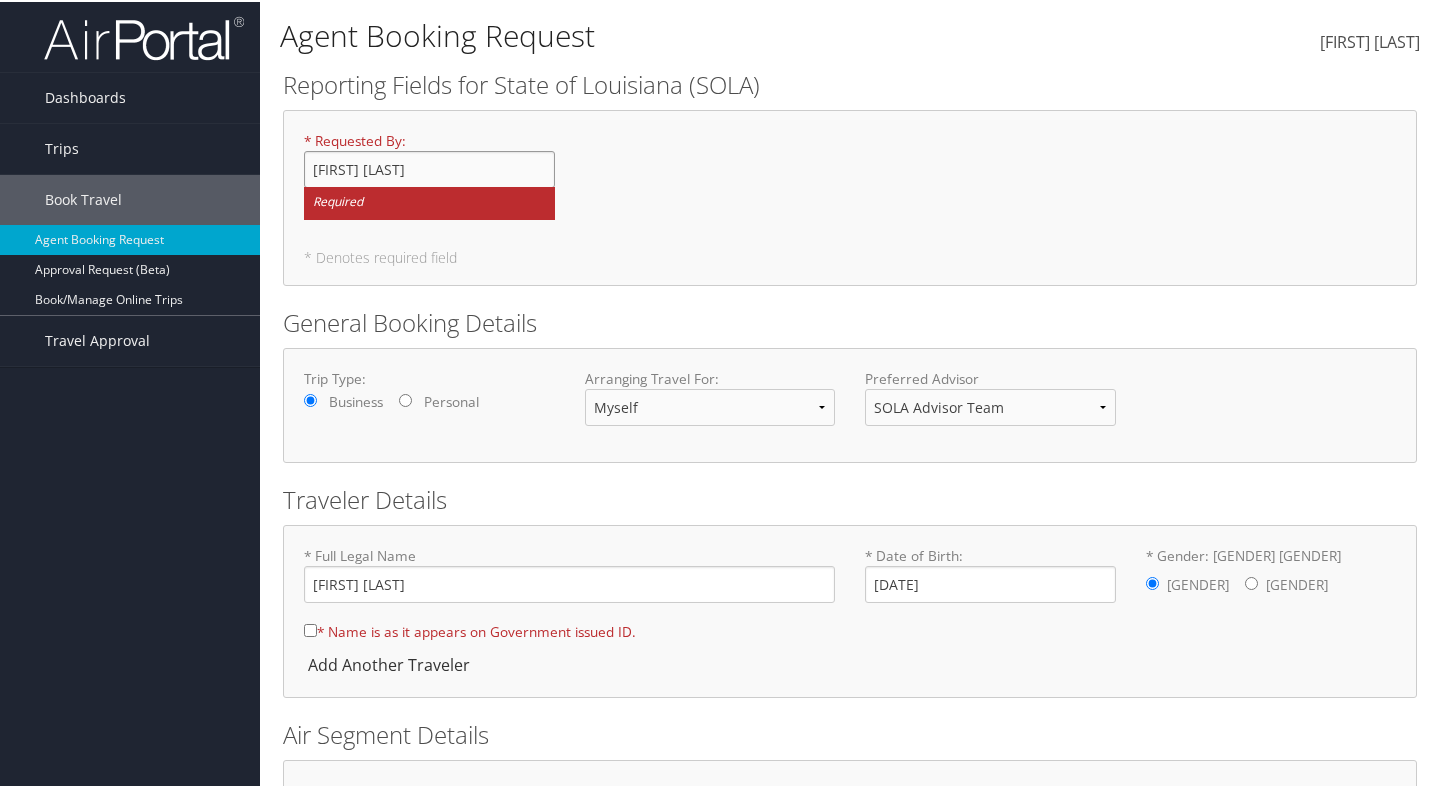 type on "[FIRST] [LAST]" 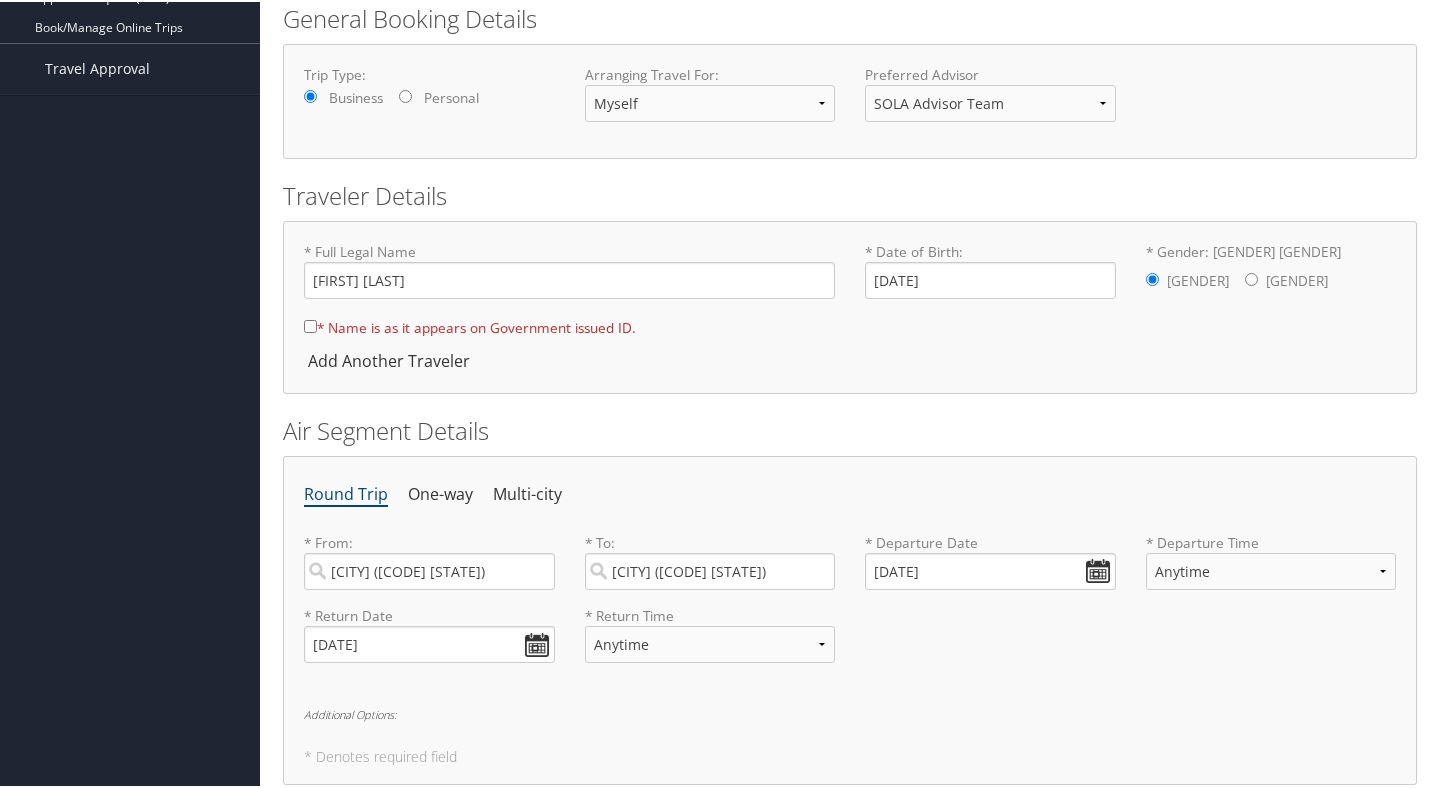 scroll, scrollTop: 283, scrollLeft: 0, axis: vertical 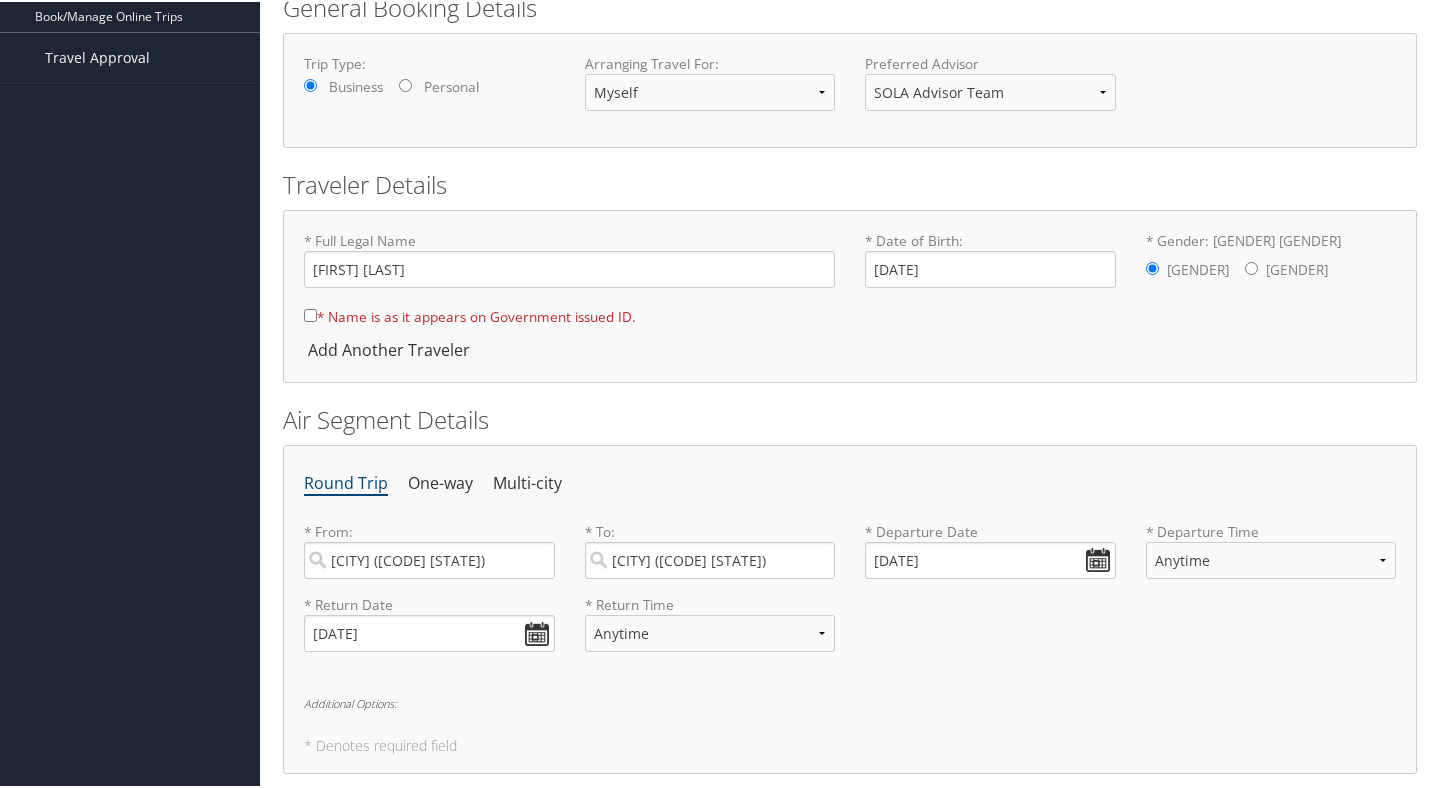 click on "* Name is as it appears on Government issued ID." at bounding box center [310, 313] 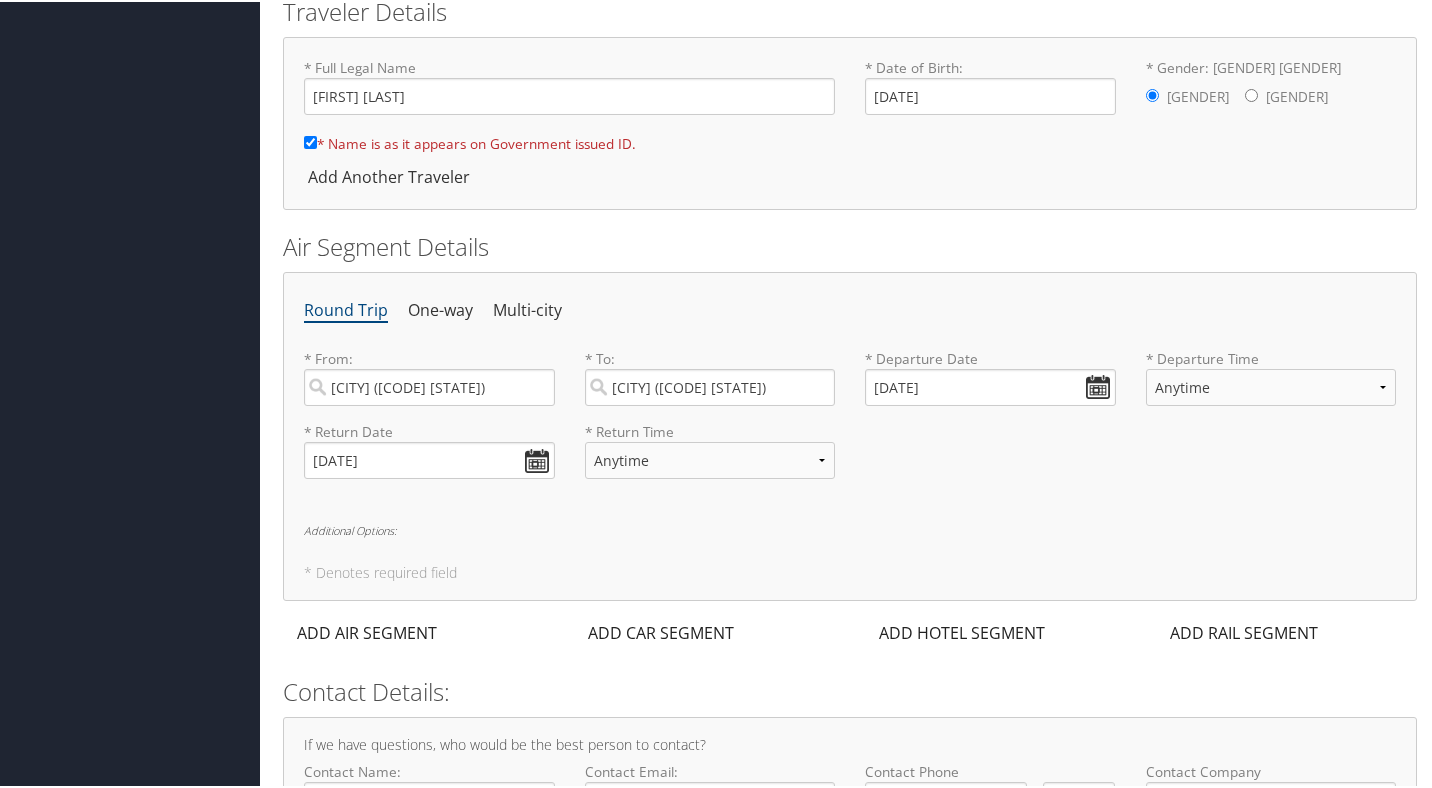 scroll, scrollTop: 597, scrollLeft: 0, axis: vertical 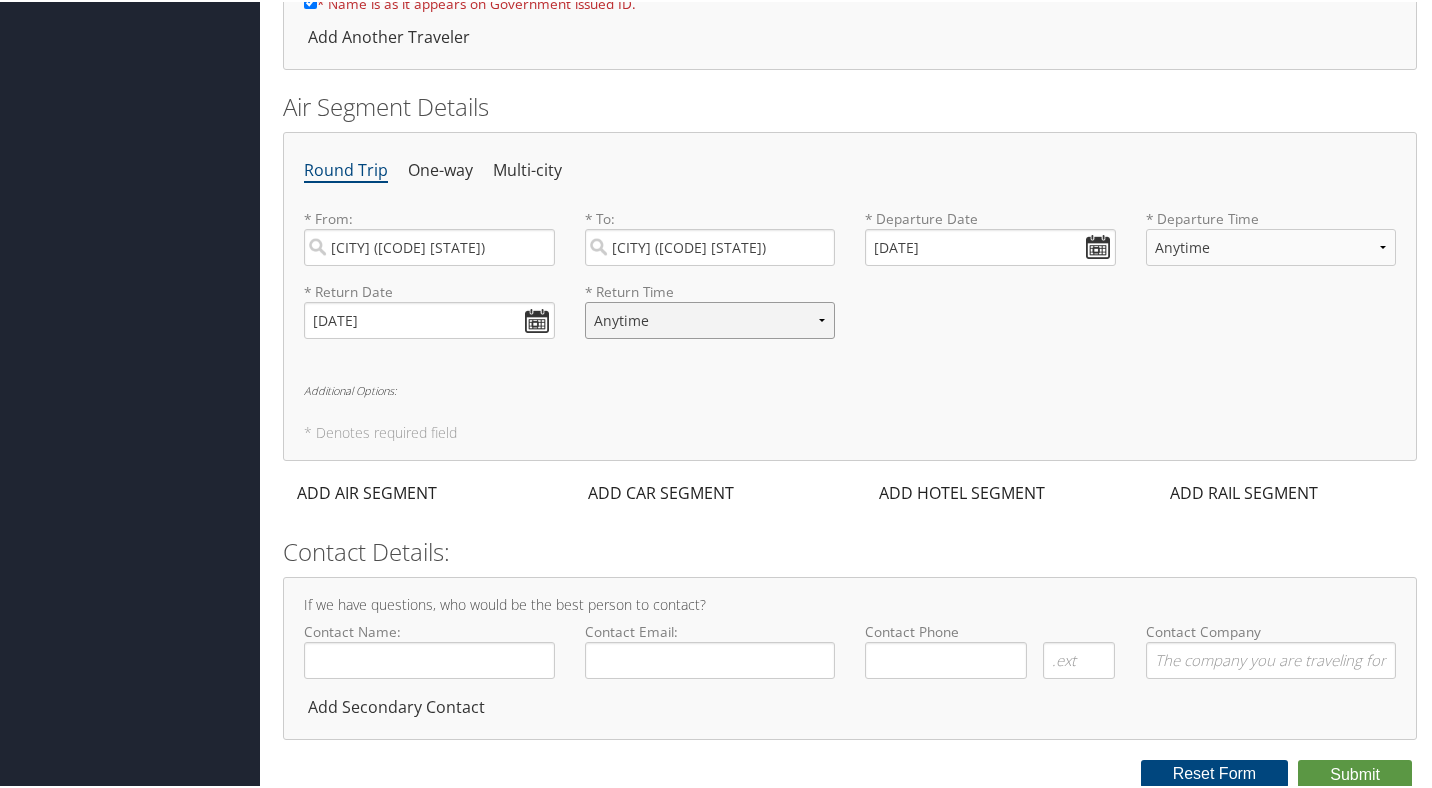 click on "Anytime Early Morning (5AM-7AM) Morning (7AM-12PM) Afternoon (12PM-5PM) Evening (5PM-10PM) Red Eye (10PM-5AM)  12:00 AM   1:00 AM   2:00 AM   3:00 AM   4:00 AM   5:00 AM   6:00 AM   7:00 AM   8:00 AM   9:00 AM   10:00 AM   11:00 AM   12:00 PM (Noon)   1:00 PM   2:00 PM   3:00 PM   4:00 PM   5:00 PM   6:00 PM   7:00 PM   8:00 PM   9:00 PM   10:00 PM   11:00 PM" at bounding box center (710, 318) 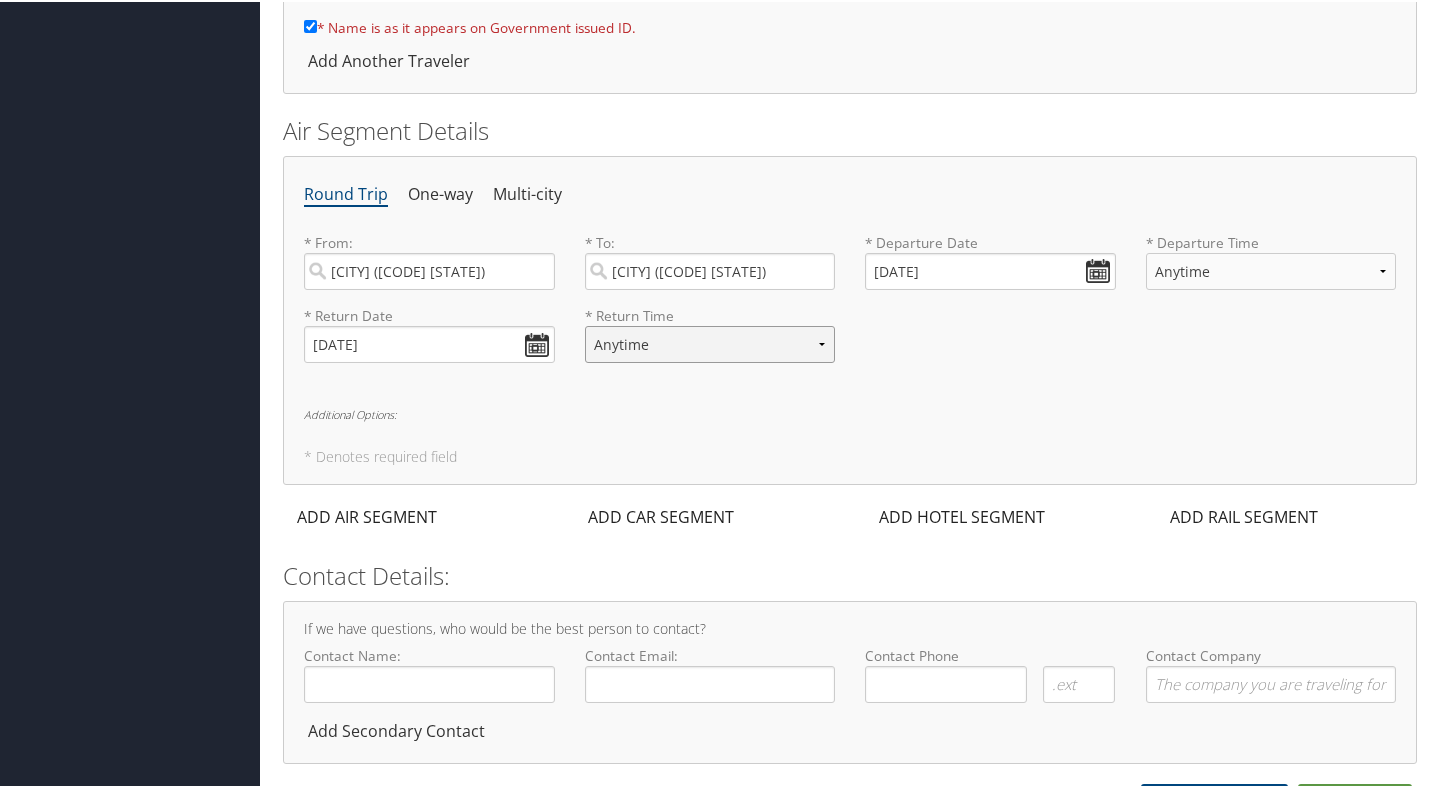 scroll, scrollTop: 553, scrollLeft: 0, axis: vertical 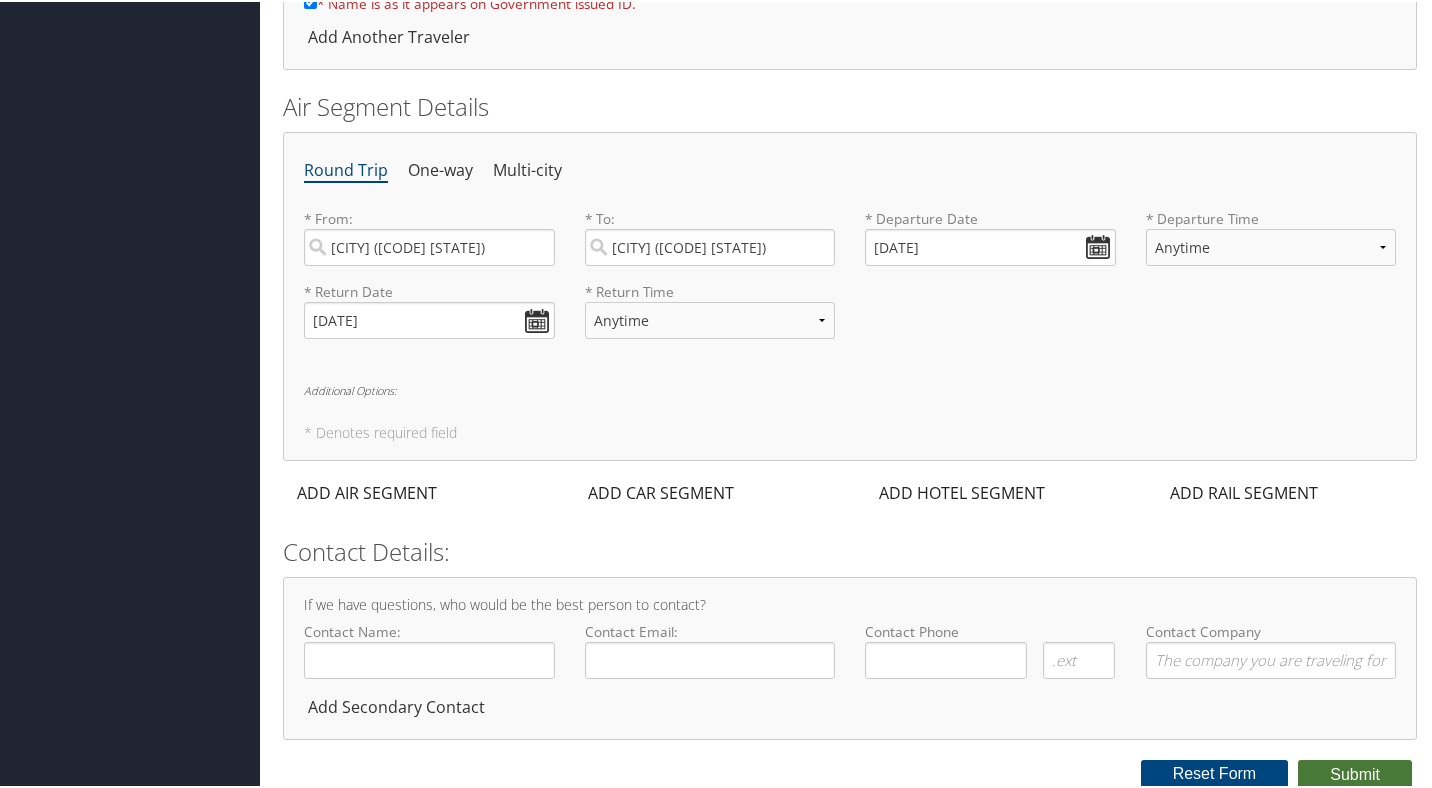 click on "Submit" at bounding box center [1355, 773] 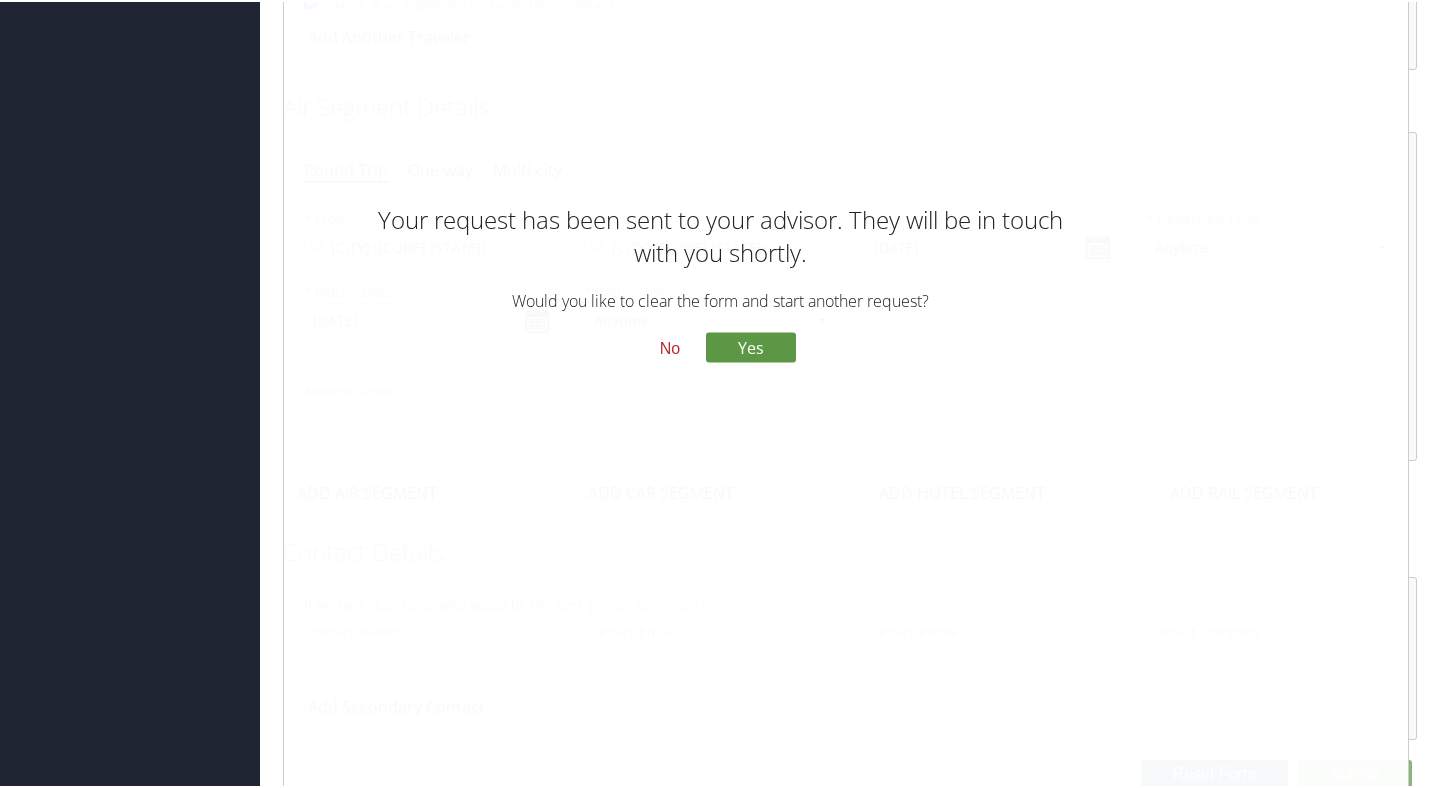 click on "No" at bounding box center [0, 0] 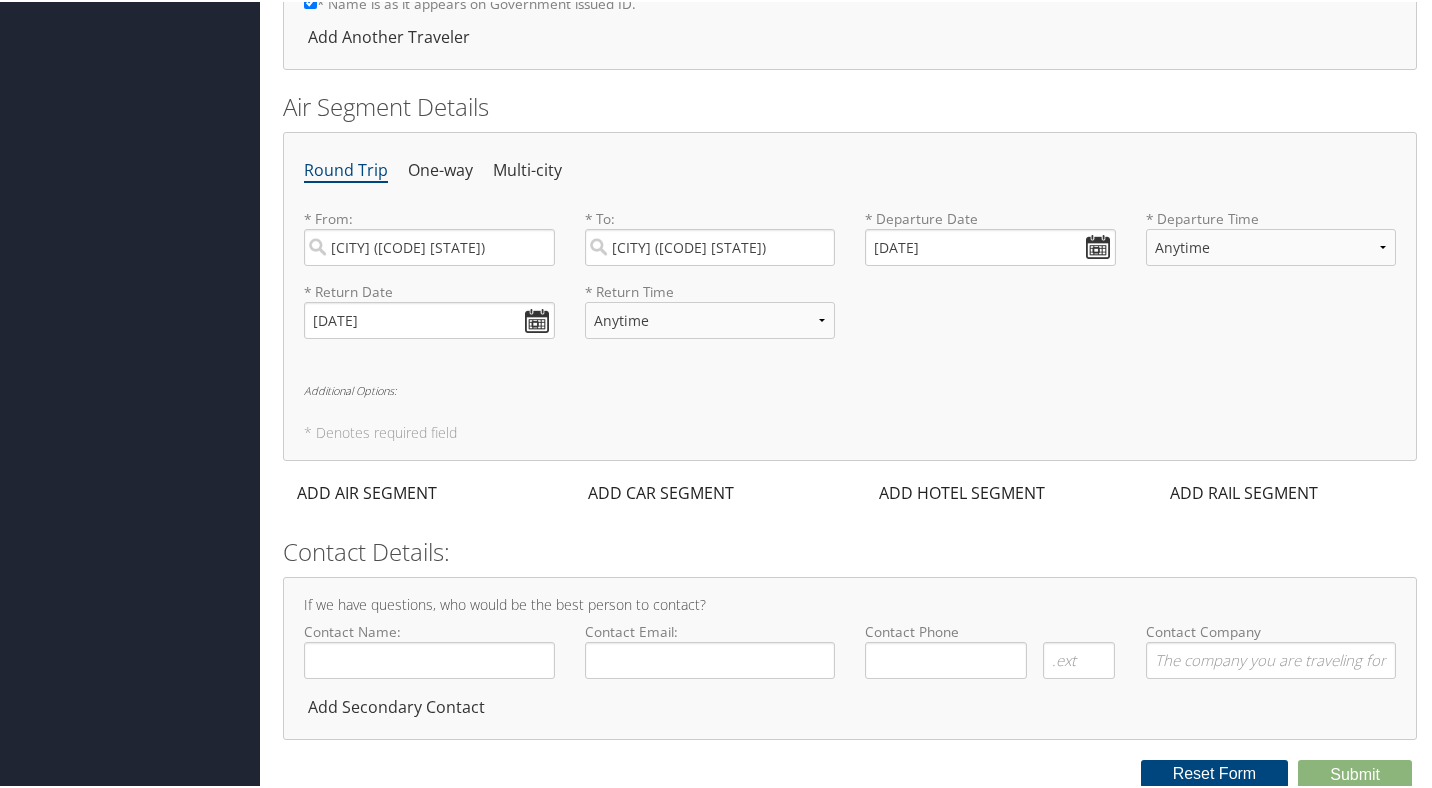 scroll, scrollTop: 0, scrollLeft: 0, axis: both 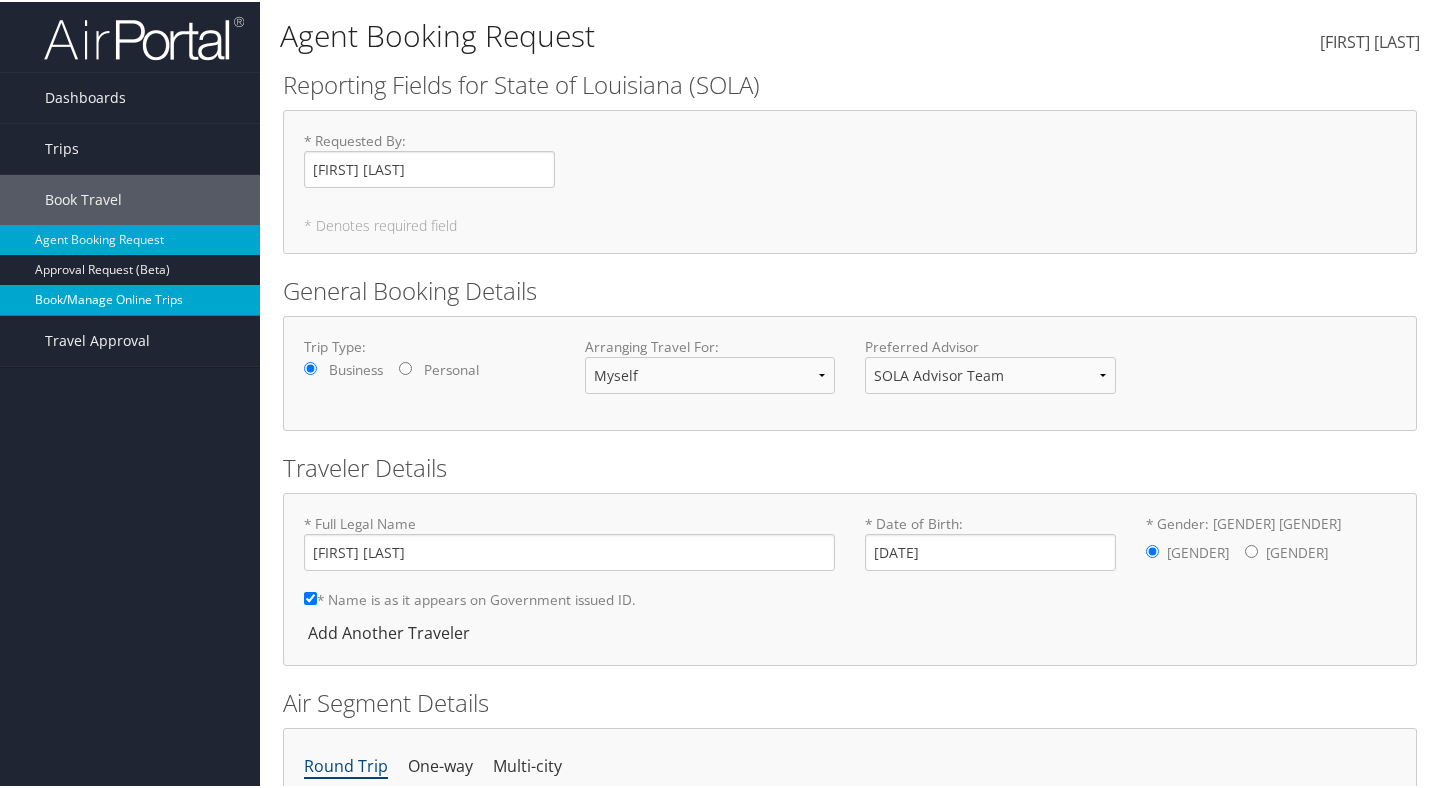click on "Book/Manage Online Trips" at bounding box center (130, 298) 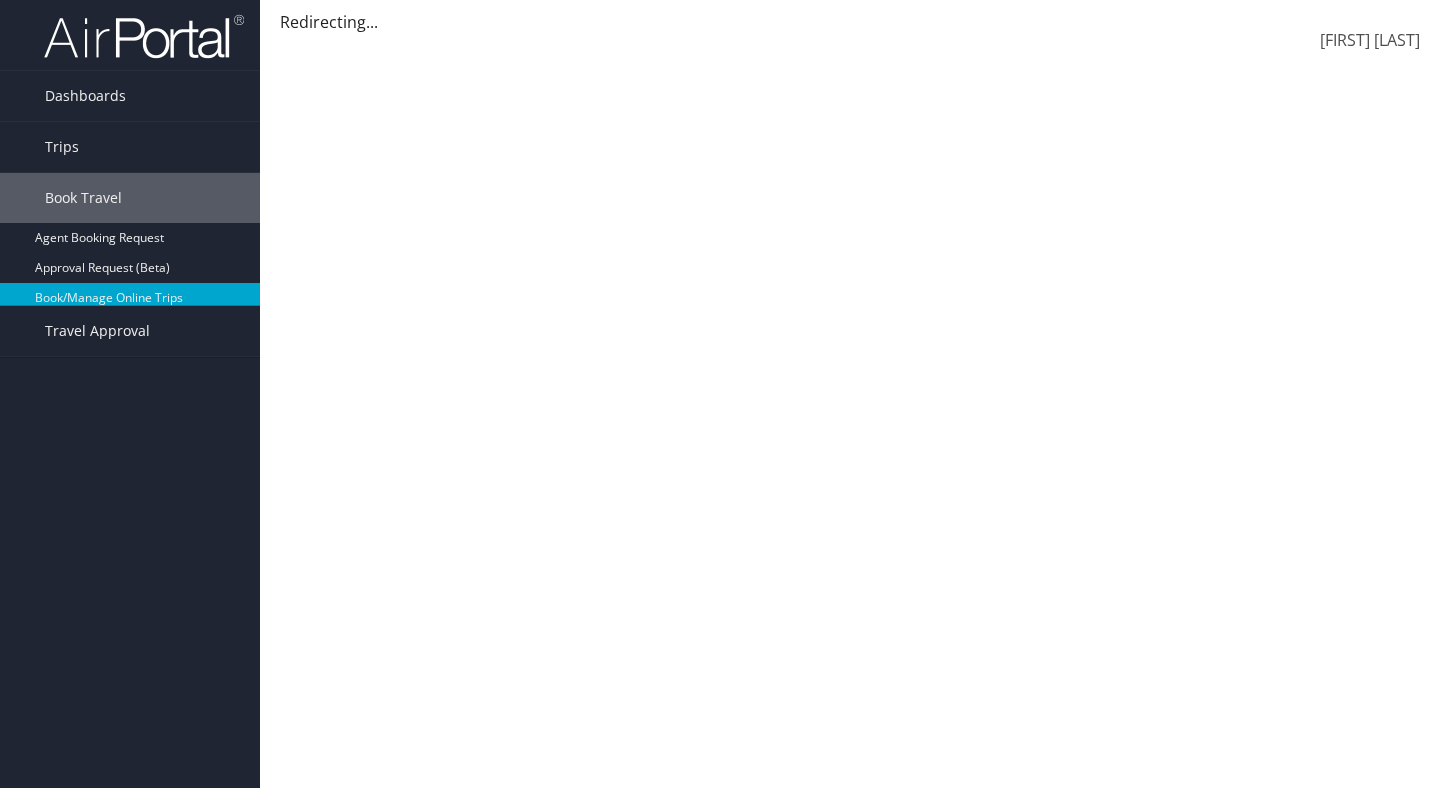 scroll, scrollTop: 0, scrollLeft: 0, axis: both 